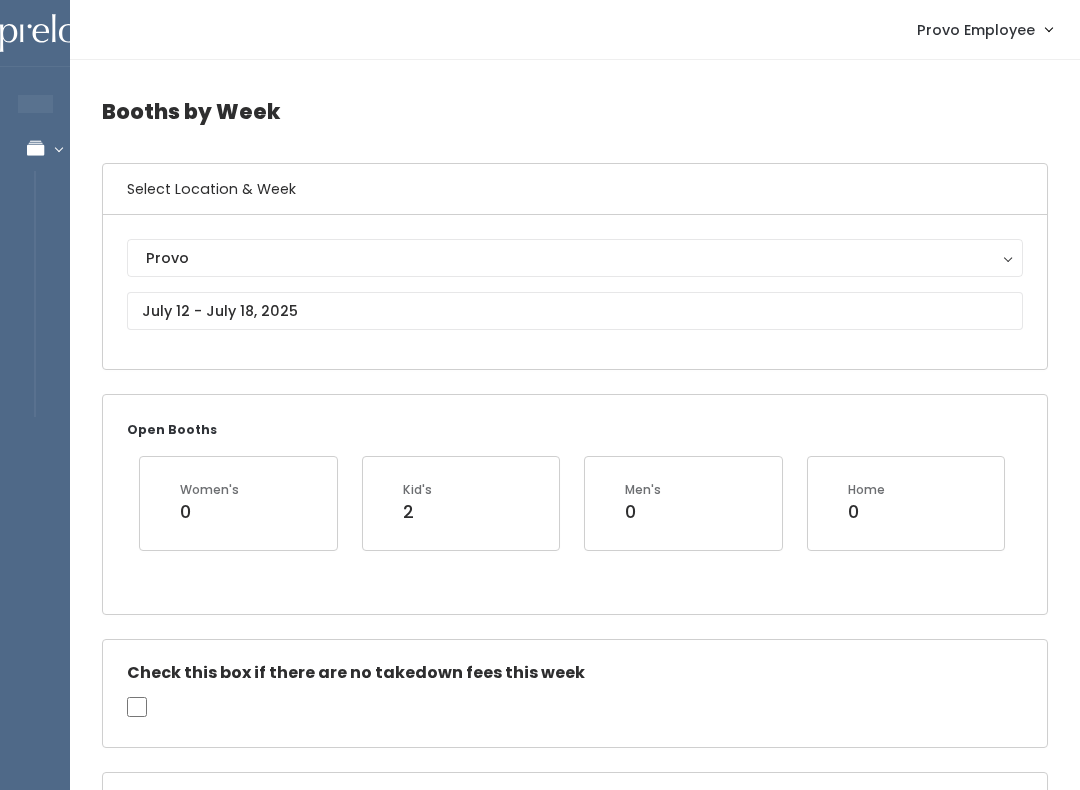 scroll, scrollTop: 4135, scrollLeft: 0, axis: vertical 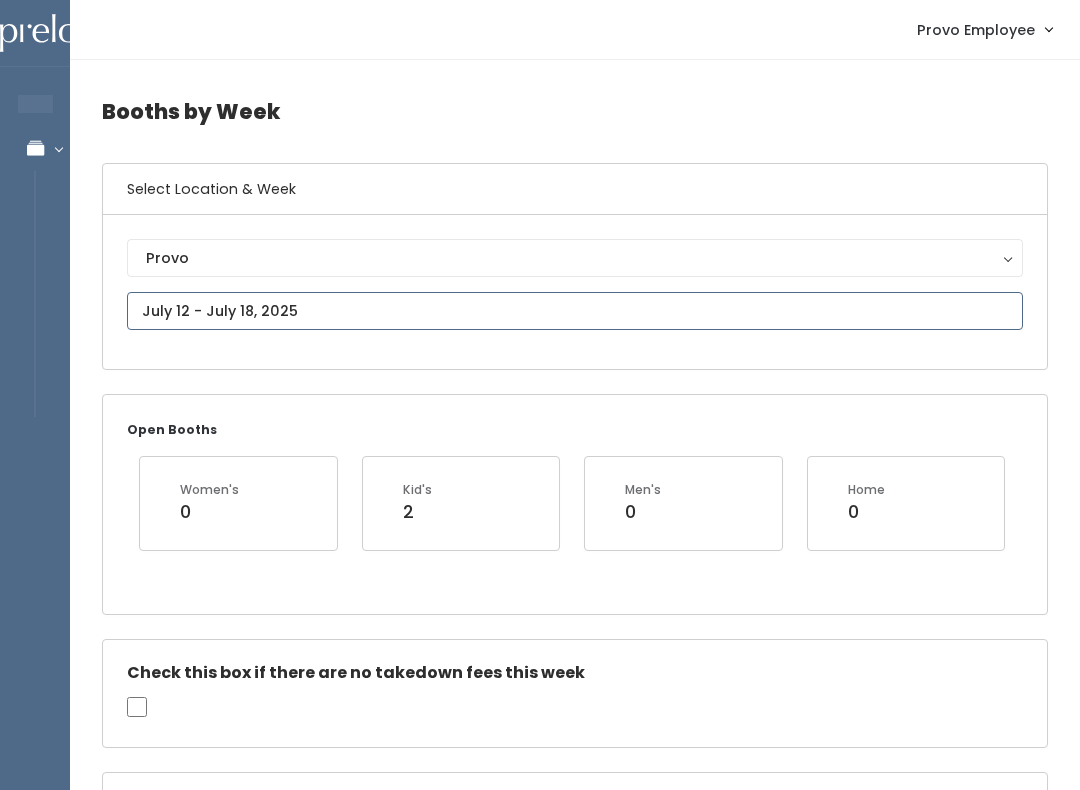 click on "EMPLOYEES
Manage Bookings
Booths by Week
All Bookings
Bookings with Booths
Booth Discounts
Seller Check-in
Provo Employee
Admin Home
My bookings
Account settings" at bounding box center [540, 1894] 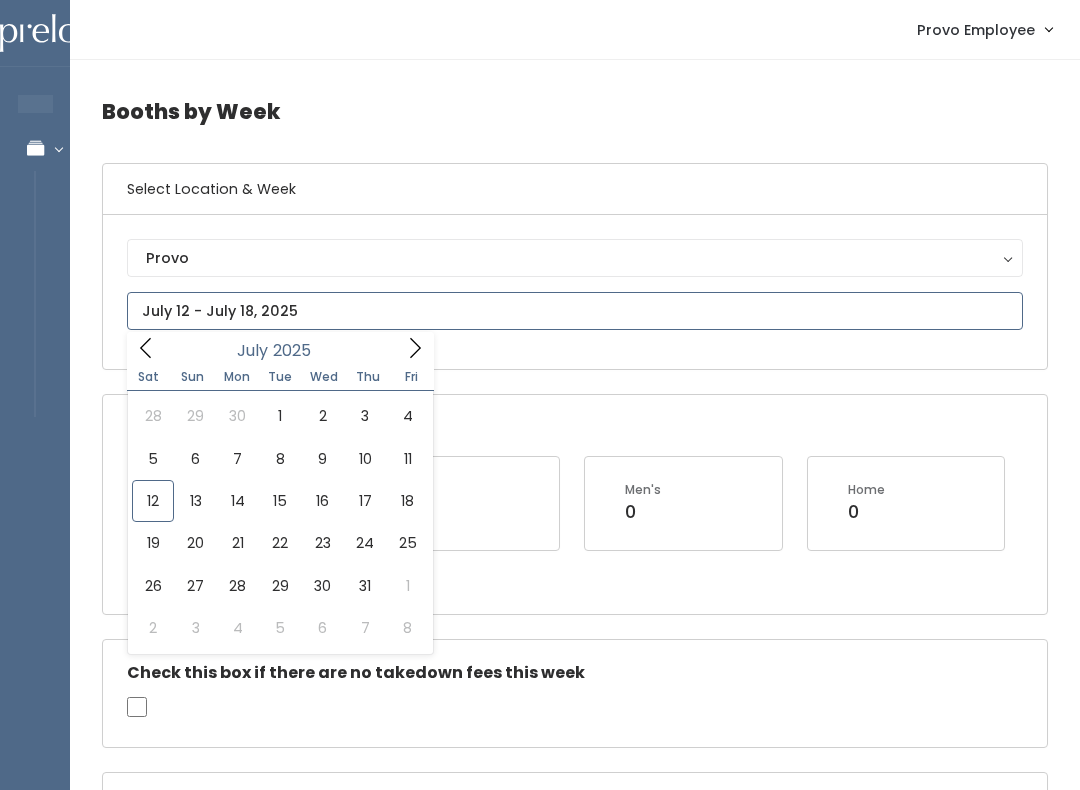 type on "[DATE] to [DATE]" 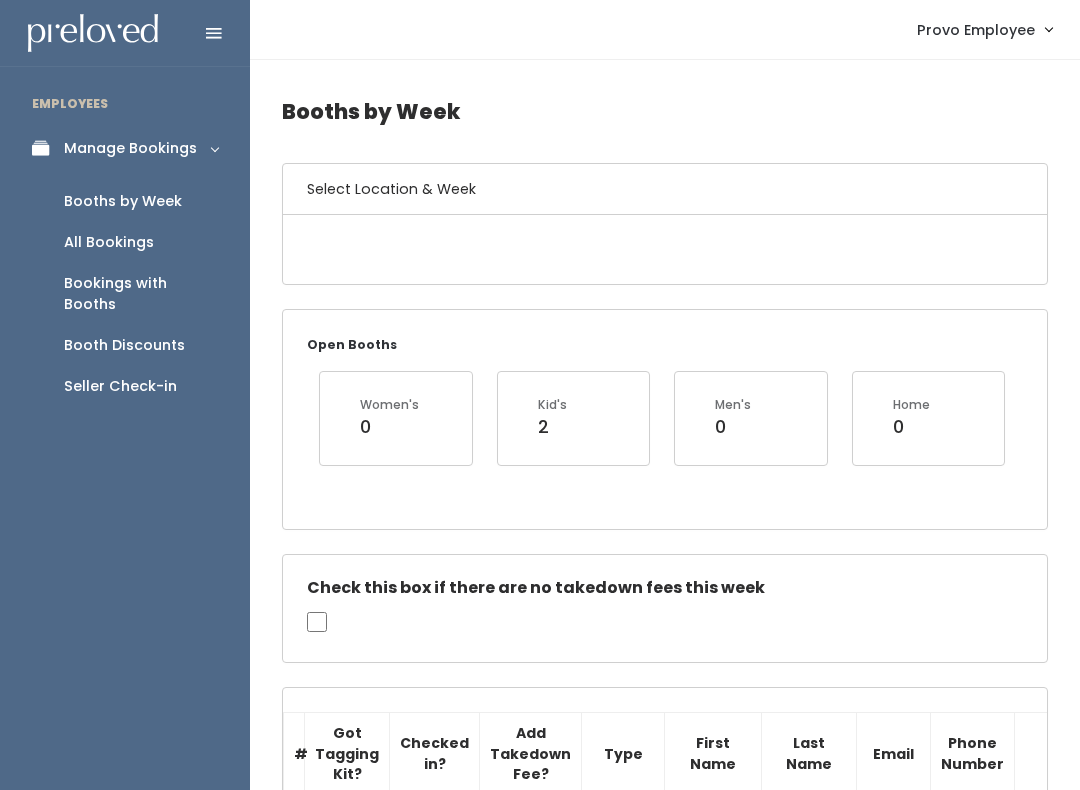 scroll, scrollTop: 0, scrollLeft: 0, axis: both 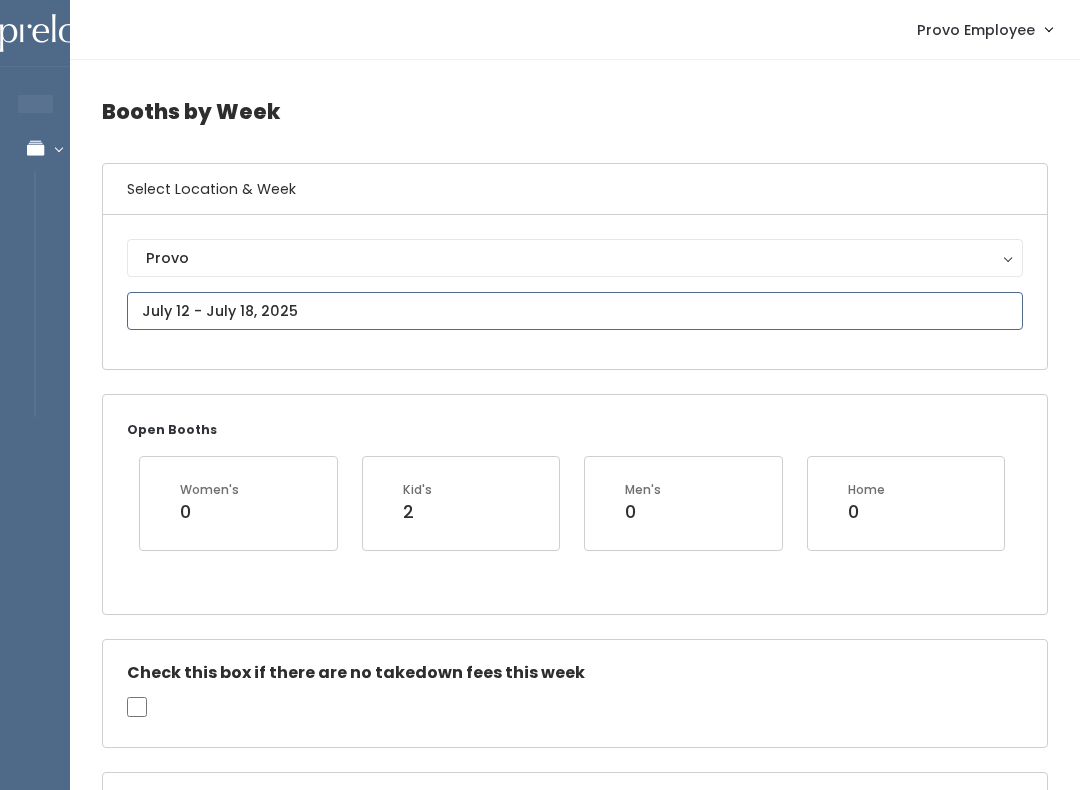click on "EMPLOYEES
Manage Bookings
Booths by Week
All Bookings
Bookings with Booths
Booth Discounts
Seller Check-in
Provo Employee
Admin Home
My bookings
Account settings" at bounding box center (540, 1894) 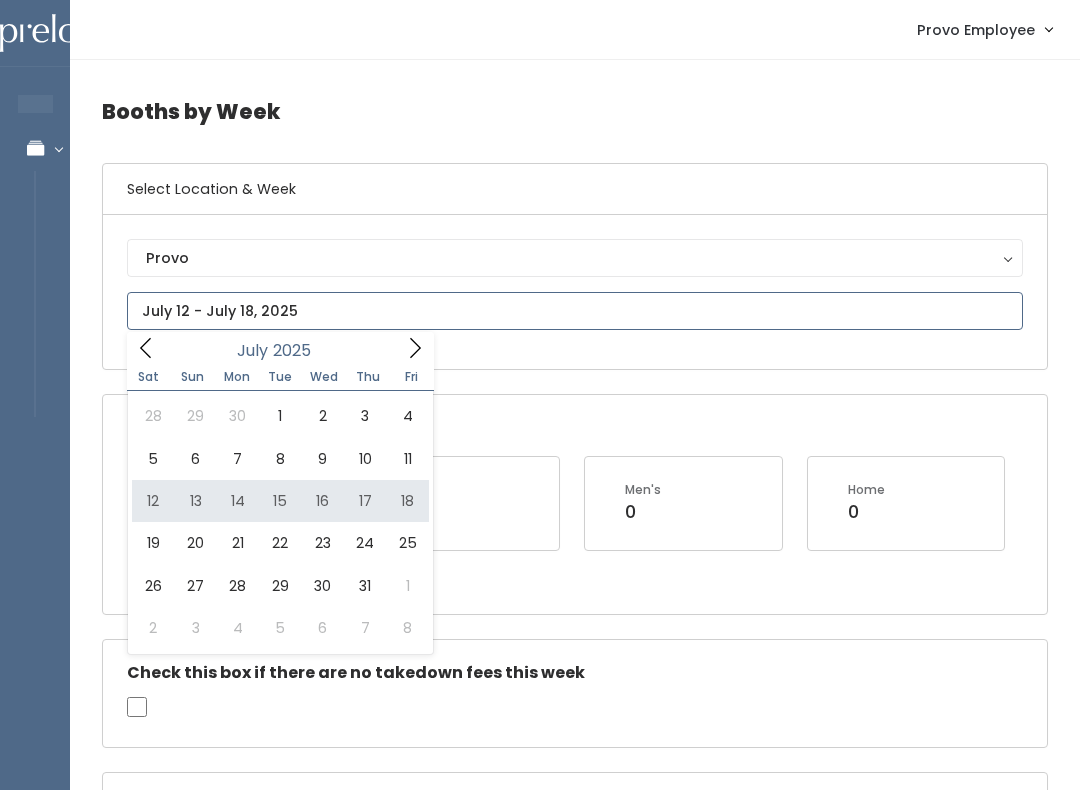 type on "July 12 to July 18" 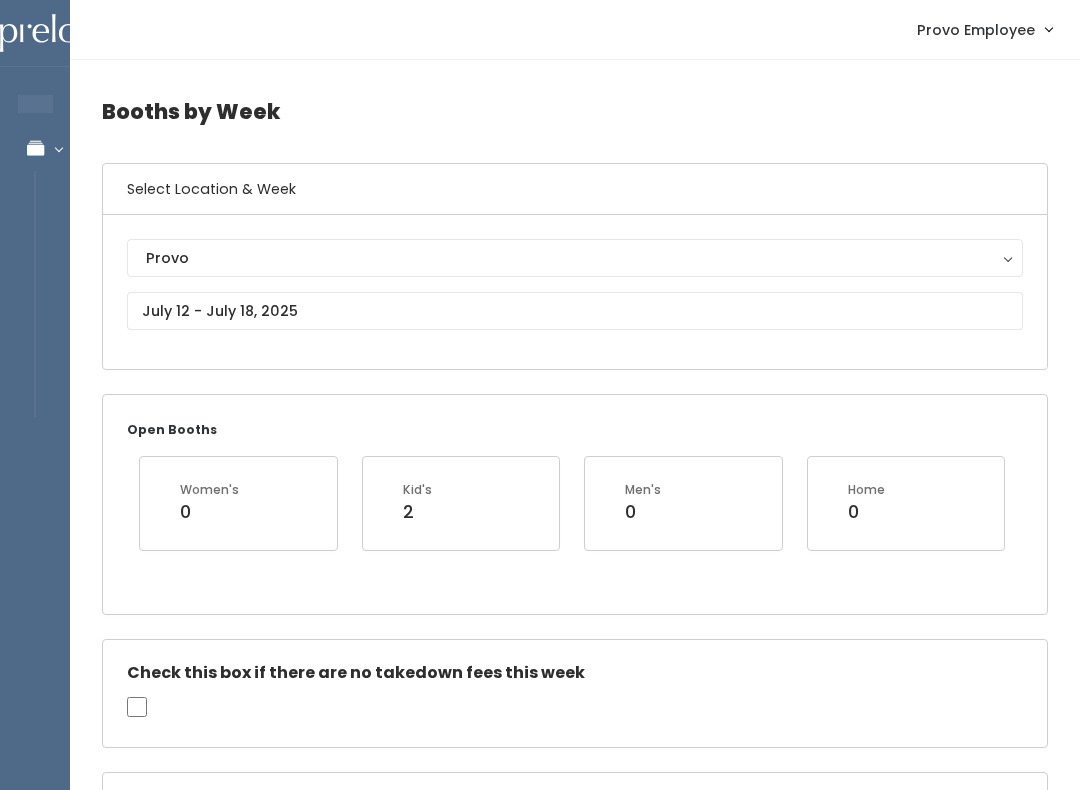 scroll, scrollTop: 0, scrollLeft: 0, axis: both 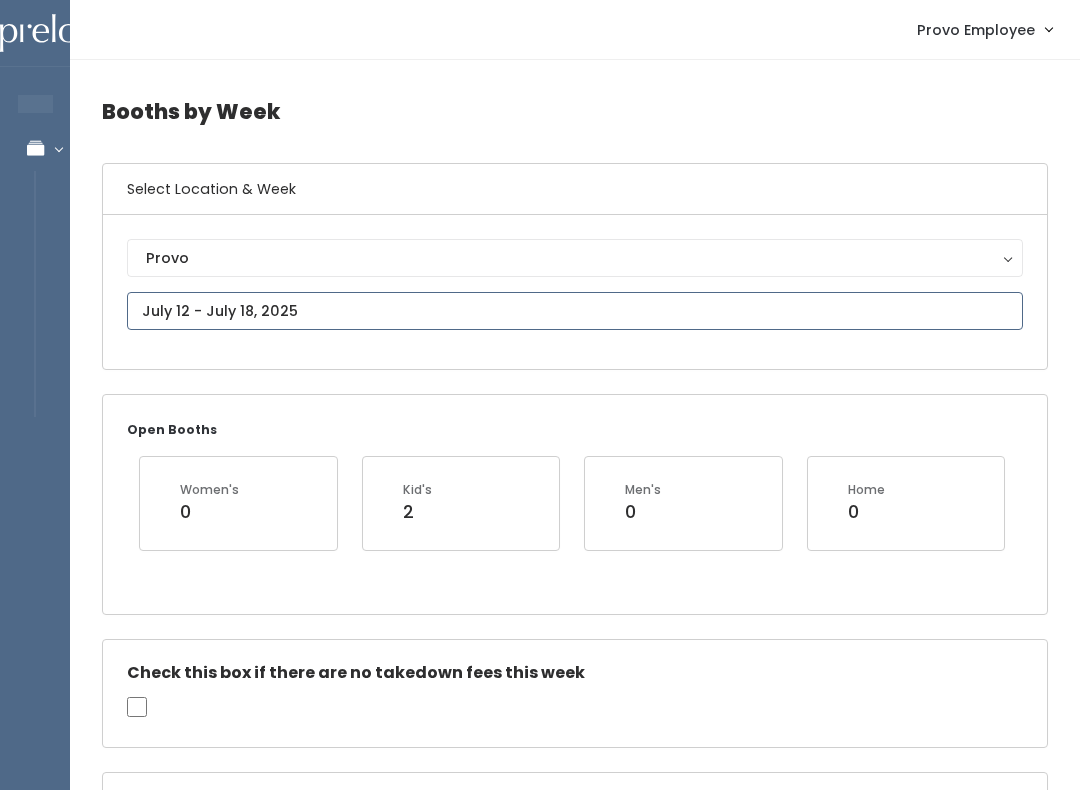 click on "EMPLOYEES
Manage Bookings
Booths by Week
All Bookings
Bookings with Booths
Booth Discounts
Seller Check-in
Provo Employee
Admin Home
My bookings
Account settings" at bounding box center [540, 2501] 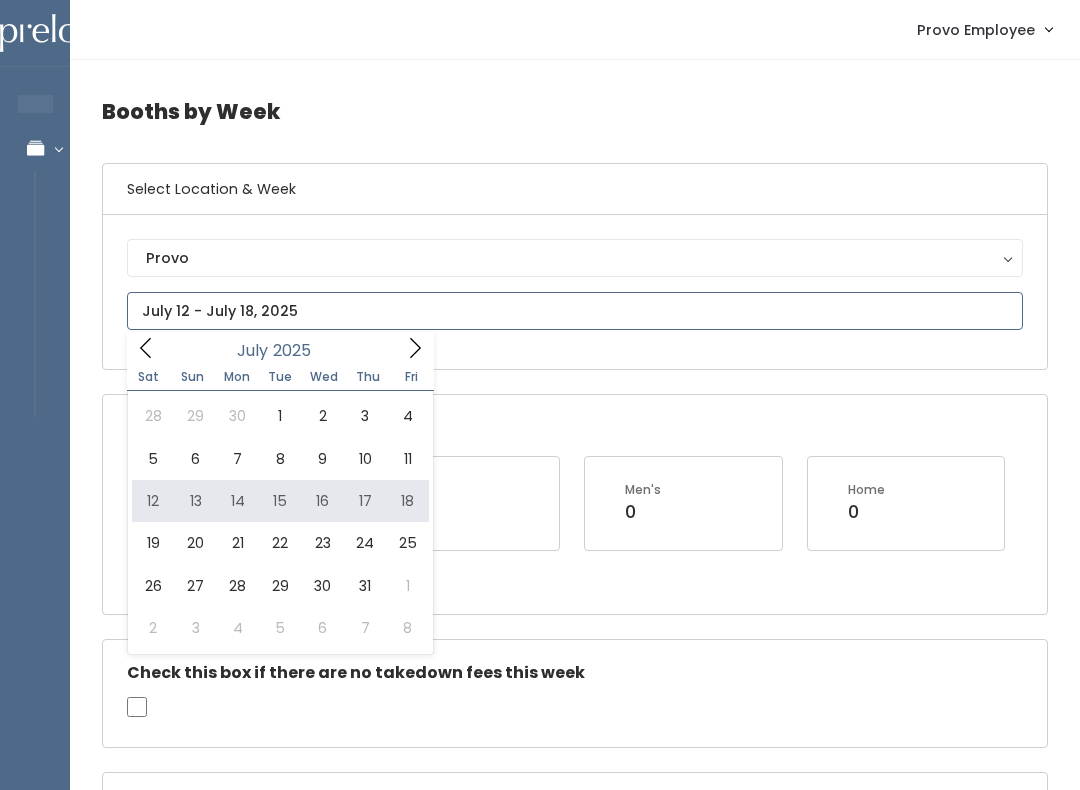 type on "July 12 to July 18" 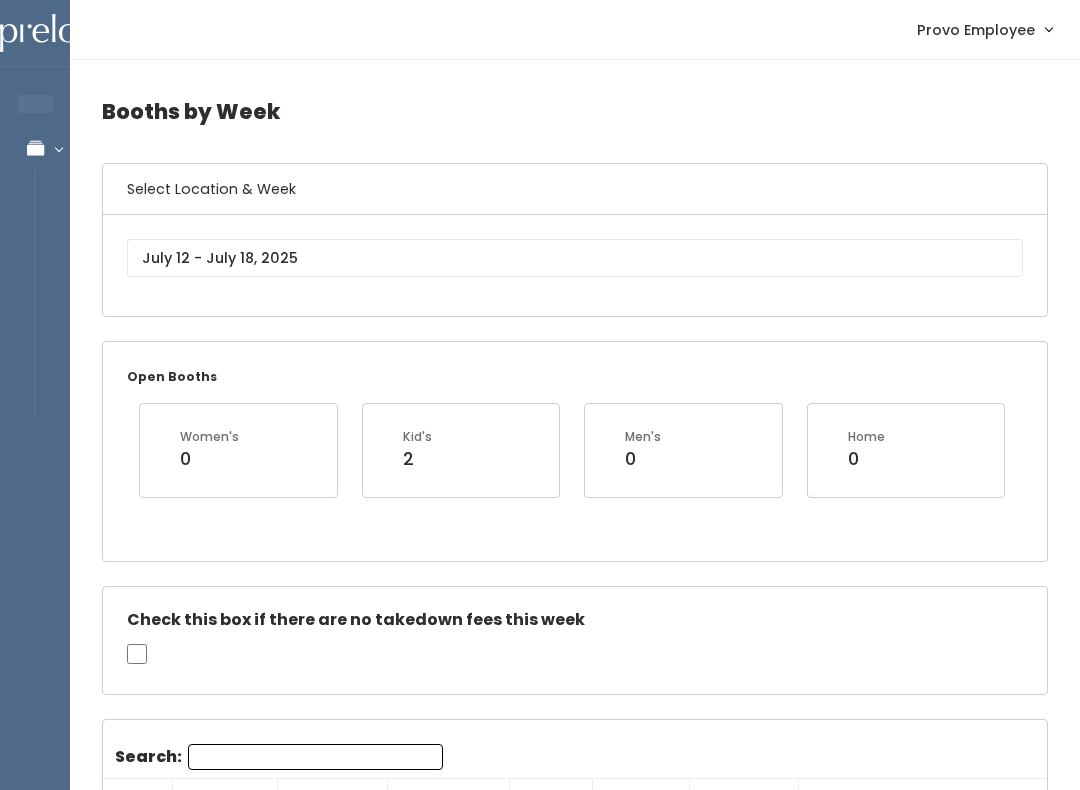 scroll, scrollTop: 0, scrollLeft: 0, axis: both 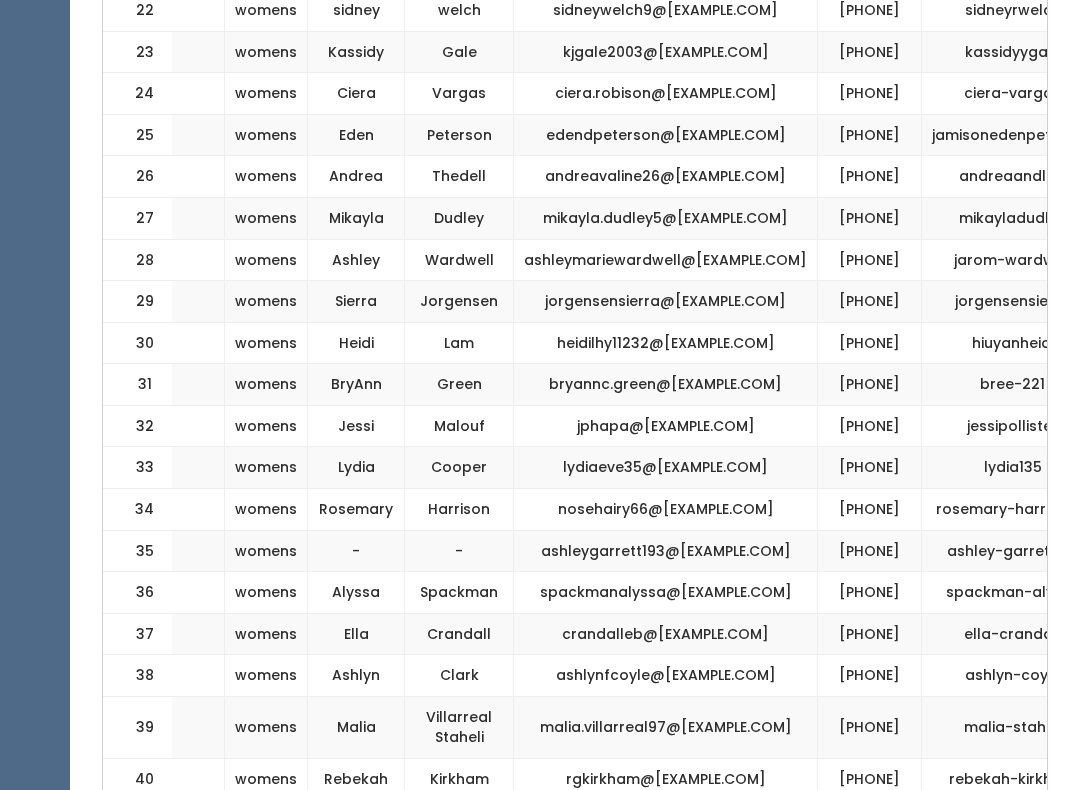 click on "[PHONE]" at bounding box center [870, -114] 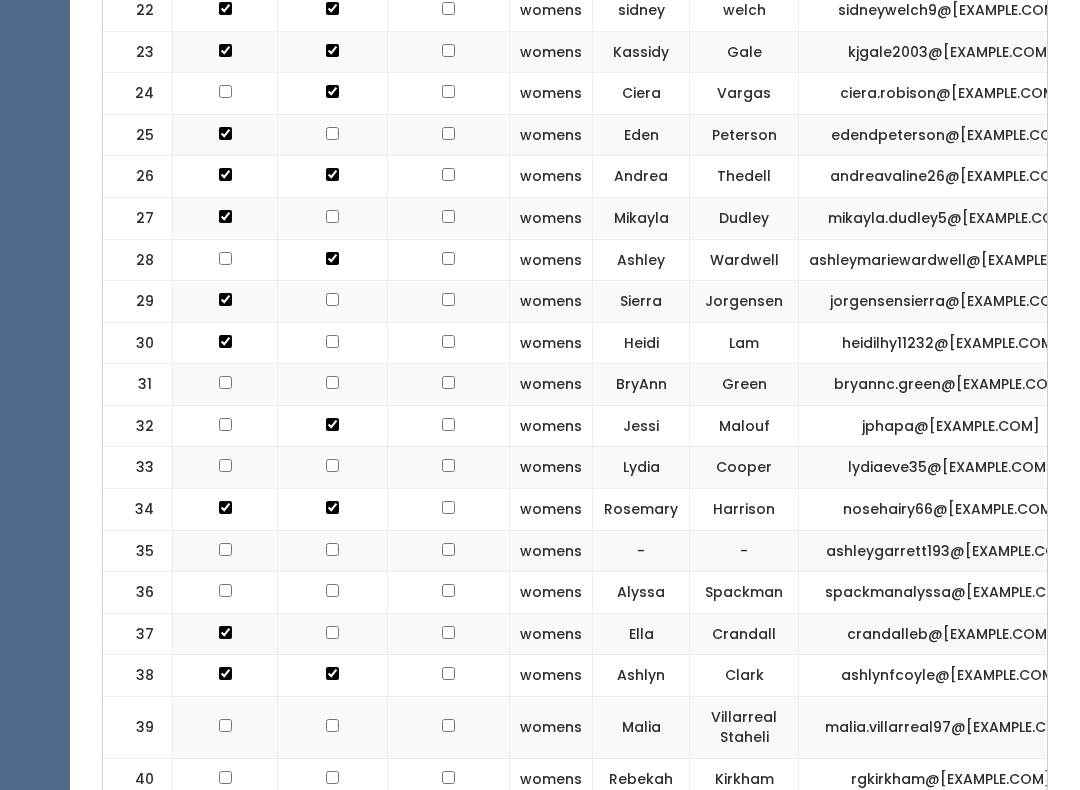 scroll, scrollTop: 0, scrollLeft: 0, axis: both 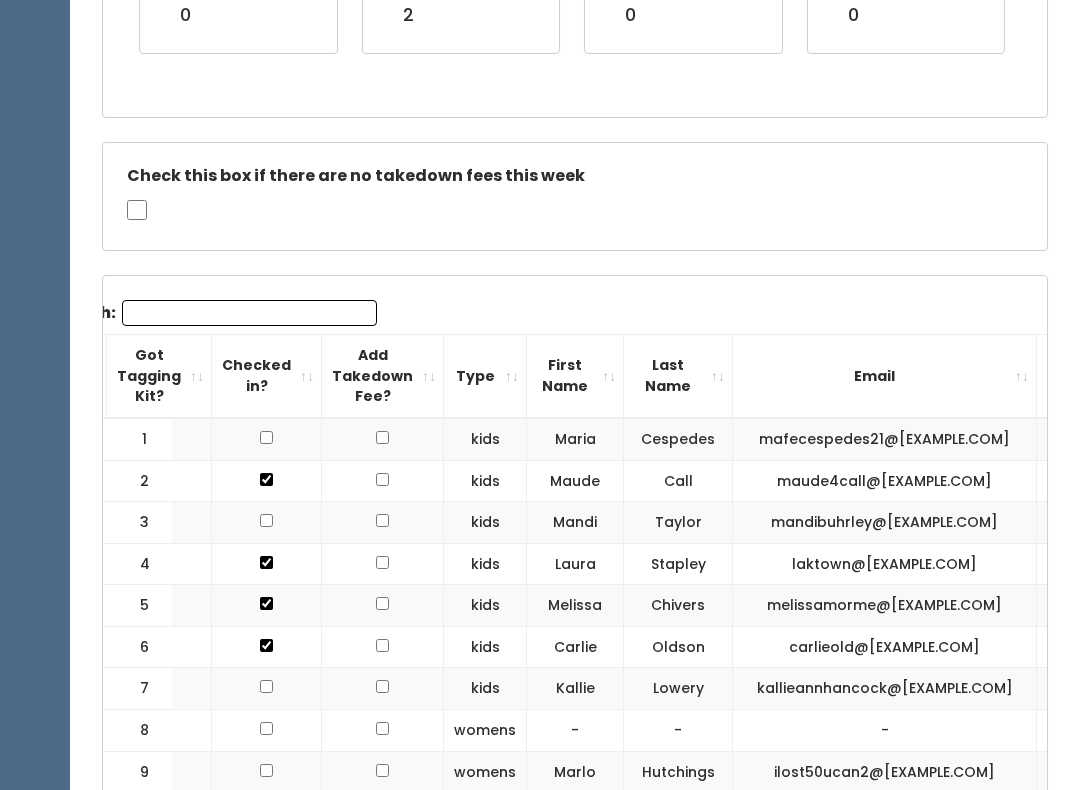 click on "Search:" at bounding box center [249, 313] 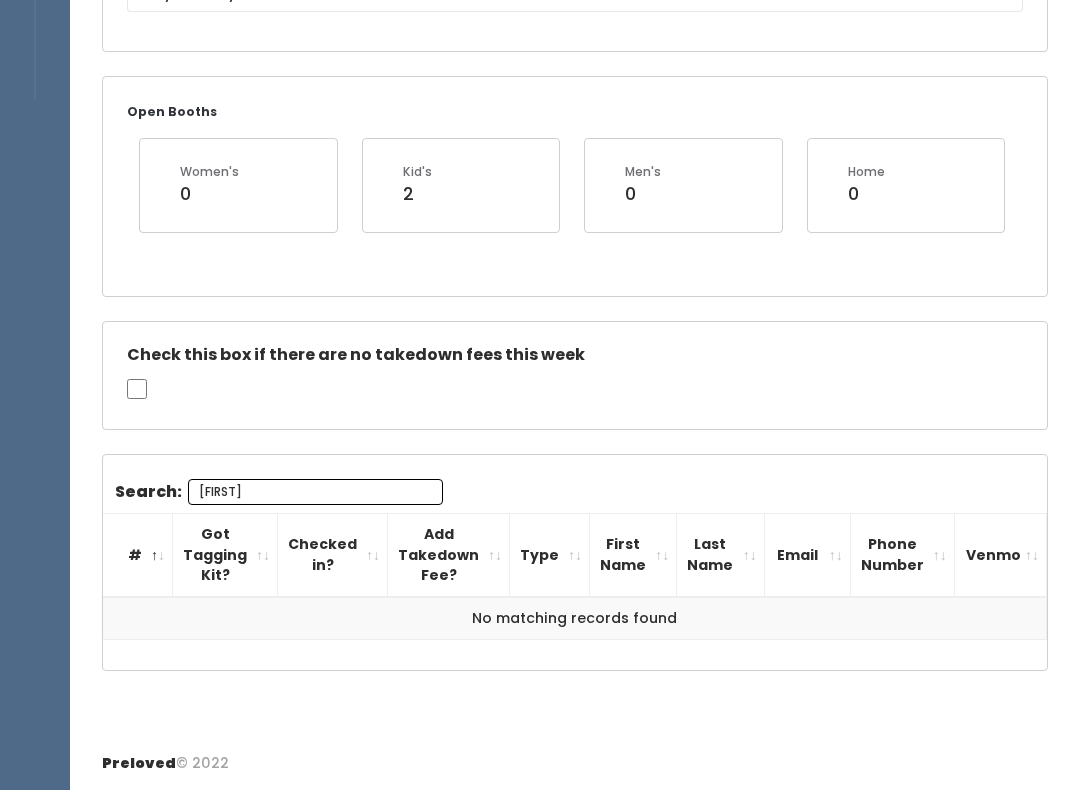 scroll, scrollTop: 312, scrollLeft: 0, axis: vertical 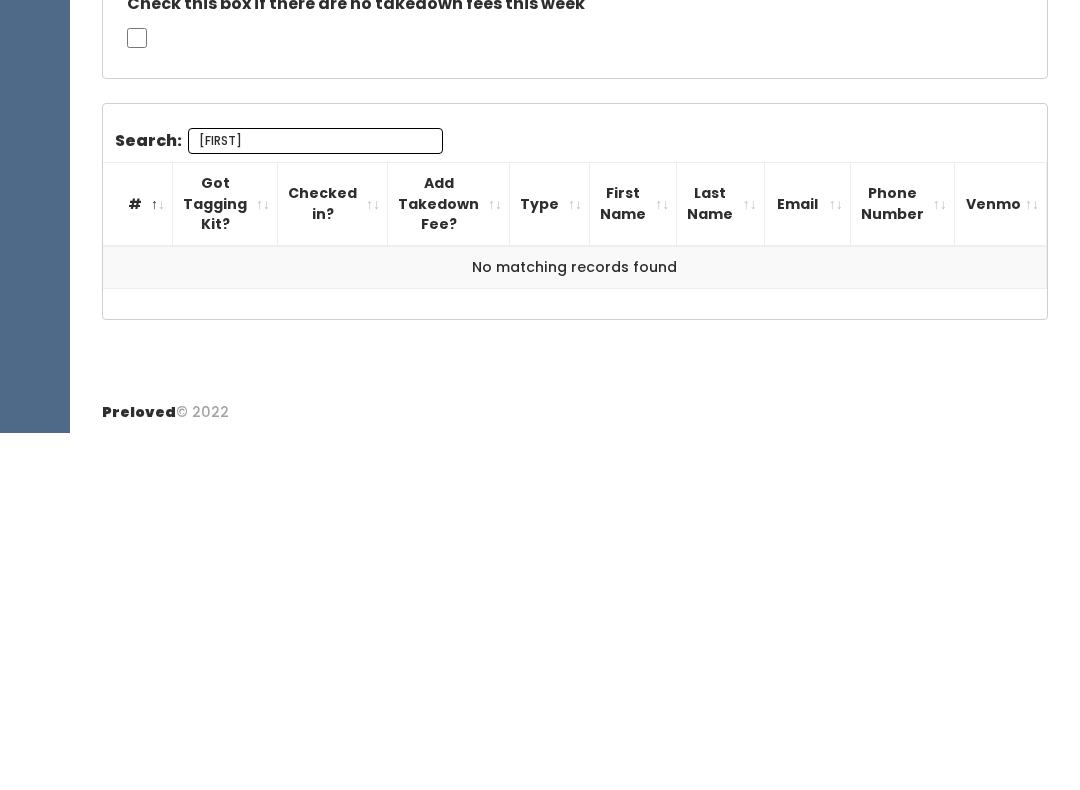 type on "M" 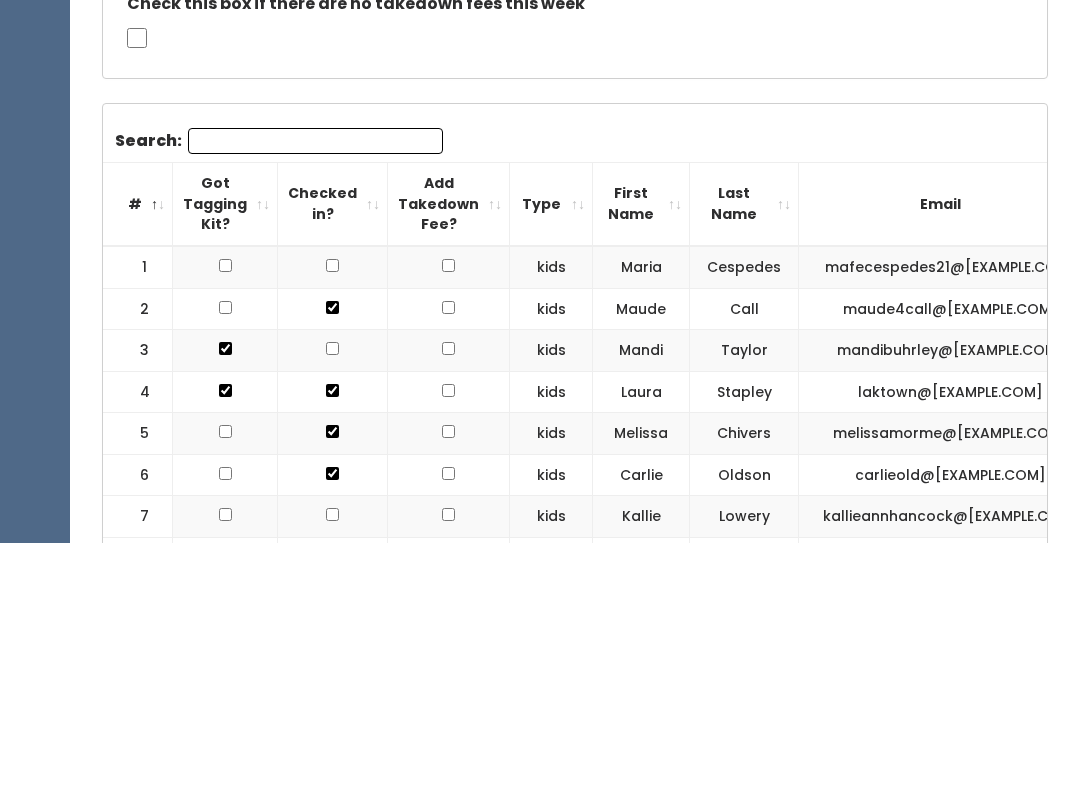 scroll, scrollTop: 425, scrollLeft: 0, axis: vertical 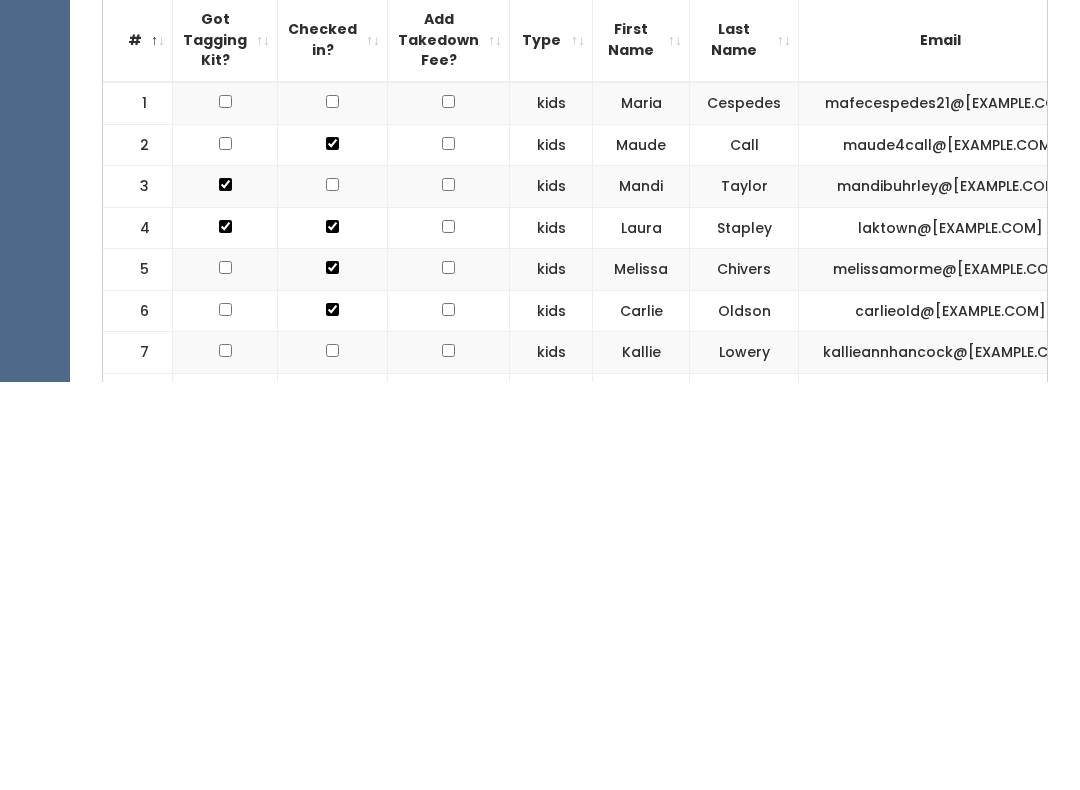 type on "E" 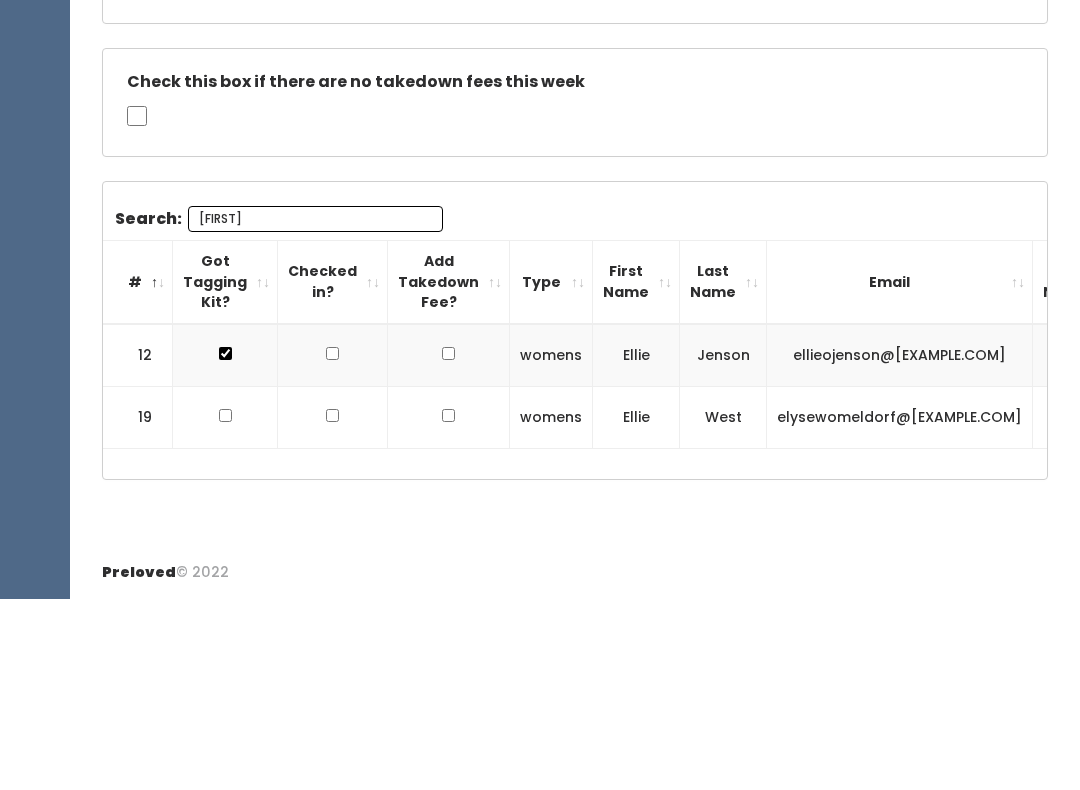 scroll, scrollTop: 392, scrollLeft: 0, axis: vertical 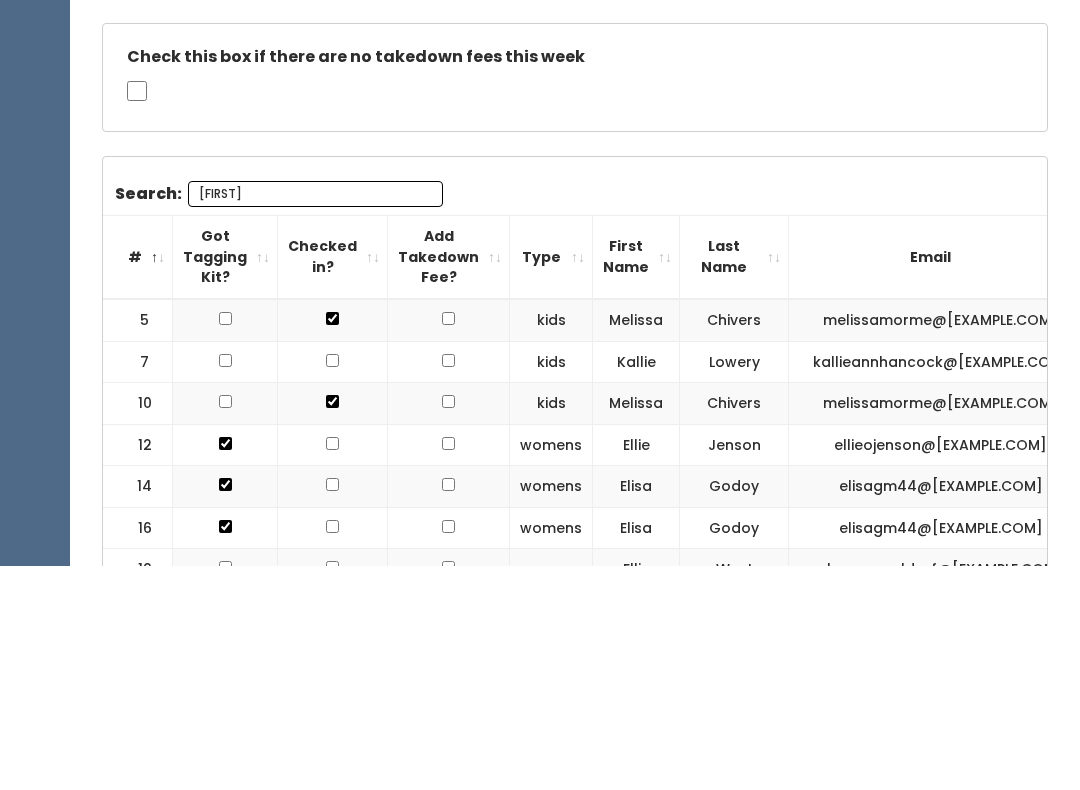 type on "E" 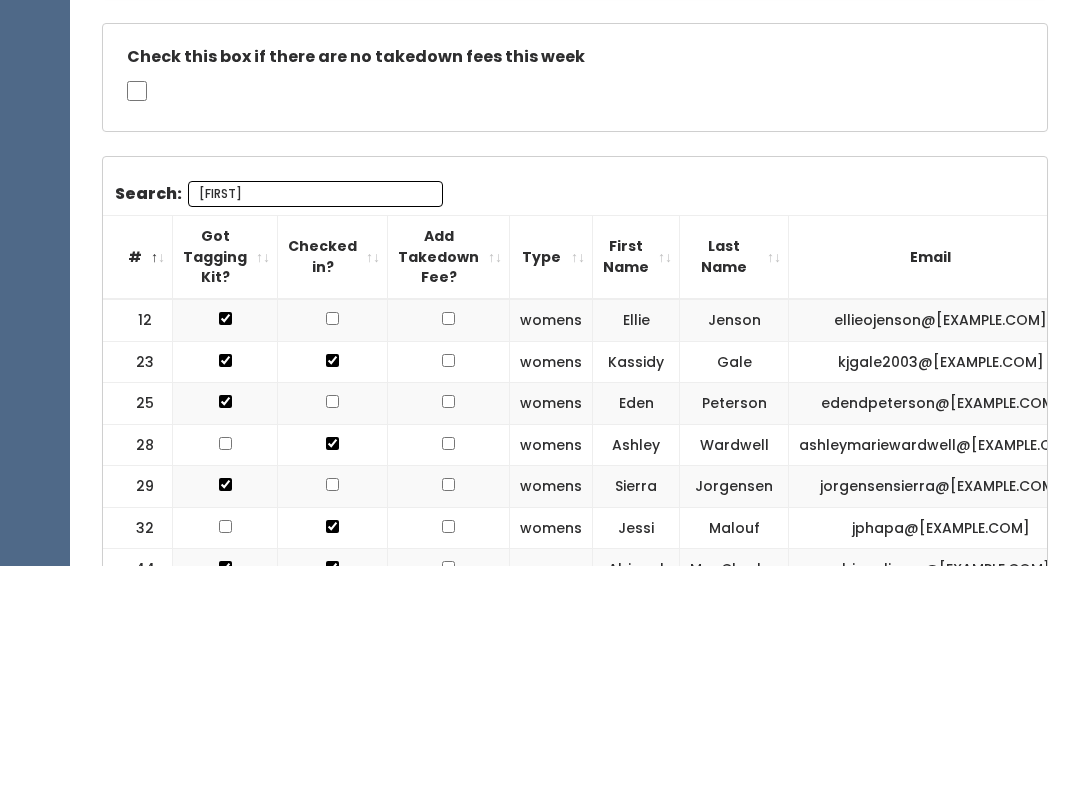 scroll, scrollTop: 312, scrollLeft: 0, axis: vertical 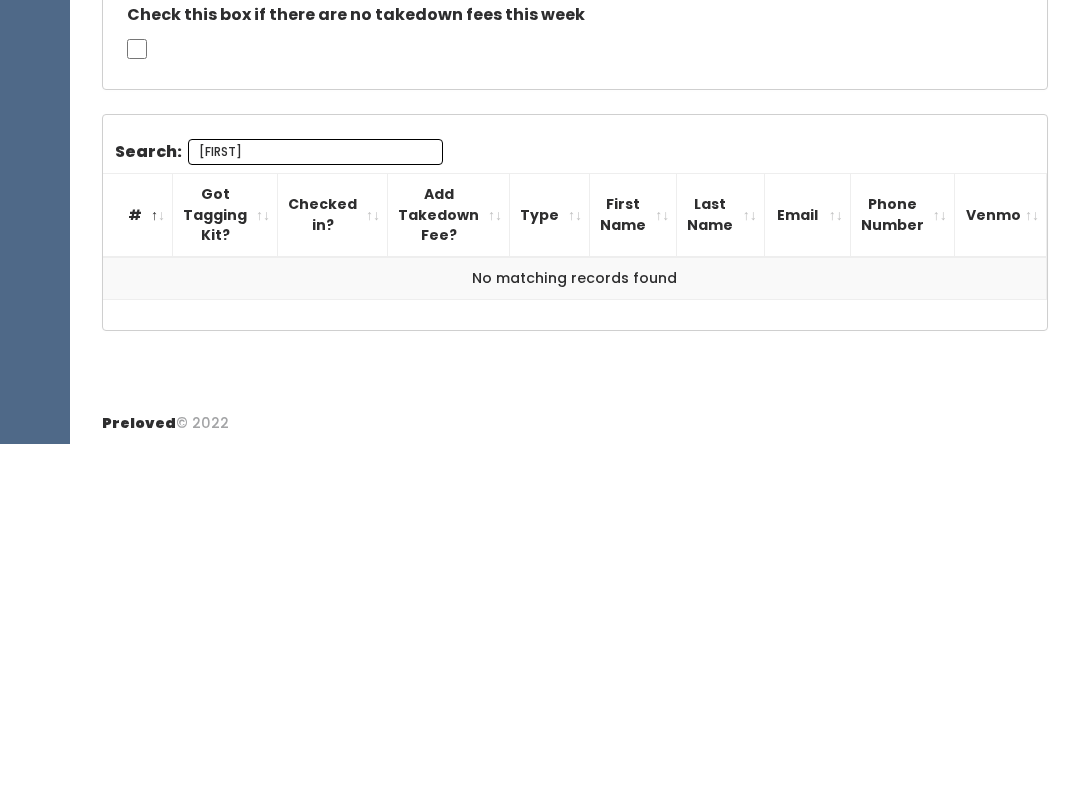 type on "J" 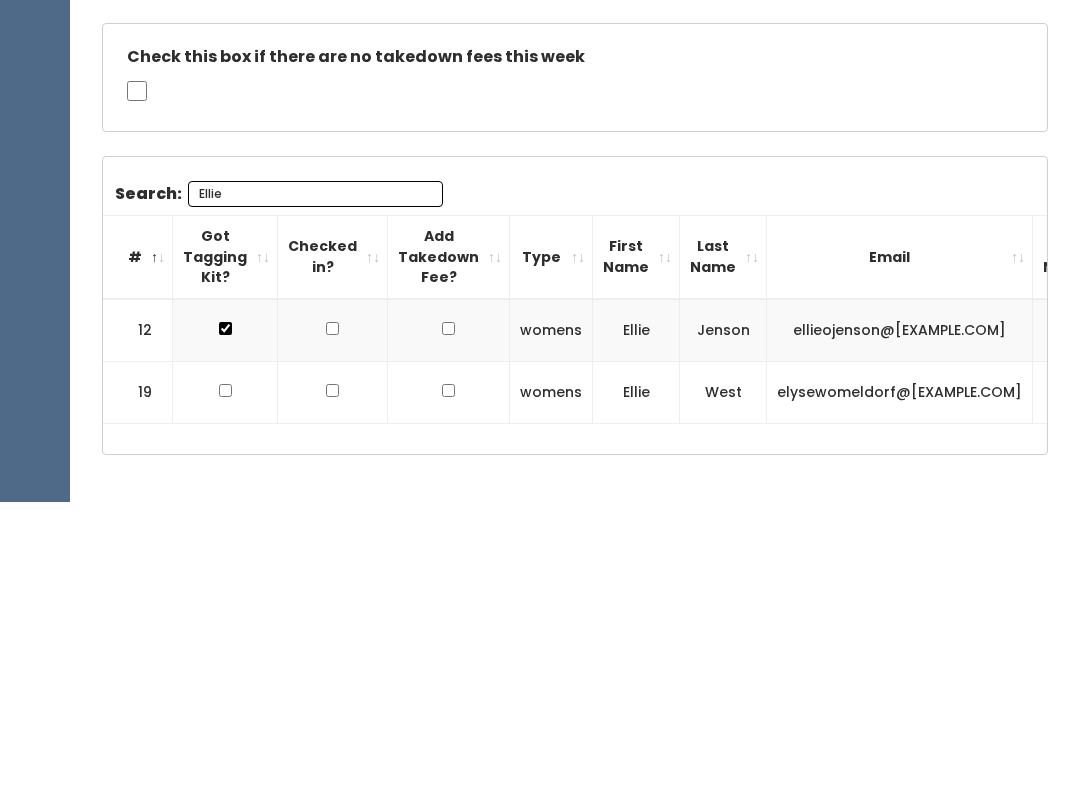 scroll, scrollTop: 328, scrollLeft: 0, axis: vertical 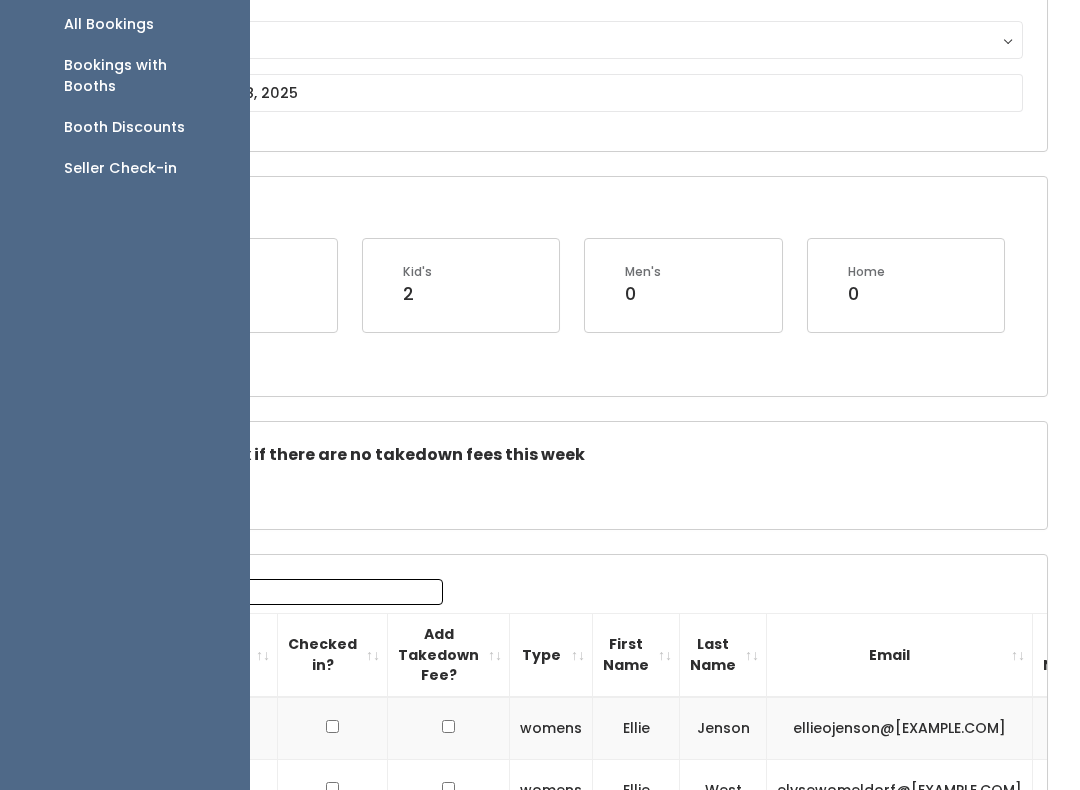 type on "Ellie" 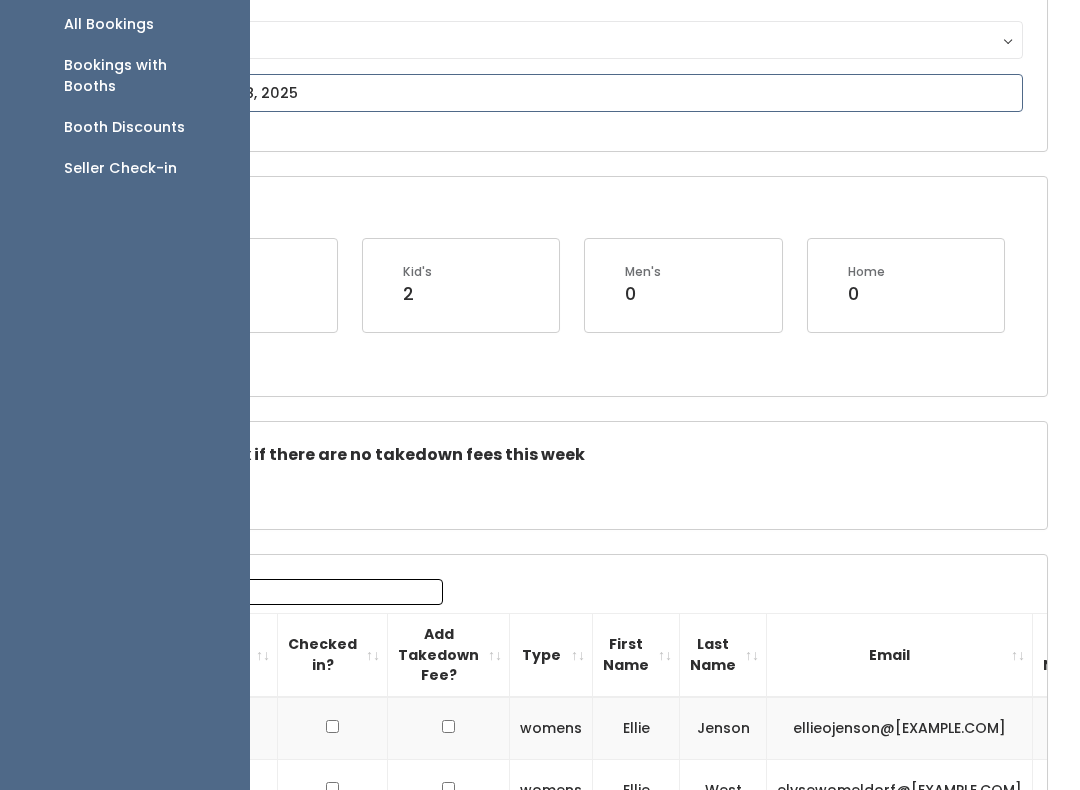 click at bounding box center (575, 93) 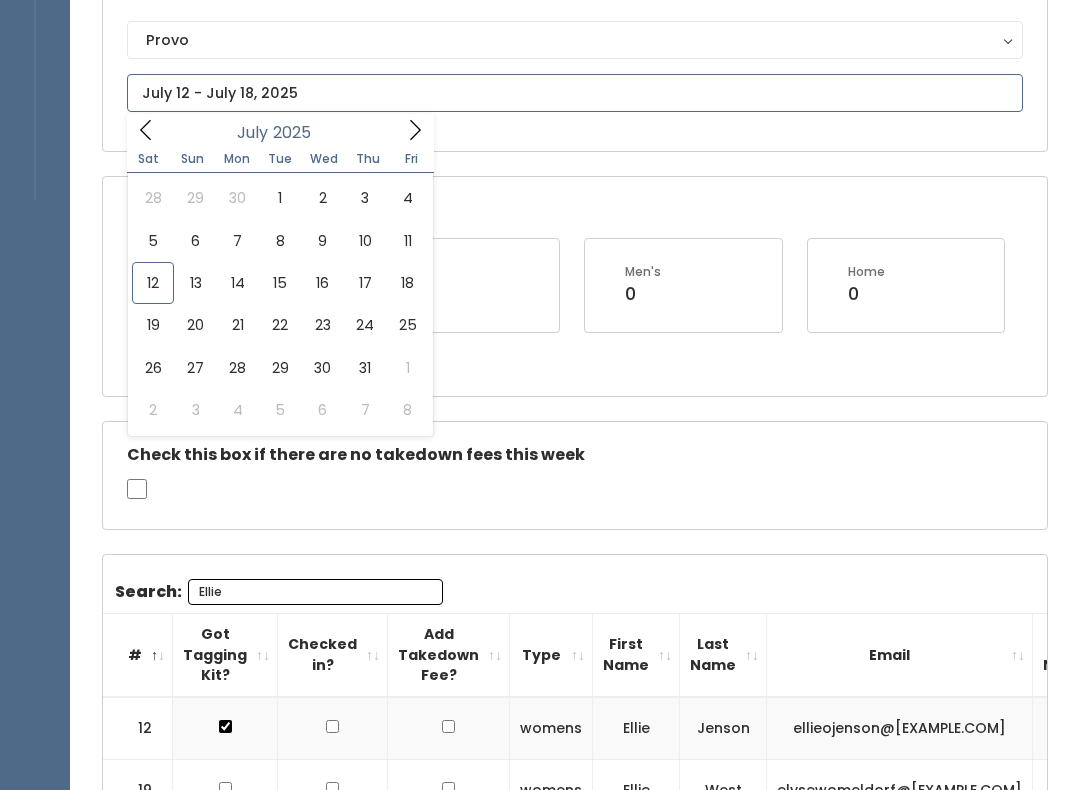 type on "[MONTH] [NUMBER] to [MONTH] [NUMBER]" 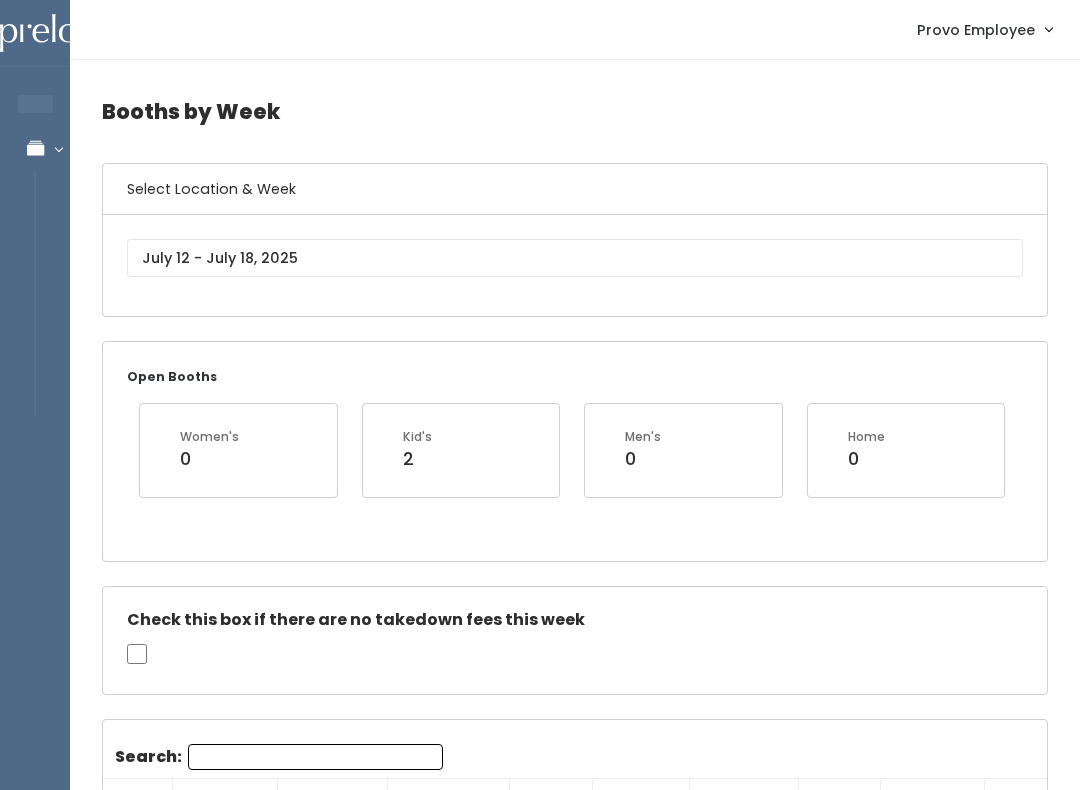 scroll, scrollTop: 0, scrollLeft: 0, axis: both 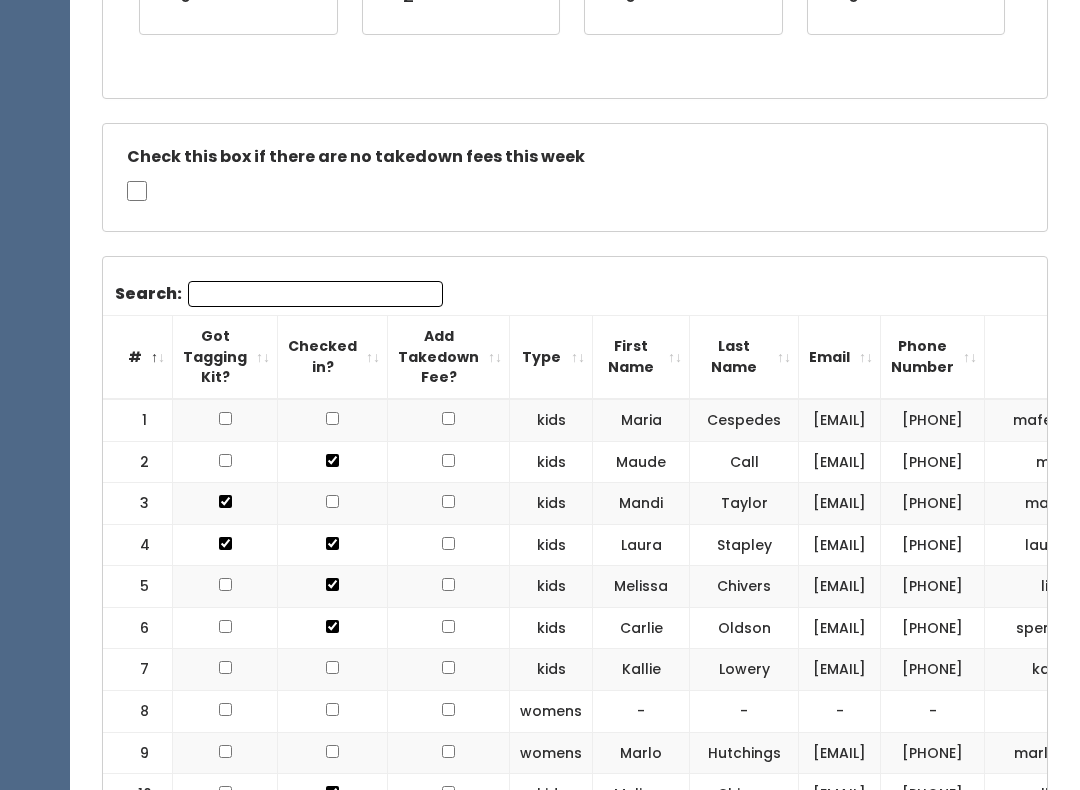 click on "Search:" at bounding box center [315, 295] 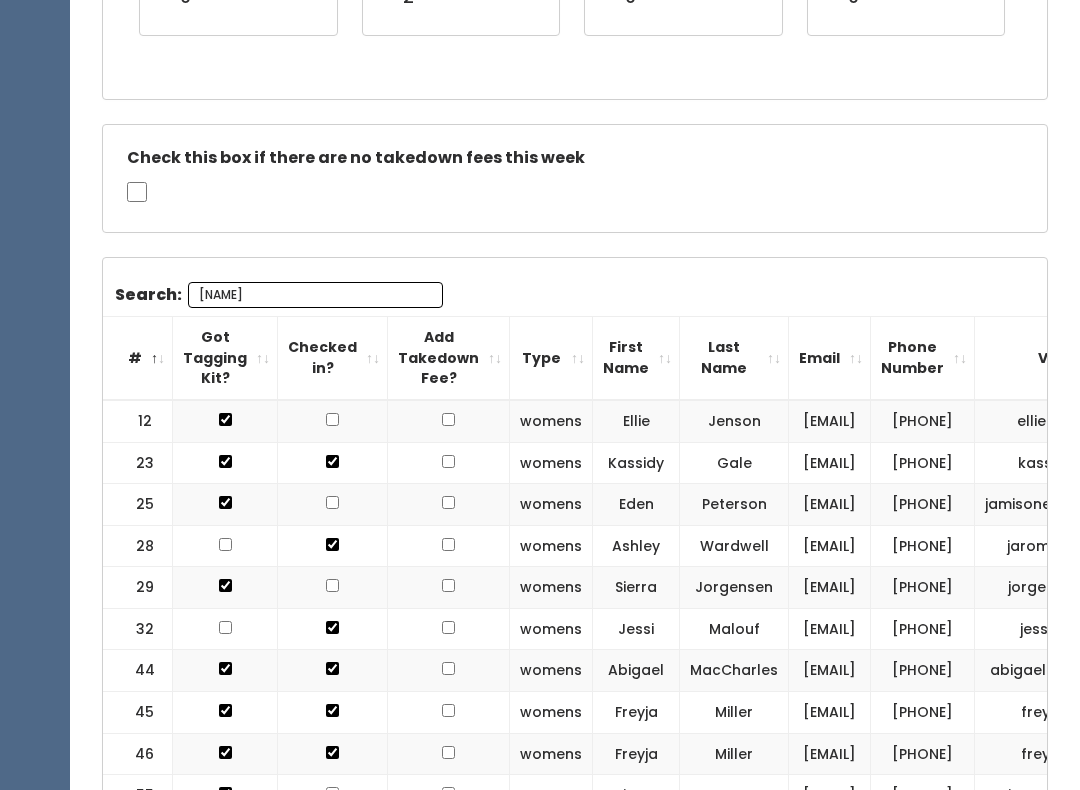 scroll, scrollTop: 312, scrollLeft: 0, axis: vertical 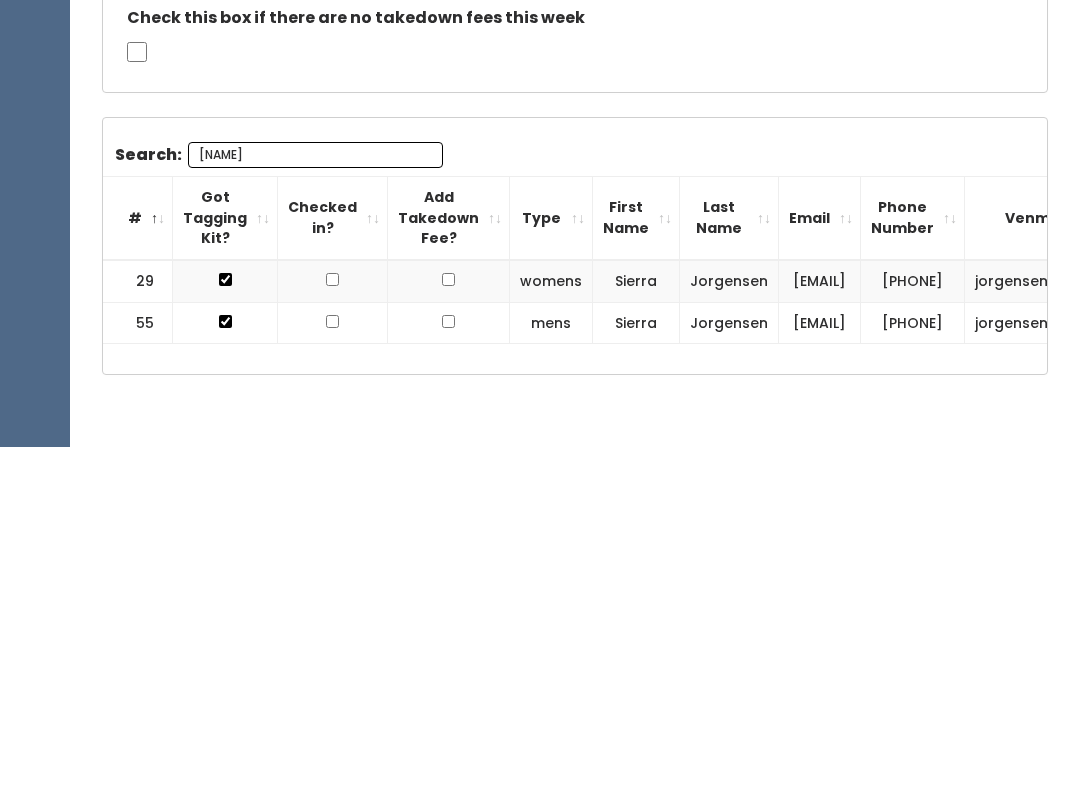 type on "J" 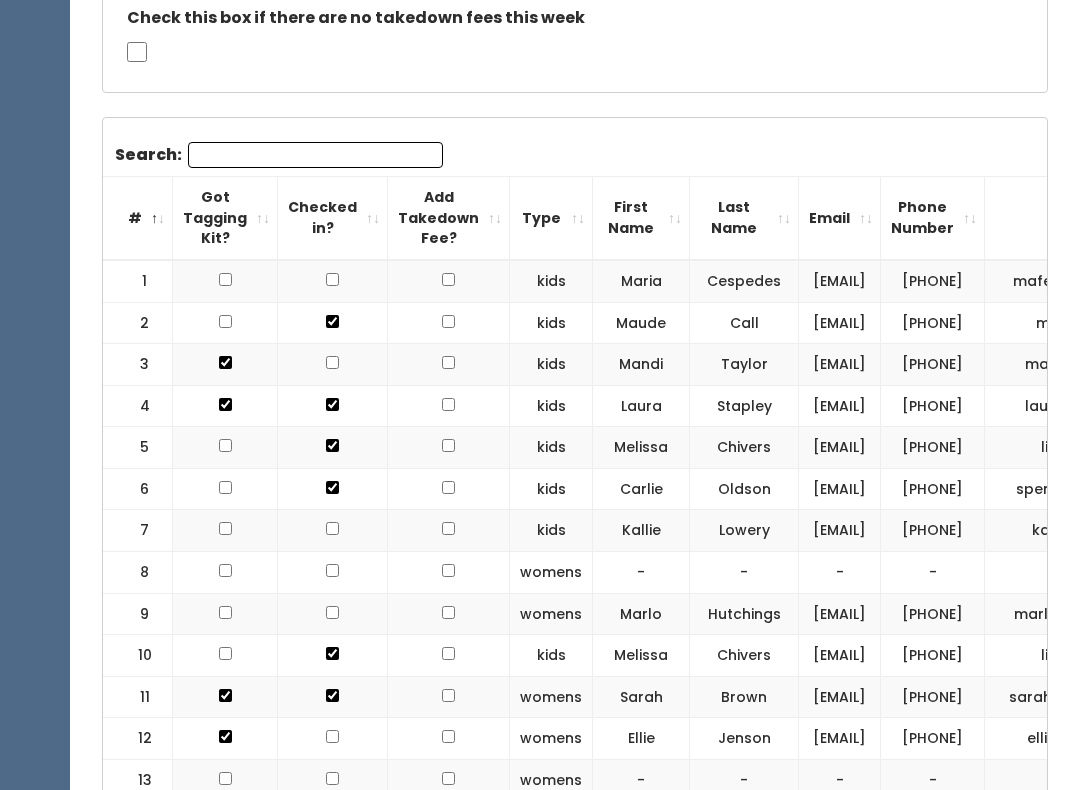 click on "ilost50ucan2@gmail.com" at bounding box center (840, 614) 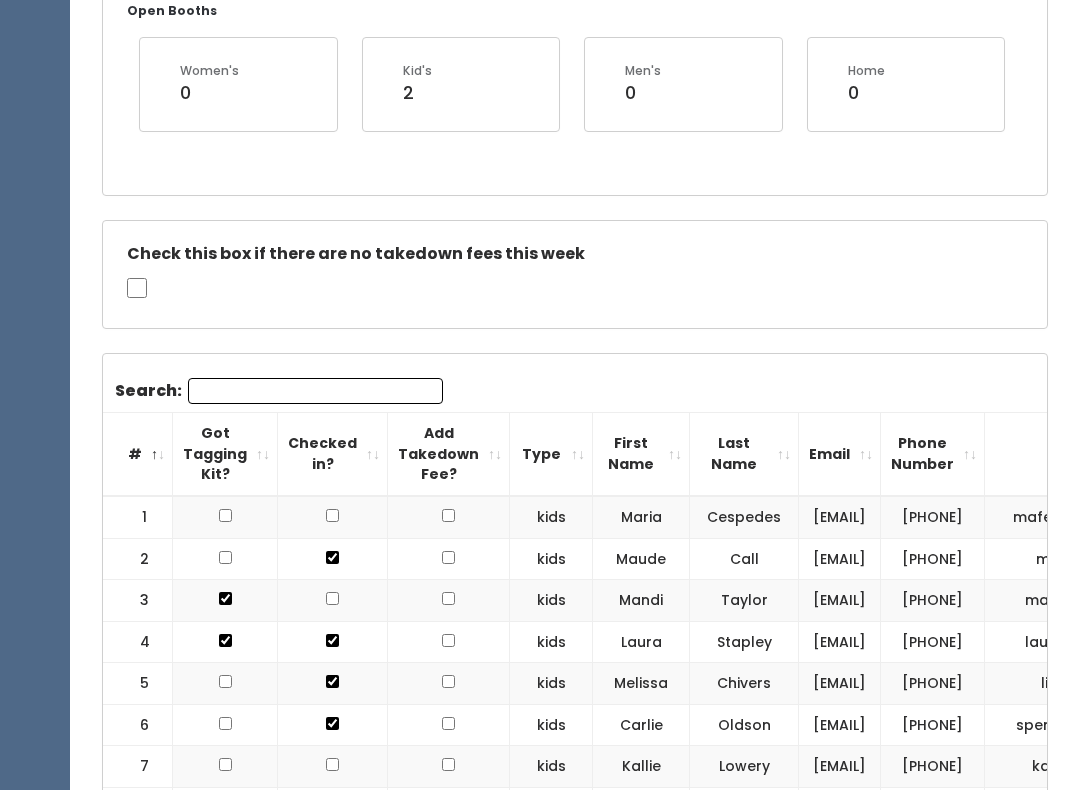 scroll, scrollTop: 419, scrollLeft: 0, axis: vertical 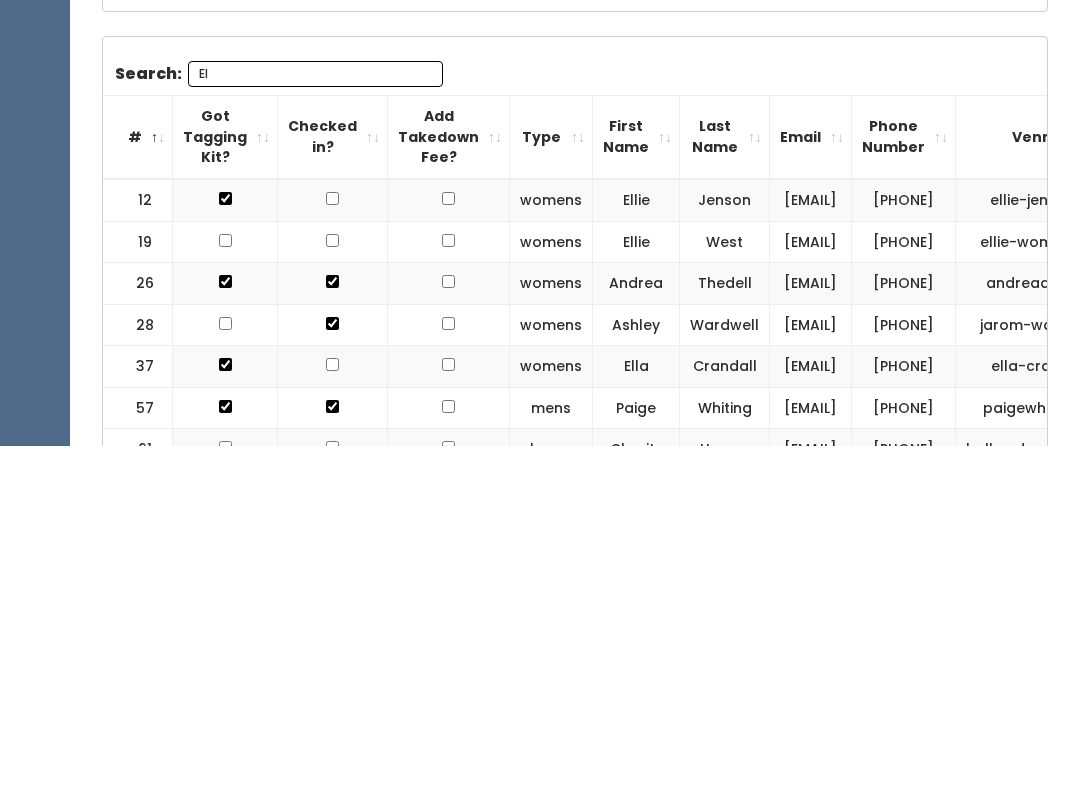 type on "E" 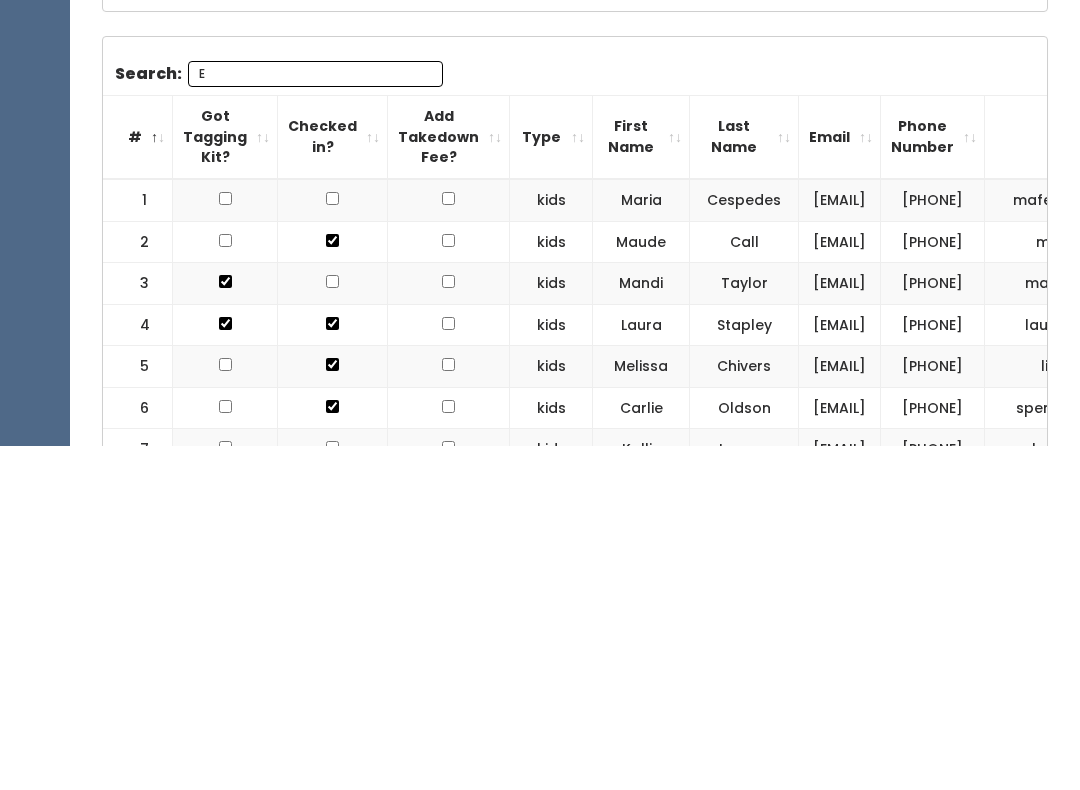 type 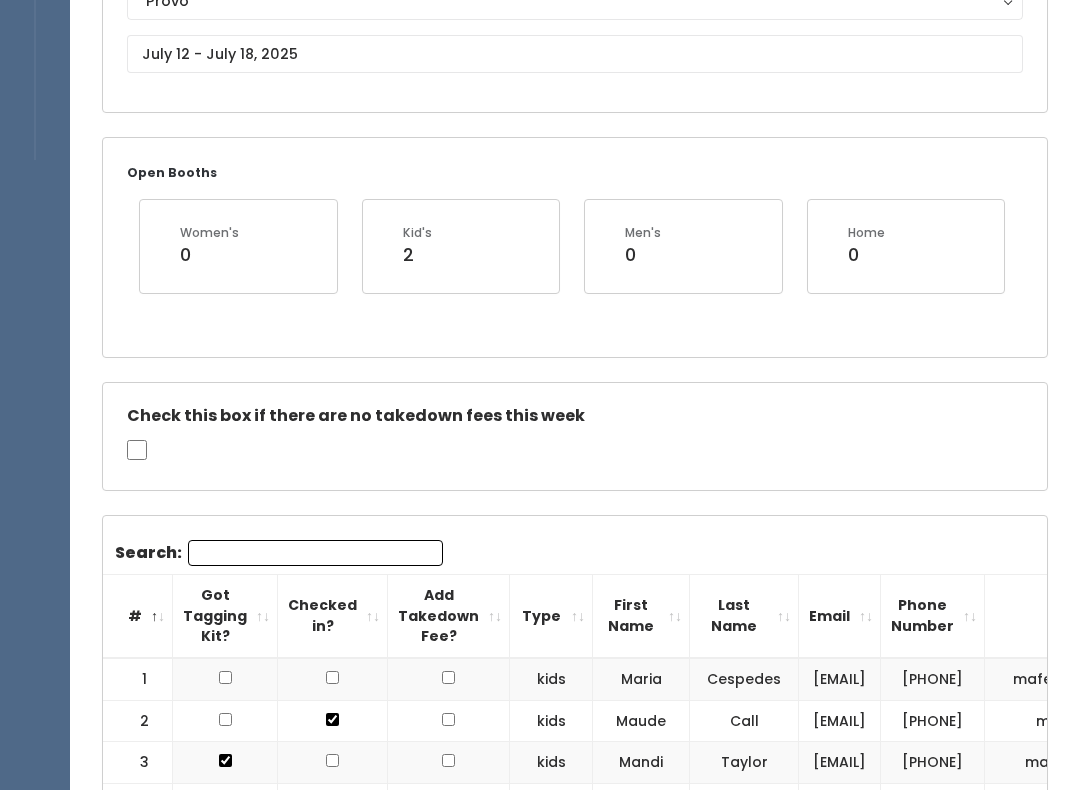 scroll, scrollTop: 220, scrollLeft: 0, axis: vertical 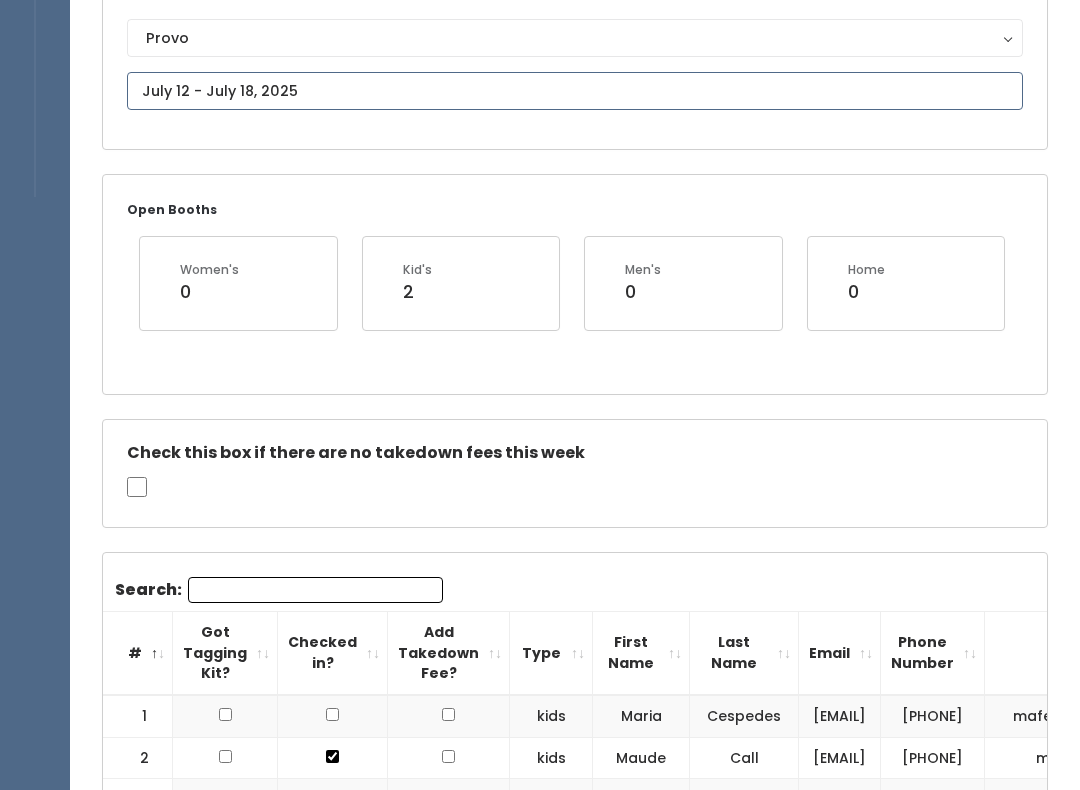 click on "EMPLOYEES
Manage Bookings
Booths by Week
All Bookings
Bookings with Booths
Booth Discounts
Seller Check-in
Provo Employee
Admin Home
My bookings
Account settings" at bounding box center (540, 1674) 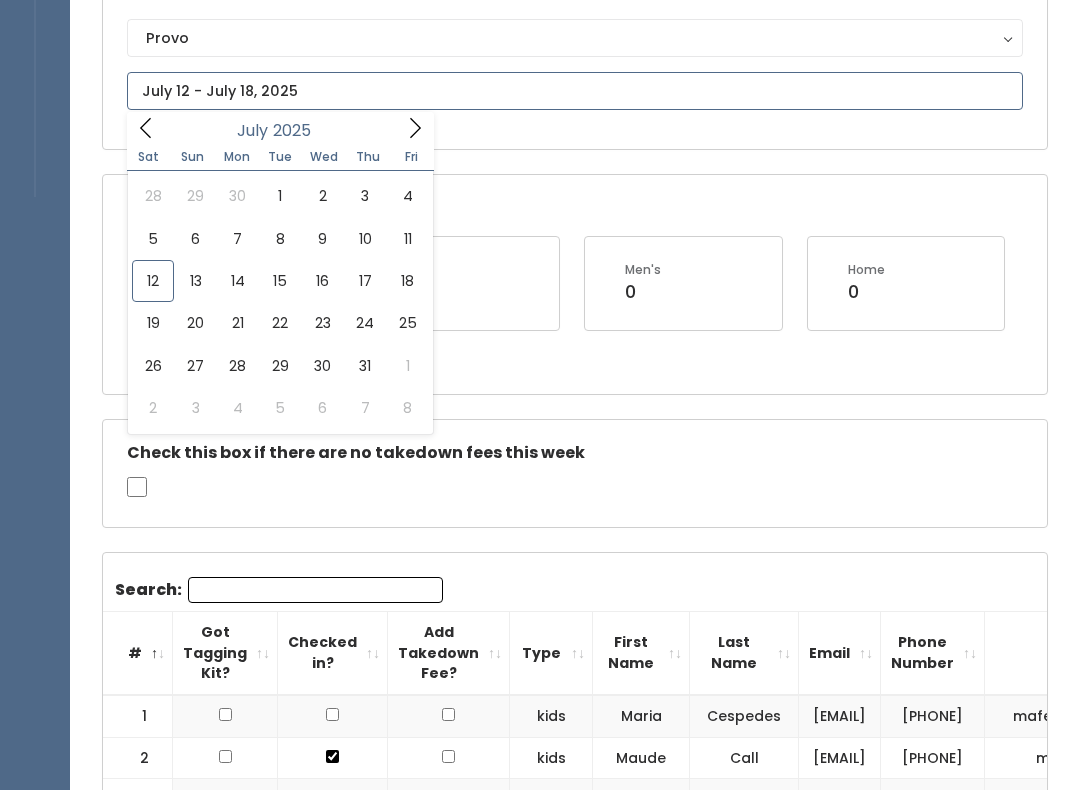 scroll, scrollTop: 215, scrollLeft: 0, axis: vertical 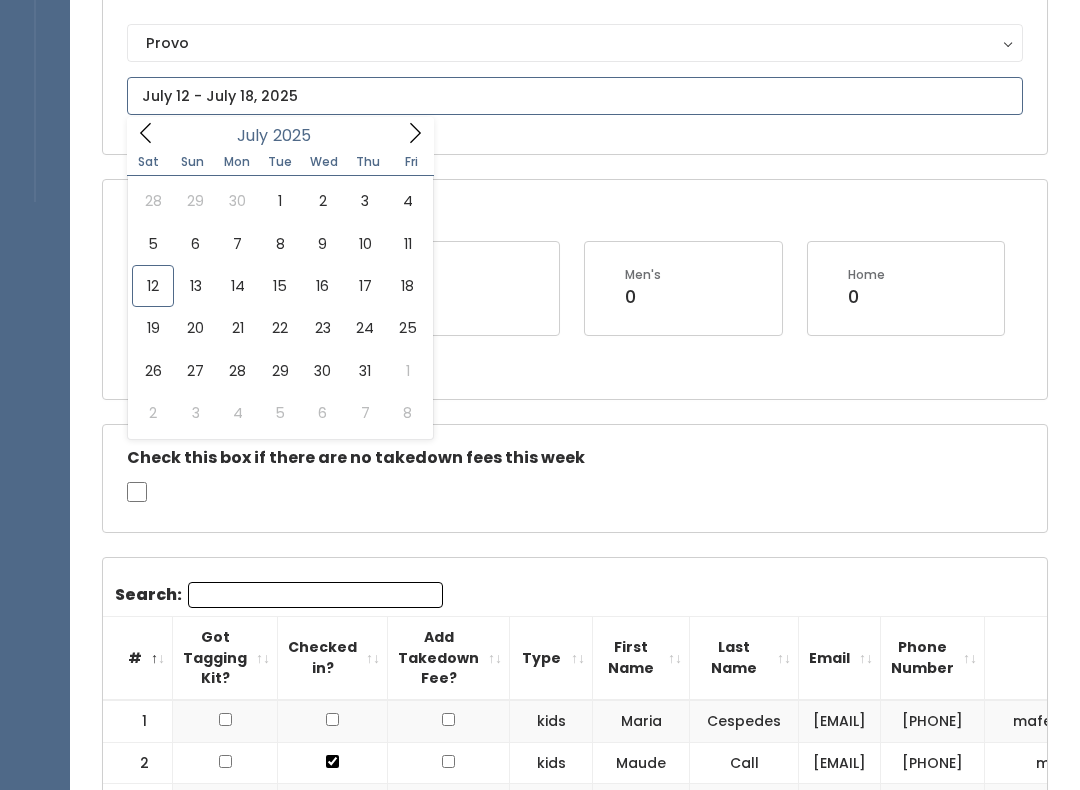 type on "July 19 to July 25" 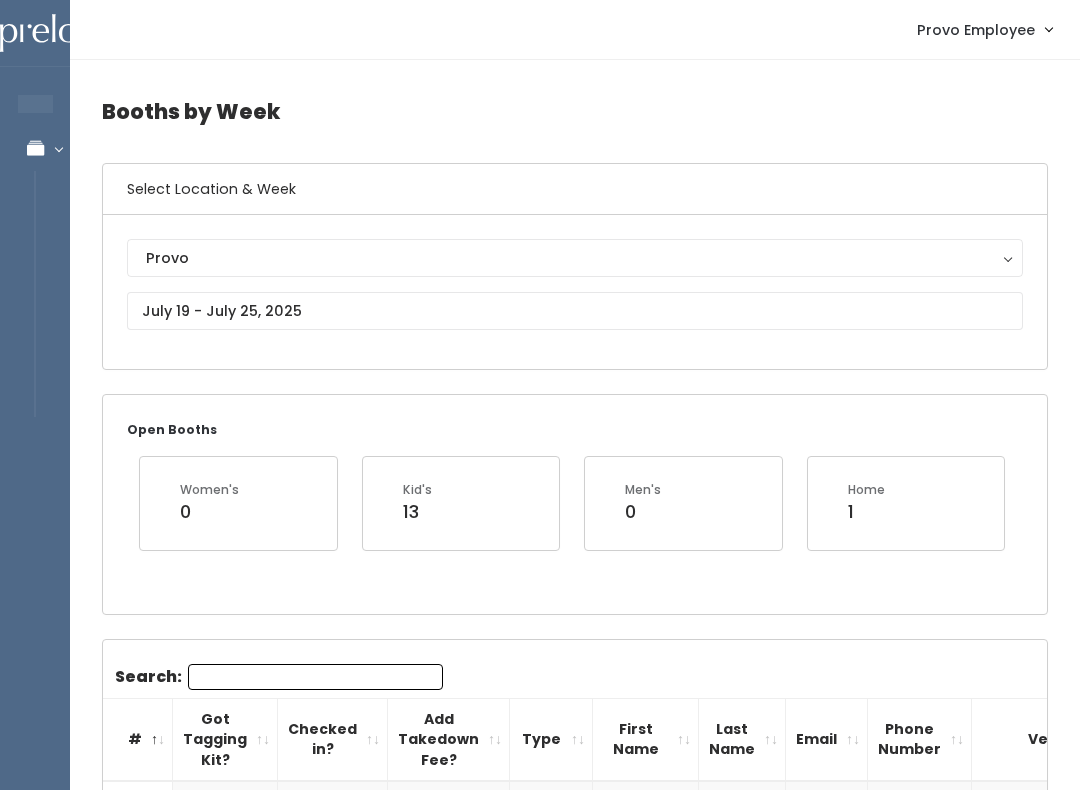 scroll, scrollTop: 0, scrollLeft: 0, axis: both 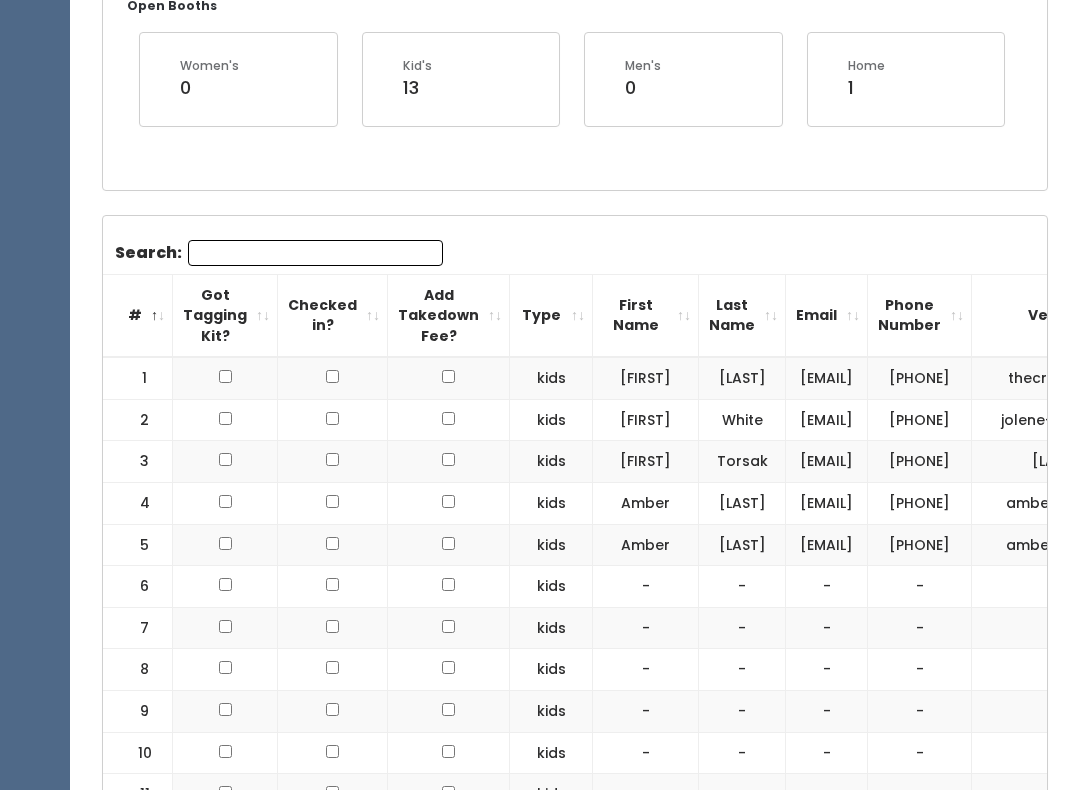 click on "Search:" at bounding box center (315, 253) 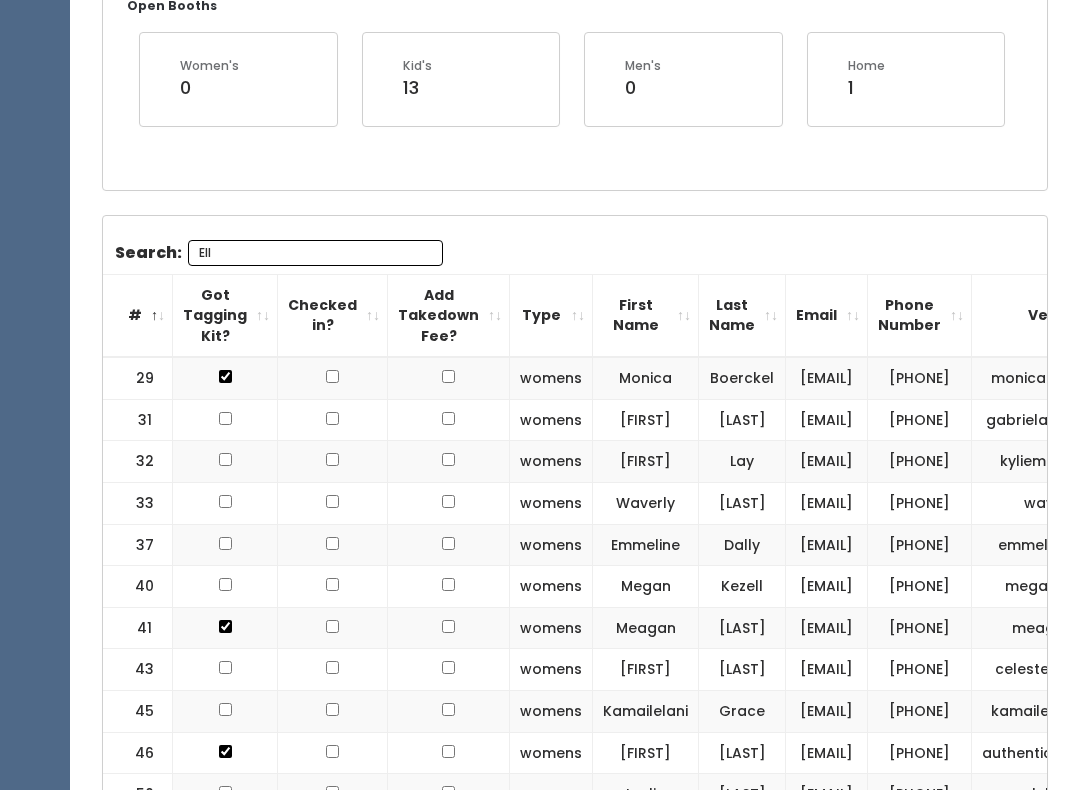 scroll, scrollTop: 261, scrollLeft: 0, axis: vertical 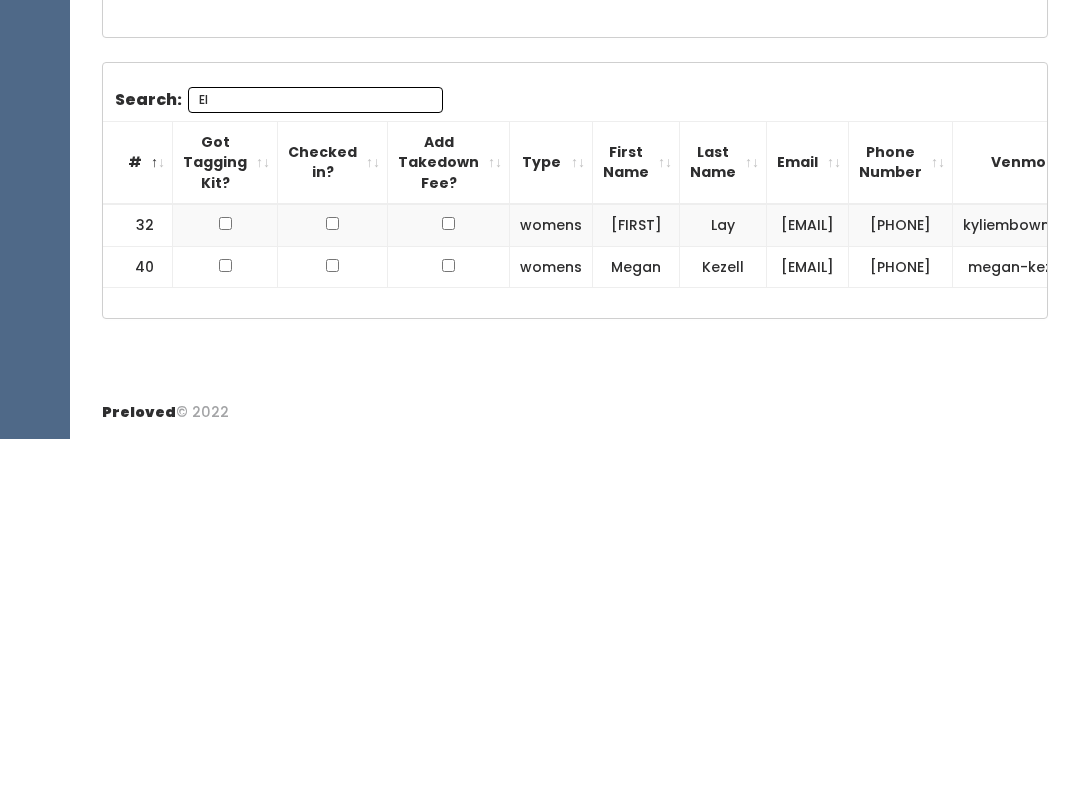 type on "E" 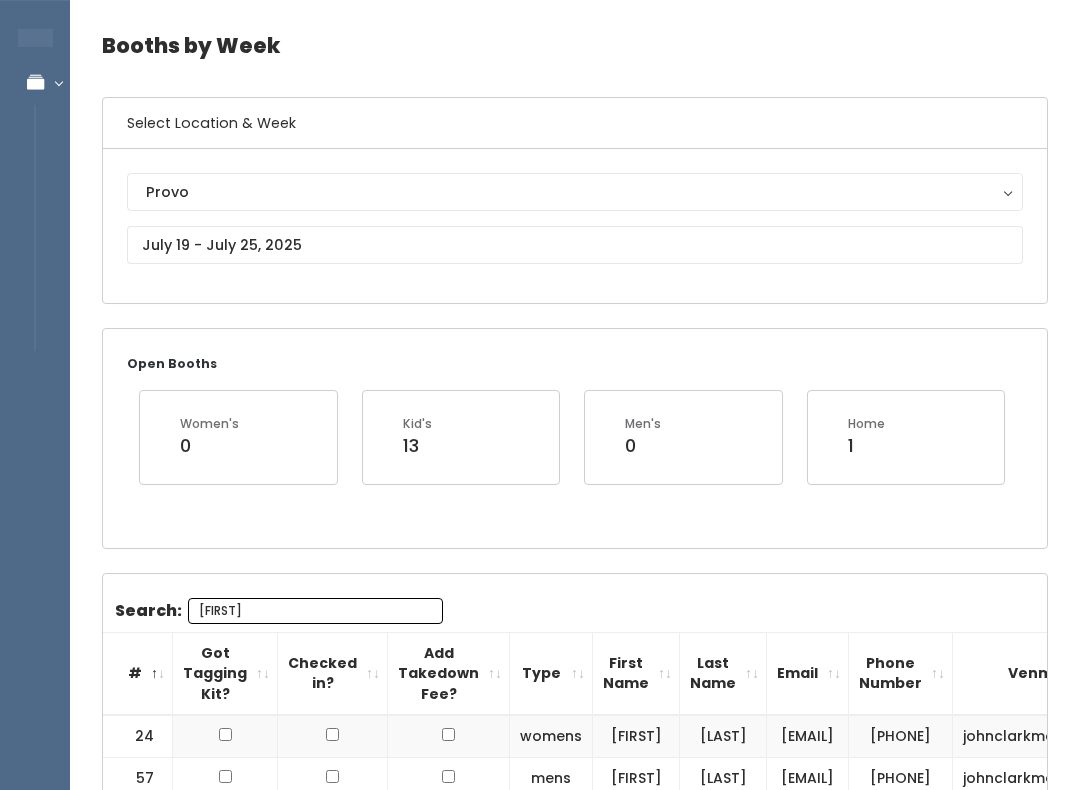 scroll, scrollTop: 0, scrollLeft: 0, axis: both 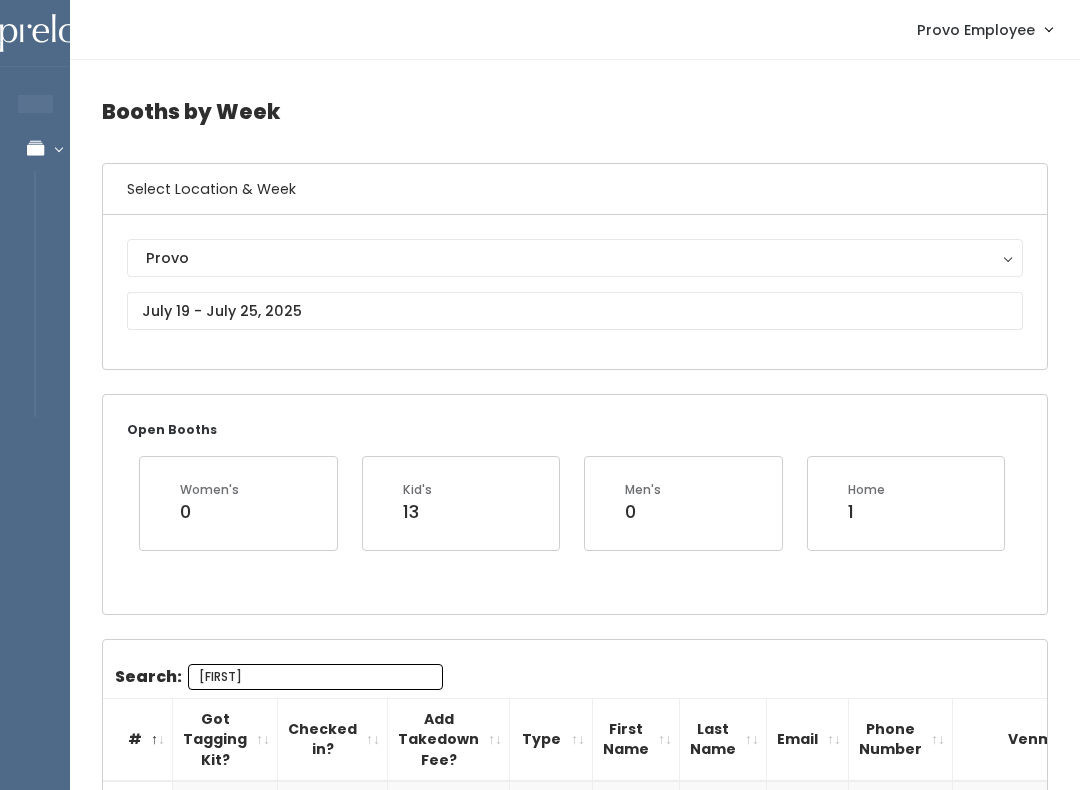 type on "[FIRST]" 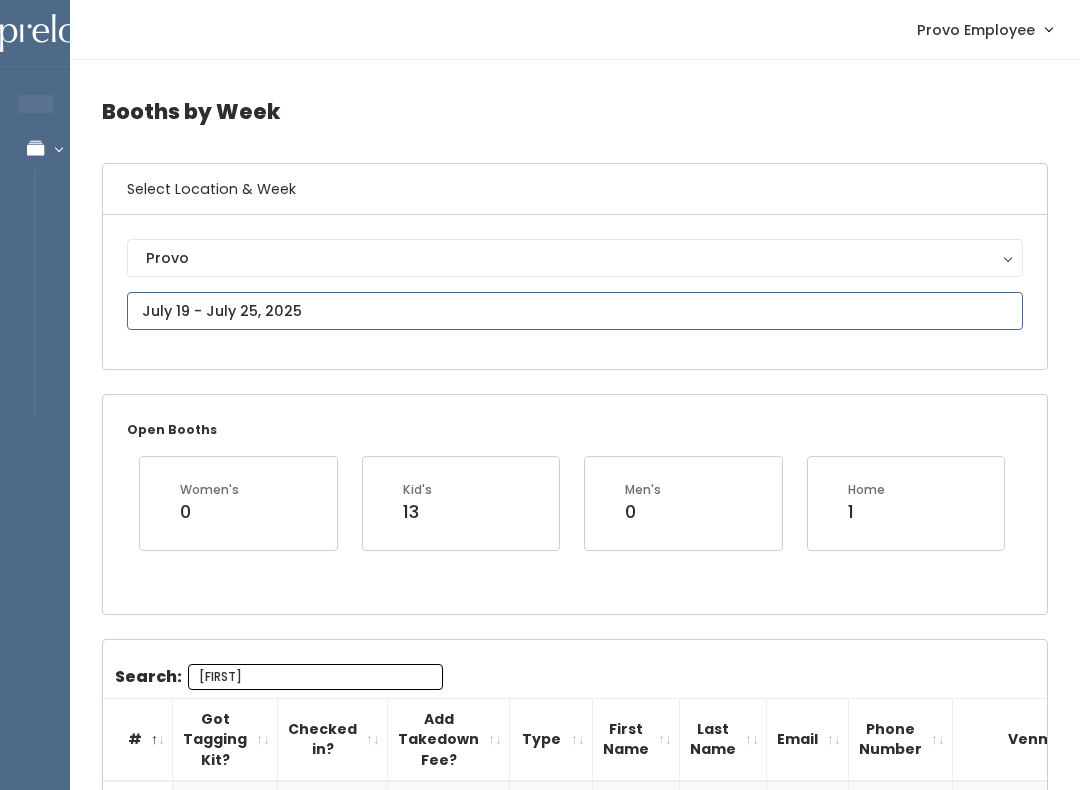 click on "EMPLOYEES
Manage Bookings
Booths by Week
All Bookings
Bookings with Booths
Booth Discounts
Seller Check-in
Provo Employee
Admin Home
My bookings
Account settings" at bounding box center (540, 528) 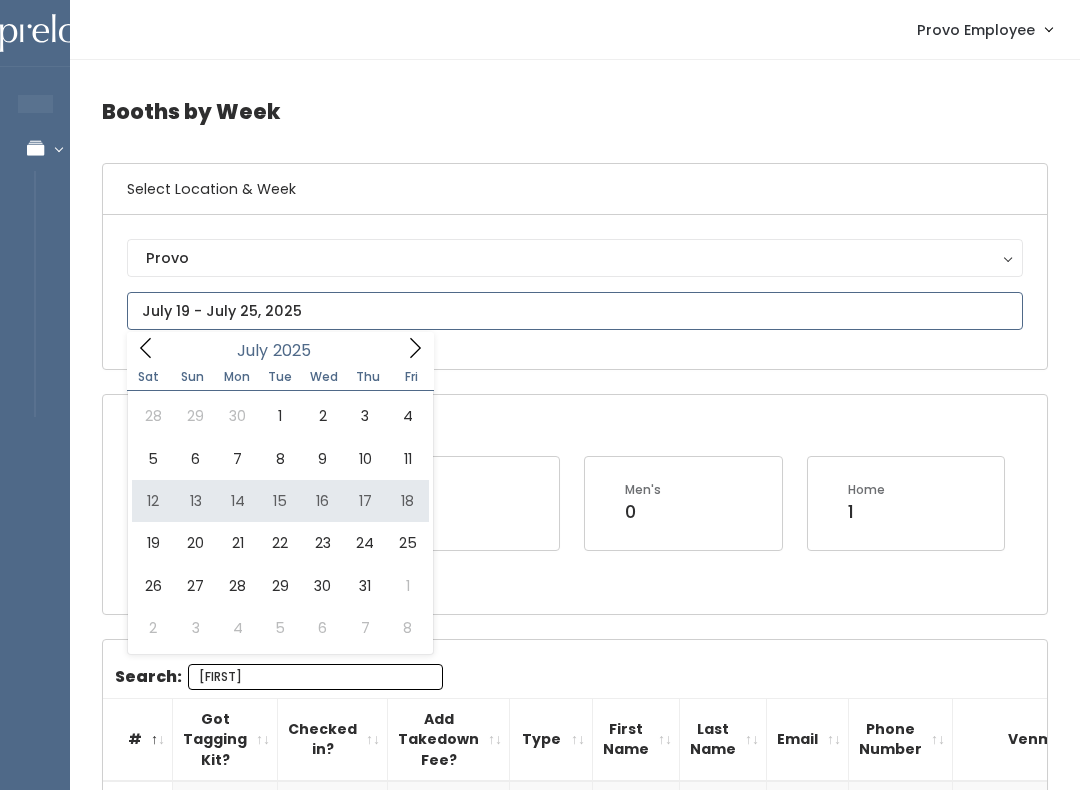 type on "[MONTH] [NUMBER] to [MONTH] [NUMBER]" 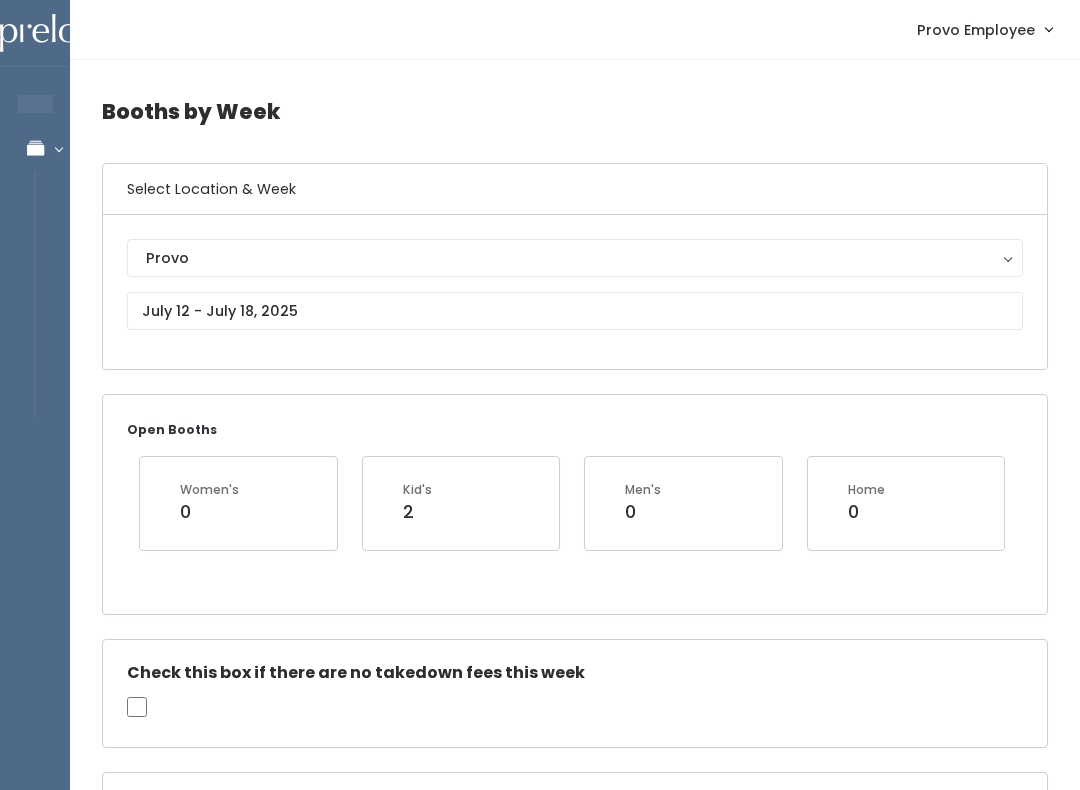 scroll, scrollTop: 0, scrollLeft: 0, axis: both 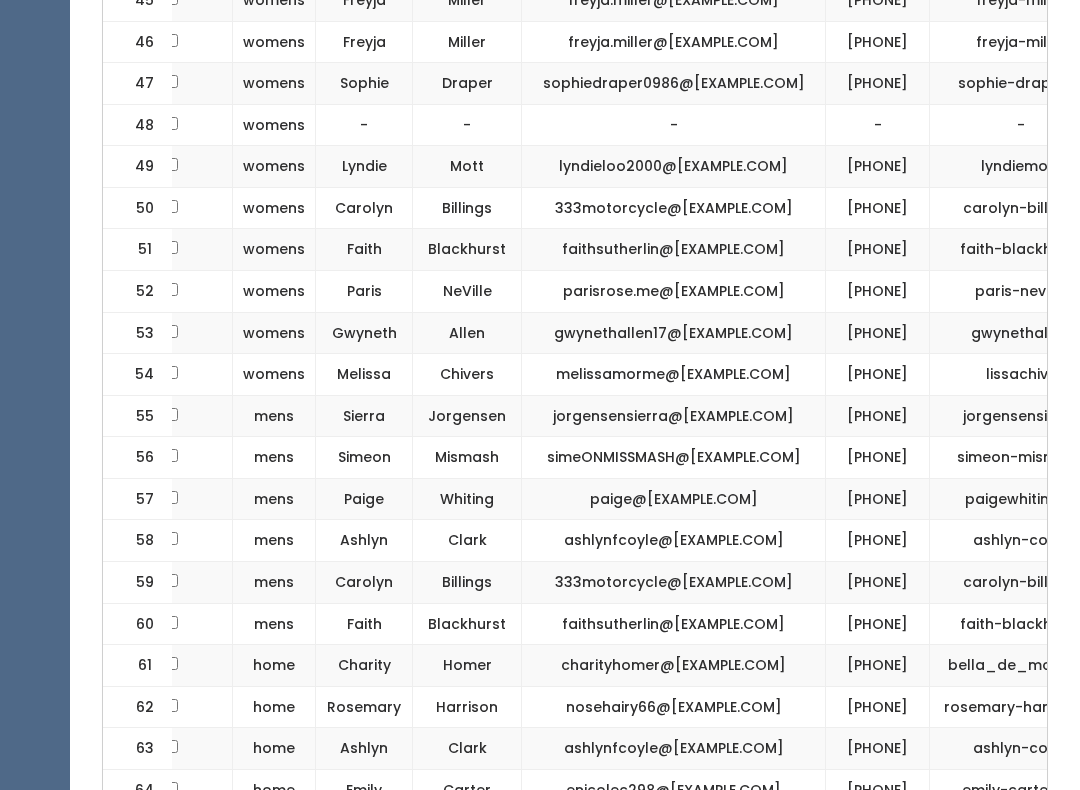 click on "(360) 660-7823" at bounding box center [878, -259] 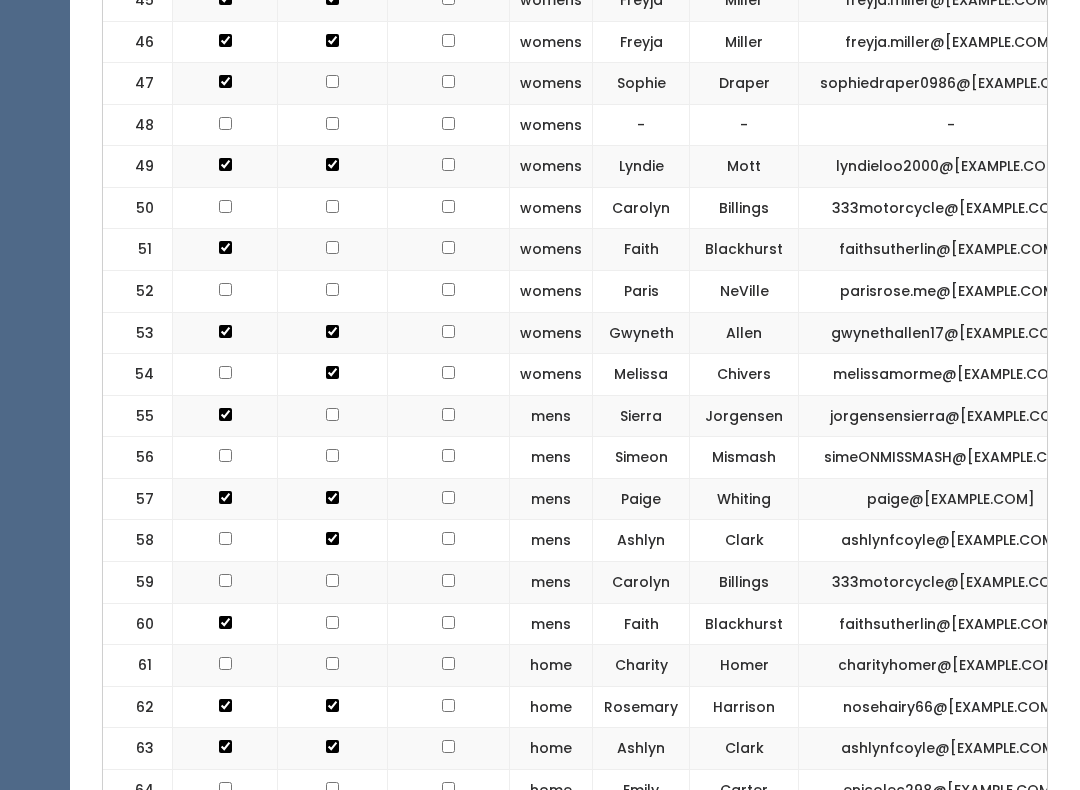 scroll, scrollTop: 0, scrollLeft: 0, axis: both 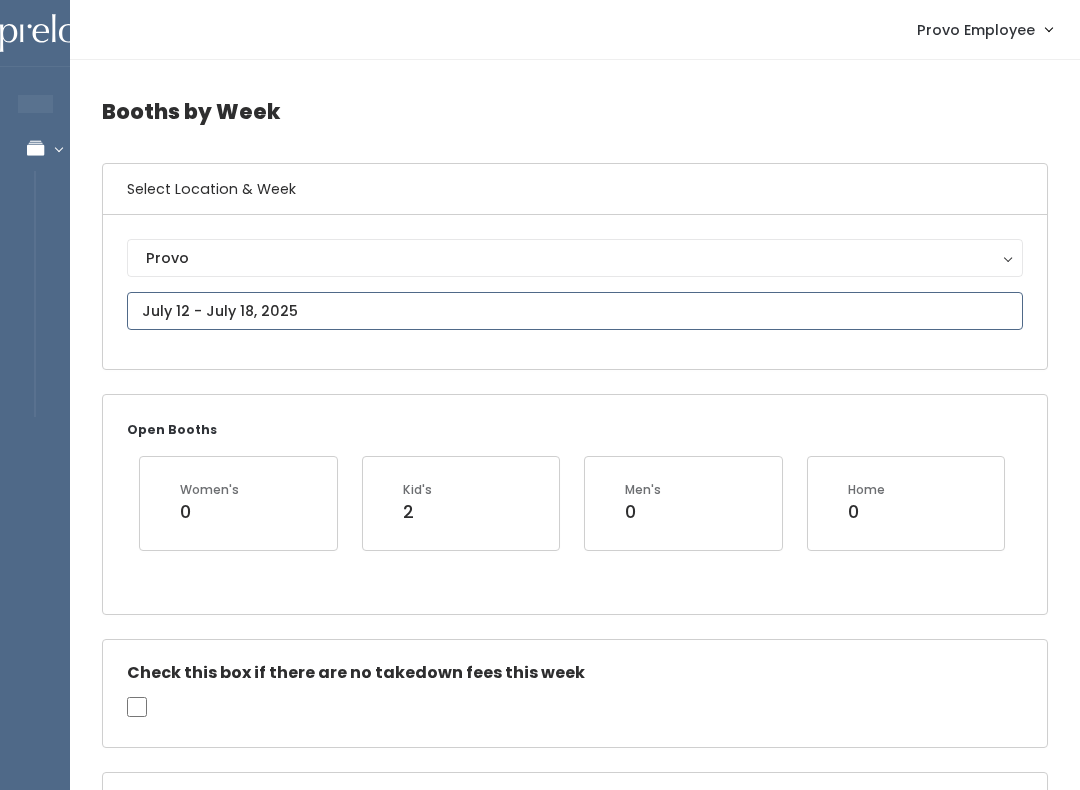 click at bounding box center [575, 311] 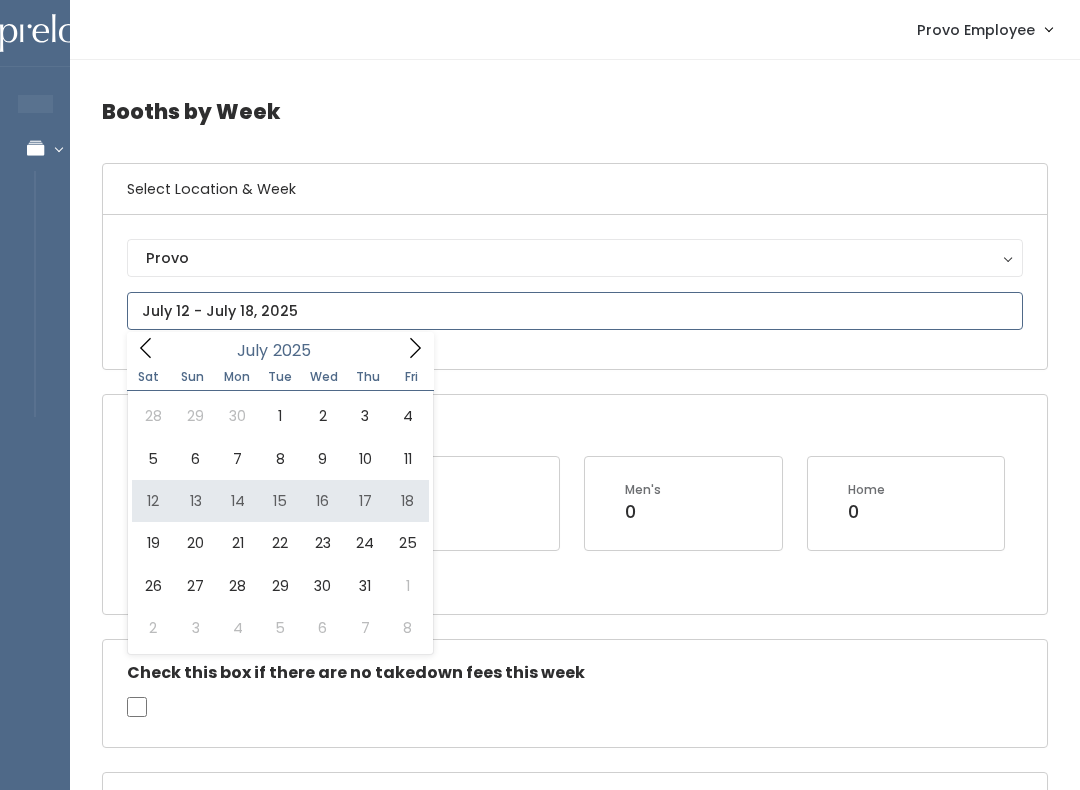 type on "[MONTH] [NUMBER] to [MONTH] [NUMBER]" 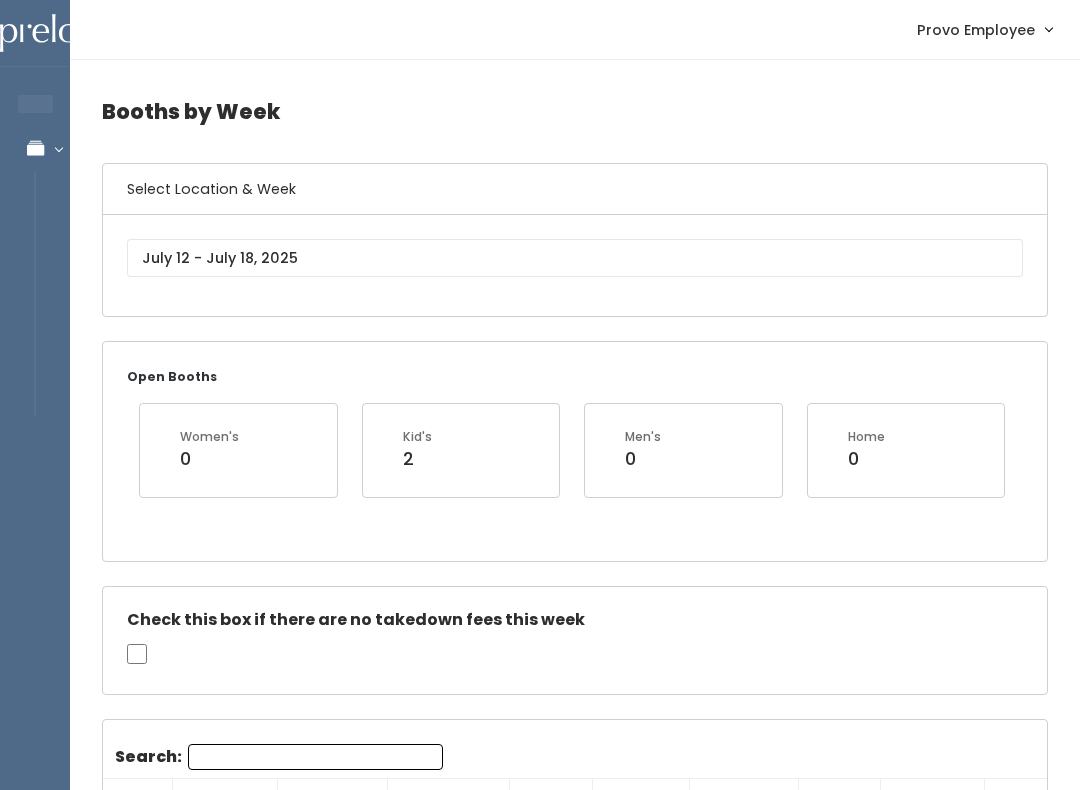 scroll, scrollTop: 0, scrollLeft: 0, axis: both 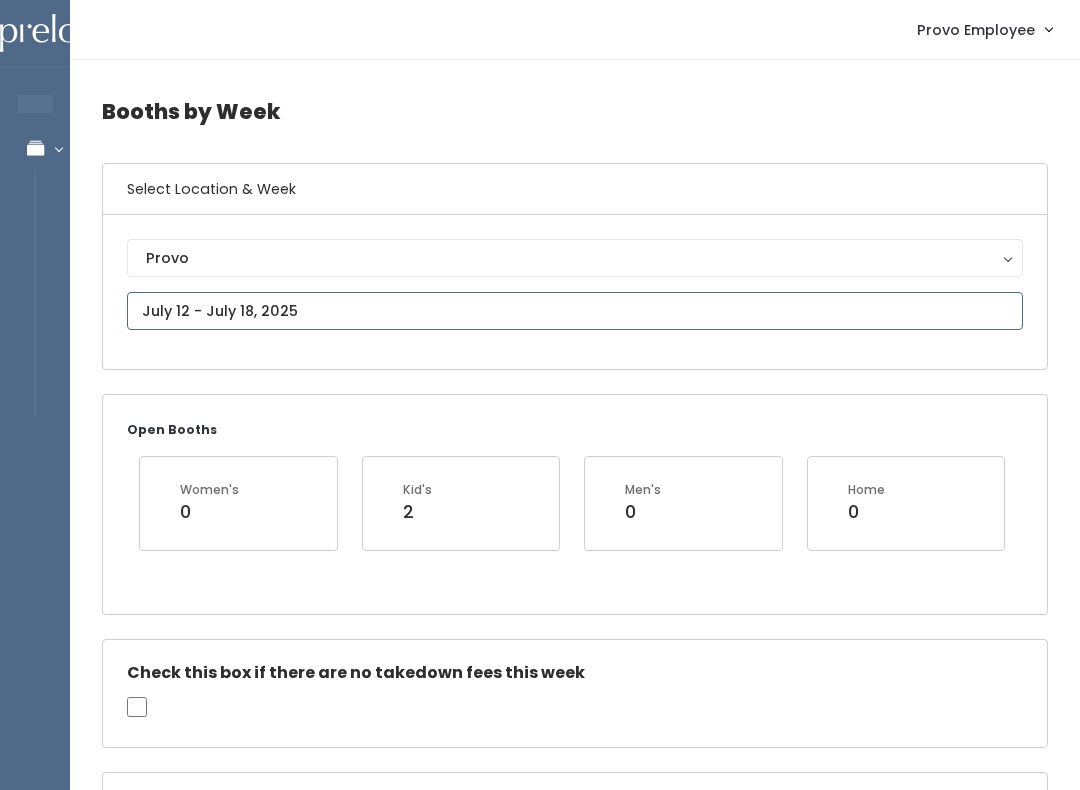click at bounding box center [575, 311] 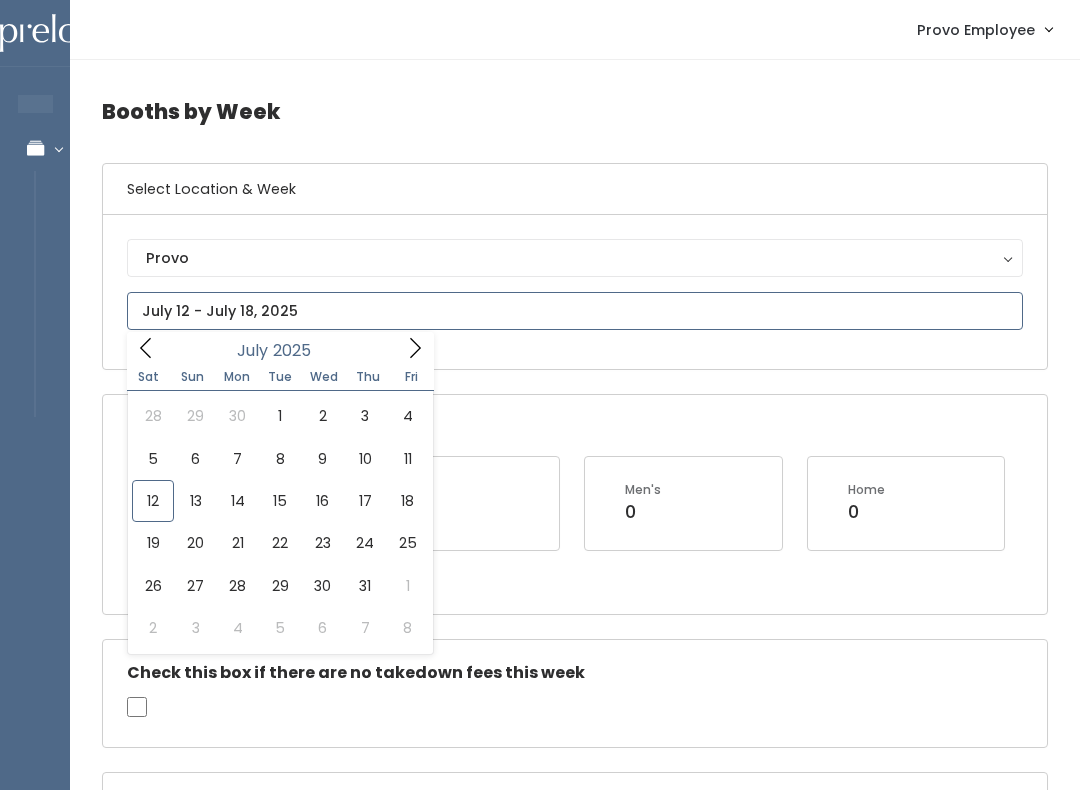 type on "[MONTH] [DAY] to [MONTH] [DAY]" 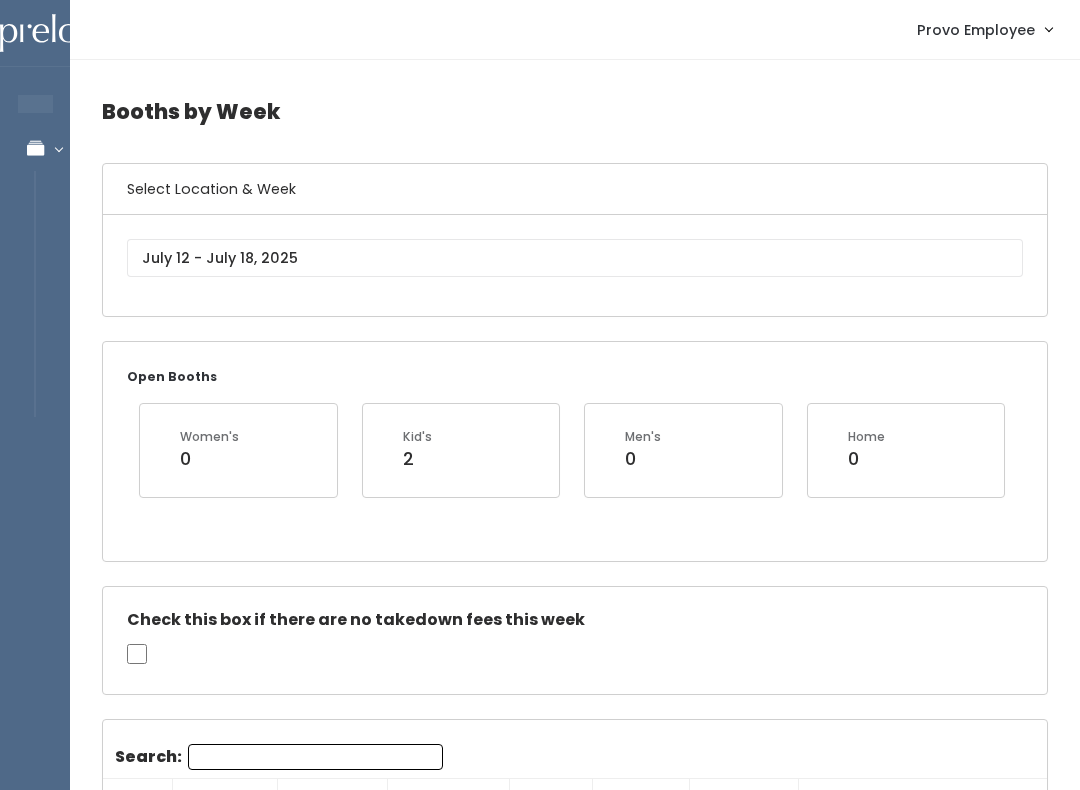 scroll, scrollTop: 0, scrollLeft: 0, axis: both 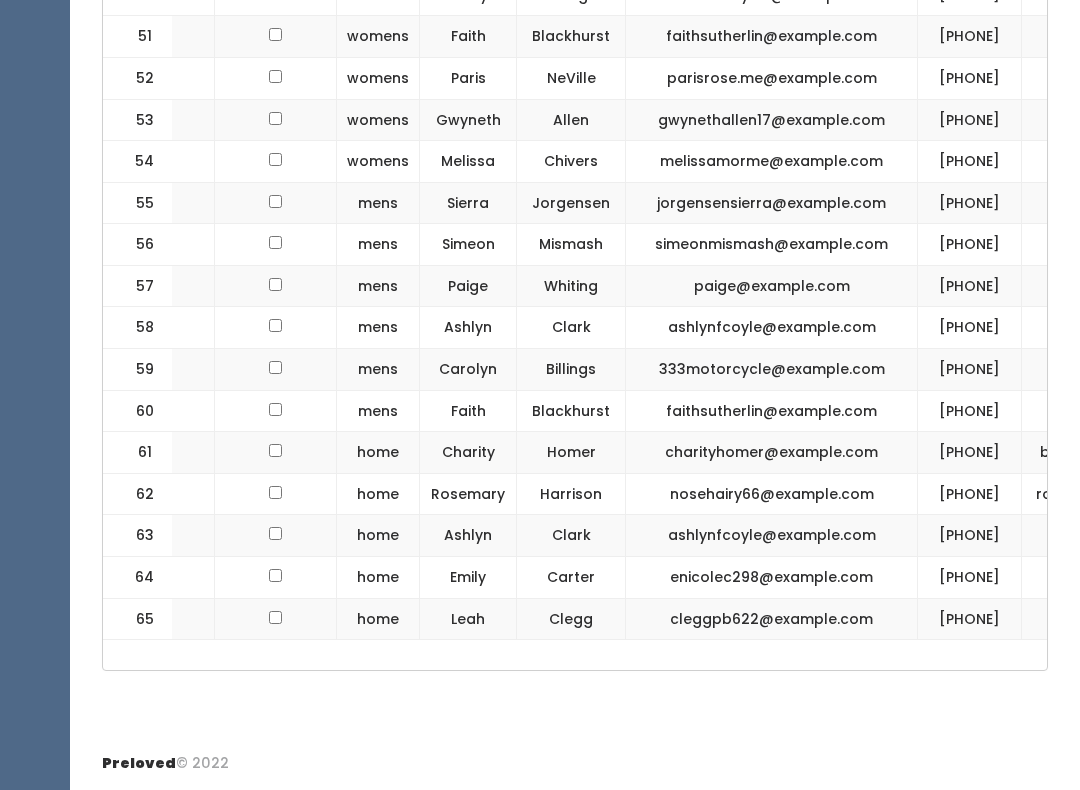 click on "simeonmismash@example.com" at bounding box center [772, 245] 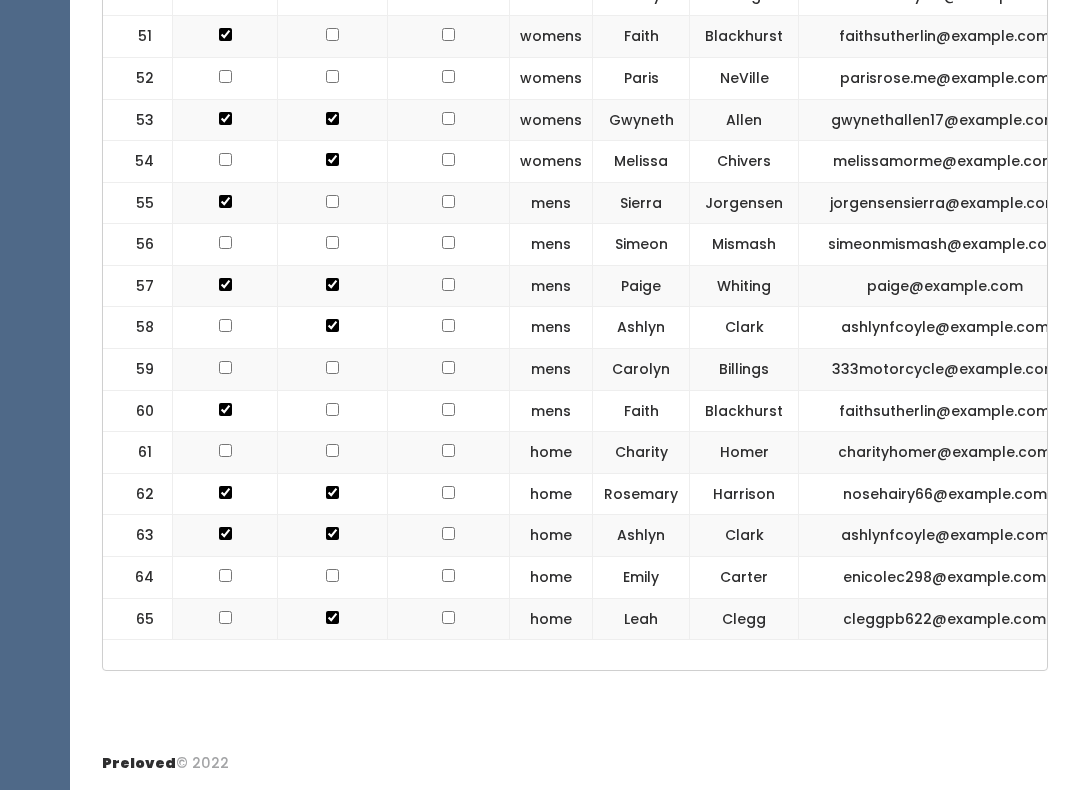 scroll, scrollTop: 0, scrollLeft: 0, axis: both 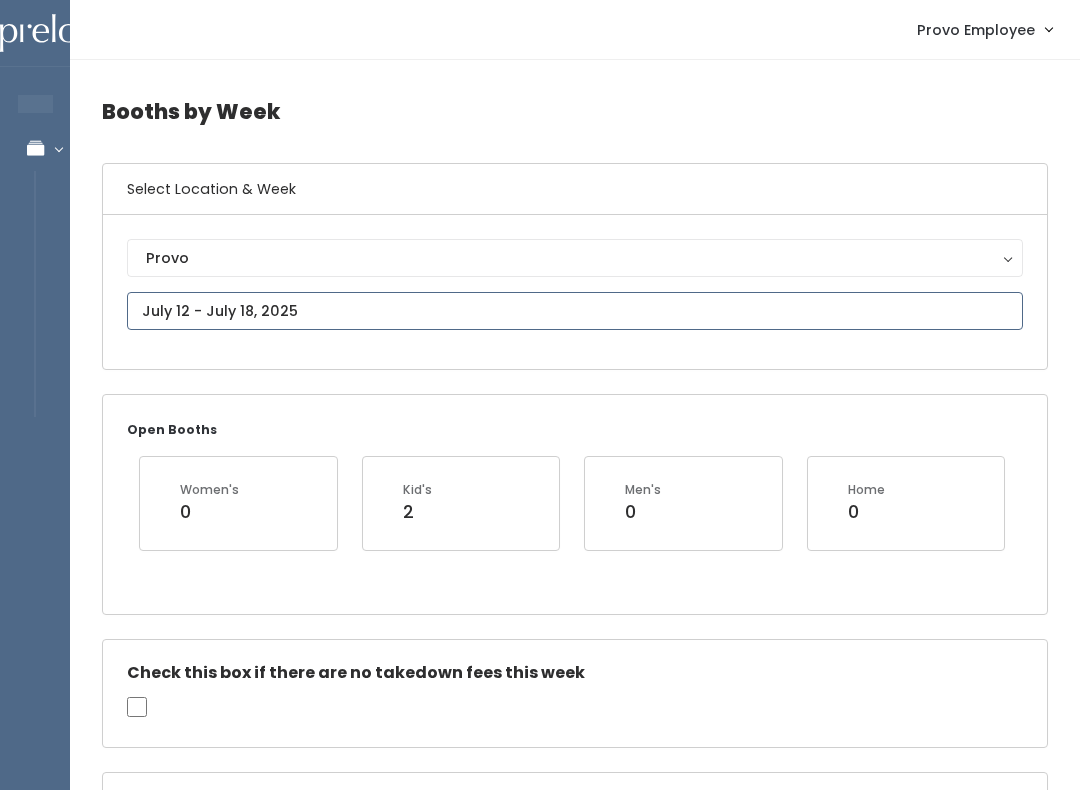 click at bounding box center (575, 311) 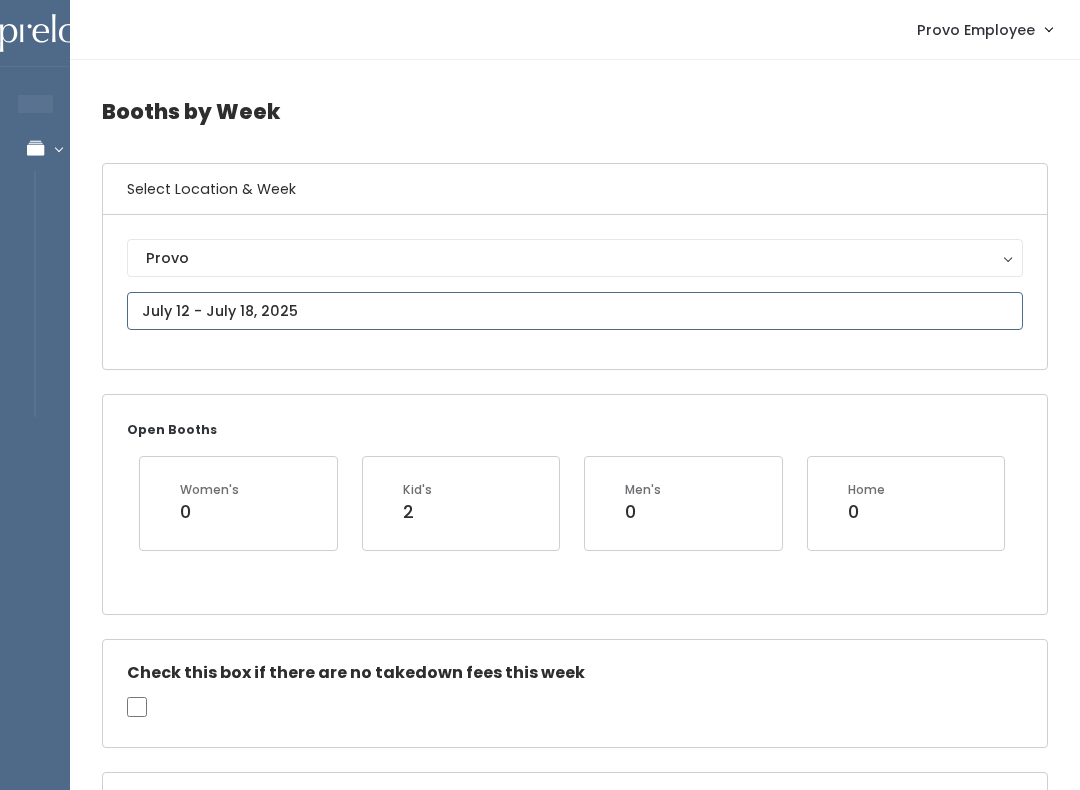 type on "[DATE] to [DATE]" 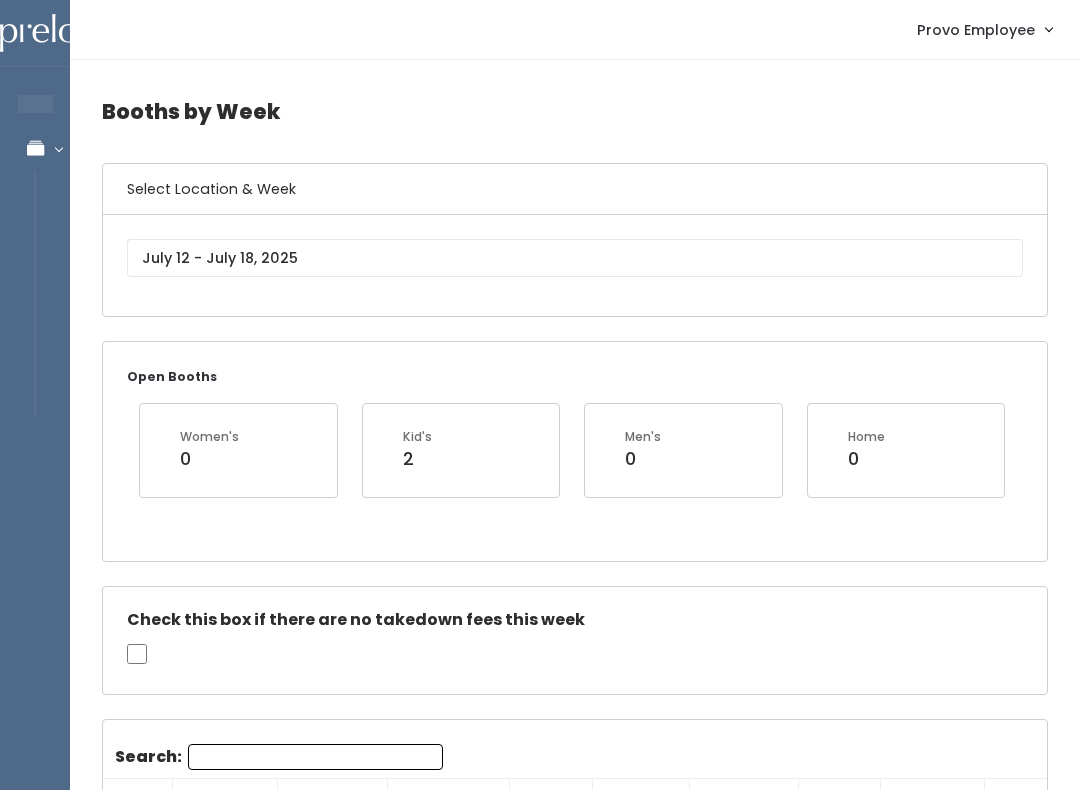 scroll, scrollTop: 0, scrollLeft: 0, axis: both 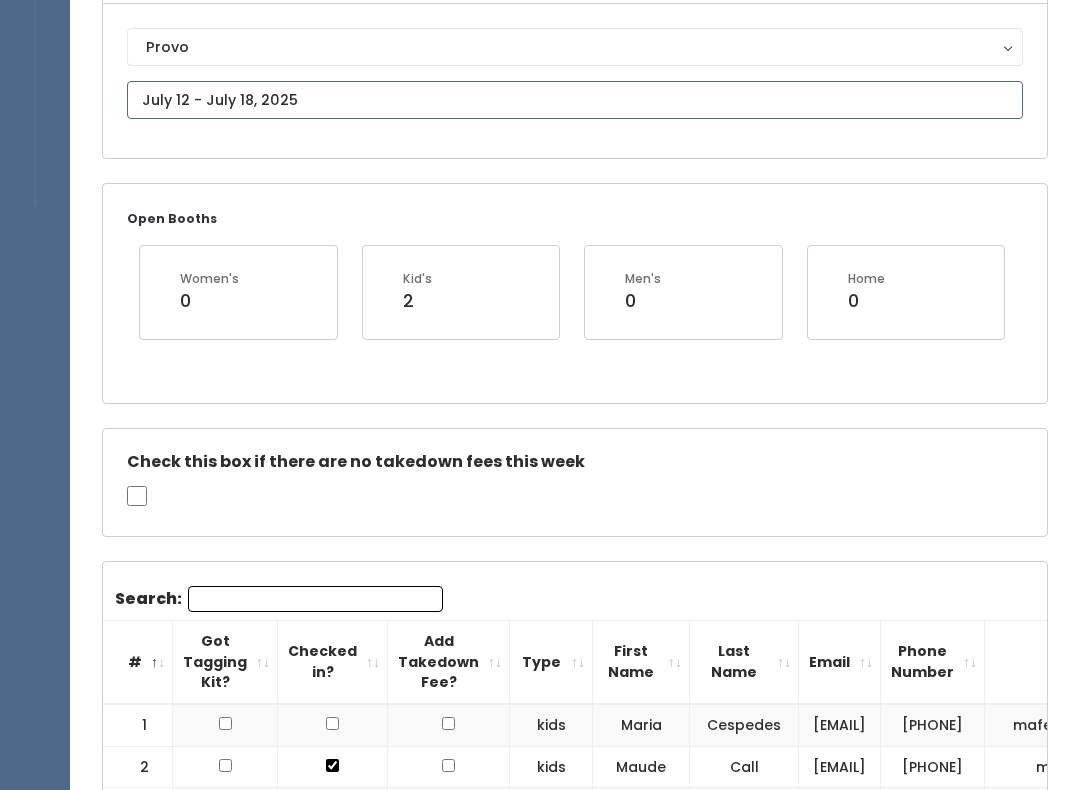 click on "EMPLOYEES
Manage Bookings
Booths by Week
All Bookings
Bookings with Booths
Booth Discounts
Seller Check-in
Provo Employee
Admin Home
My bookings
Account settings" at bounding box center [540, 1683] 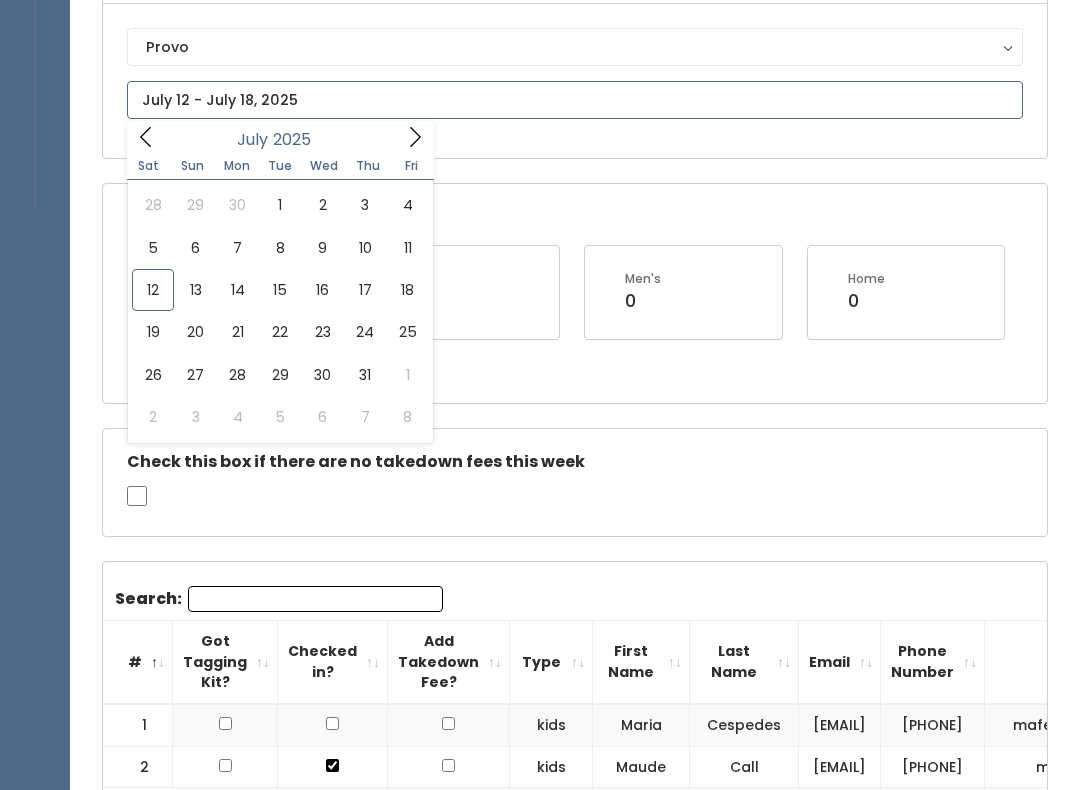 type on "July 5 to July 11" 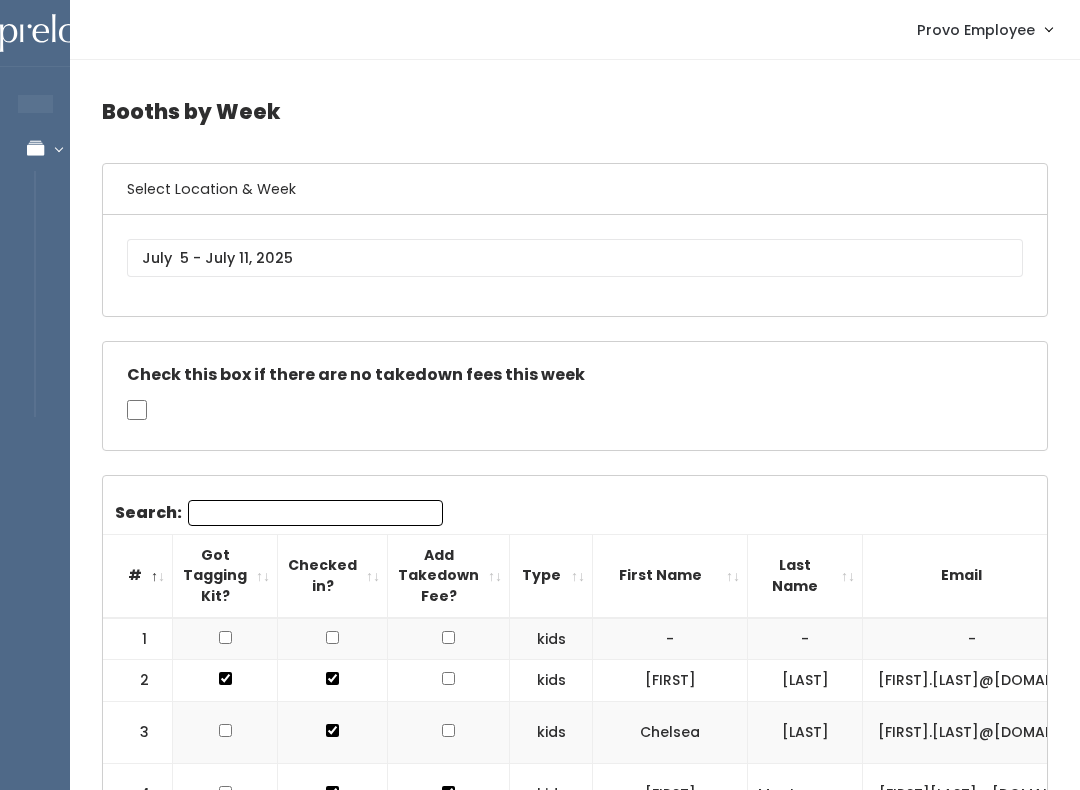 scroll, scrollTop: 0, scrollLeft: 0, axis: both 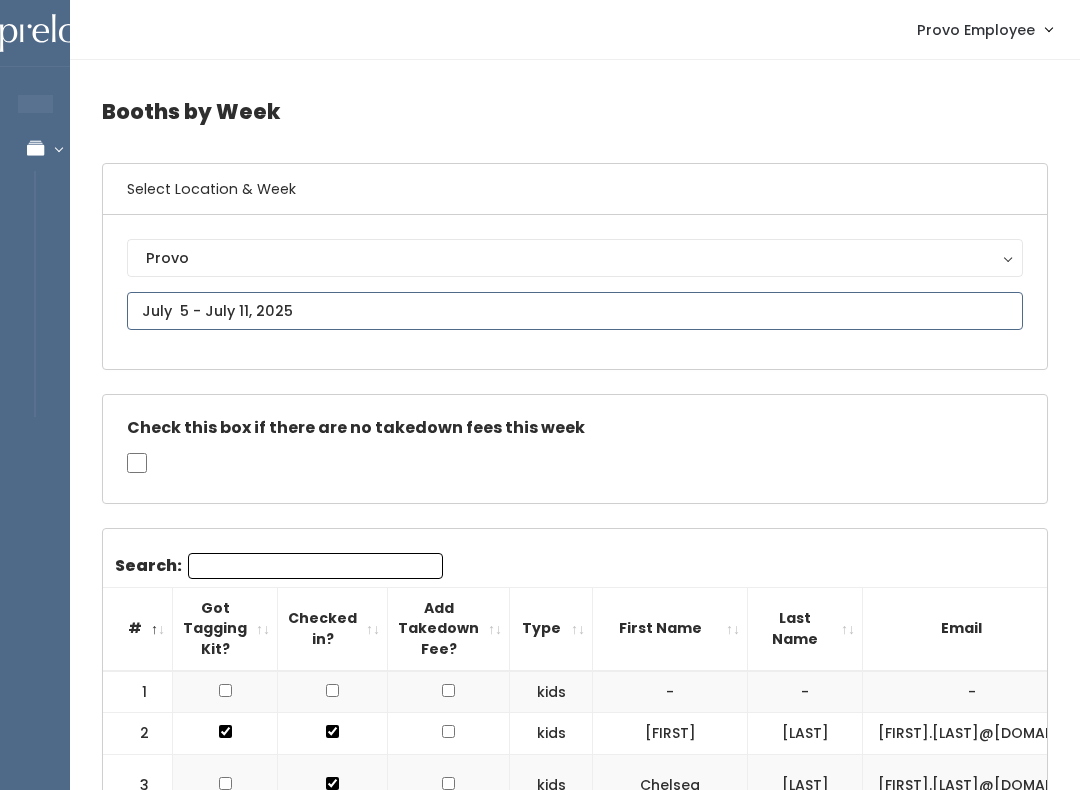click at bounding box center (575, 311) 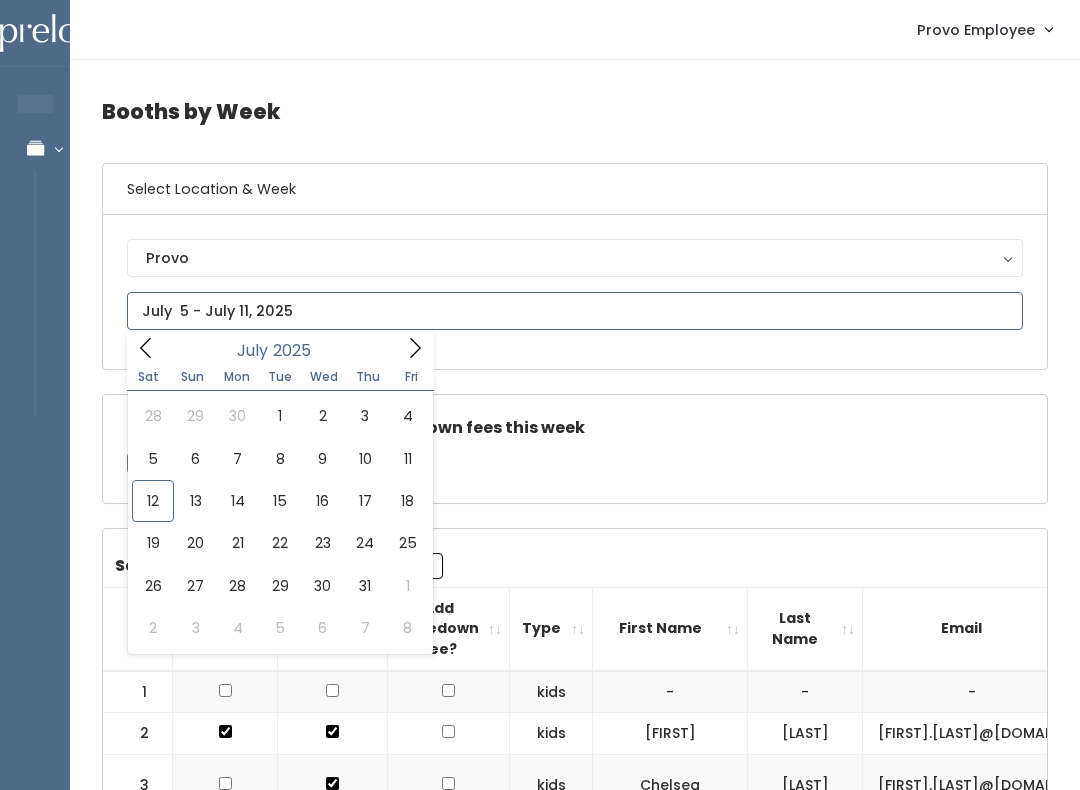 type on "[DATE] to [DATE]" 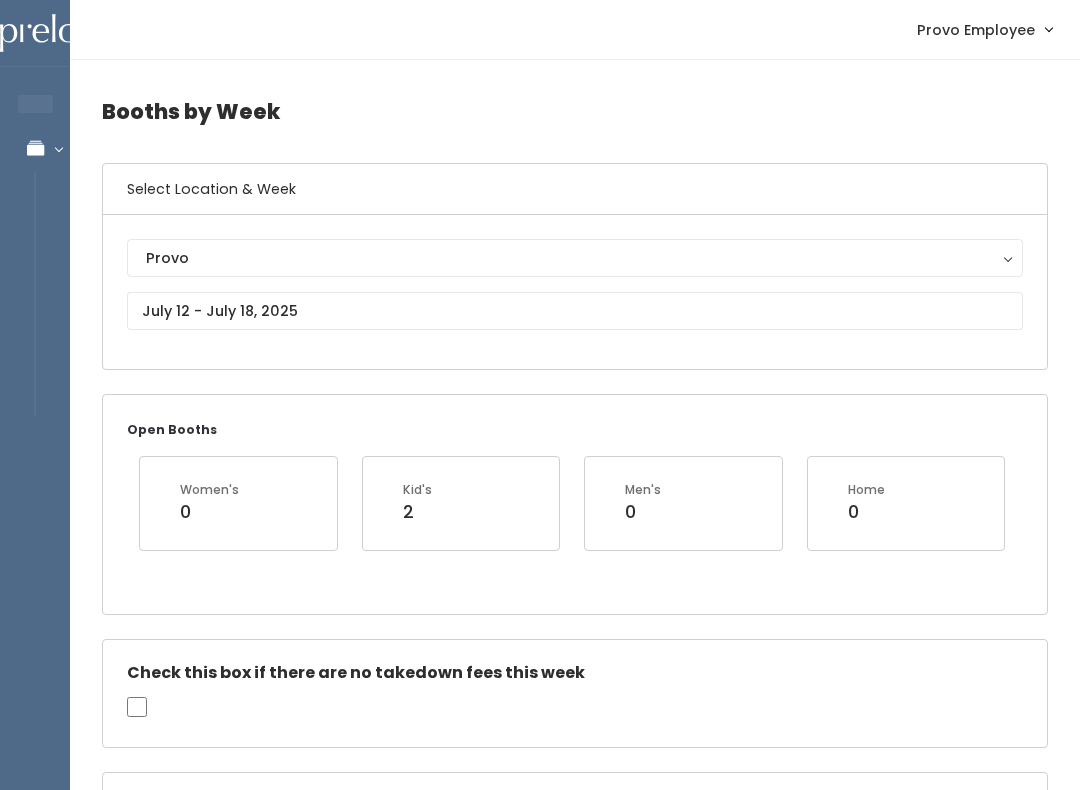 scroll, scrollTop: 0, scrollLeft: 0, axis: both 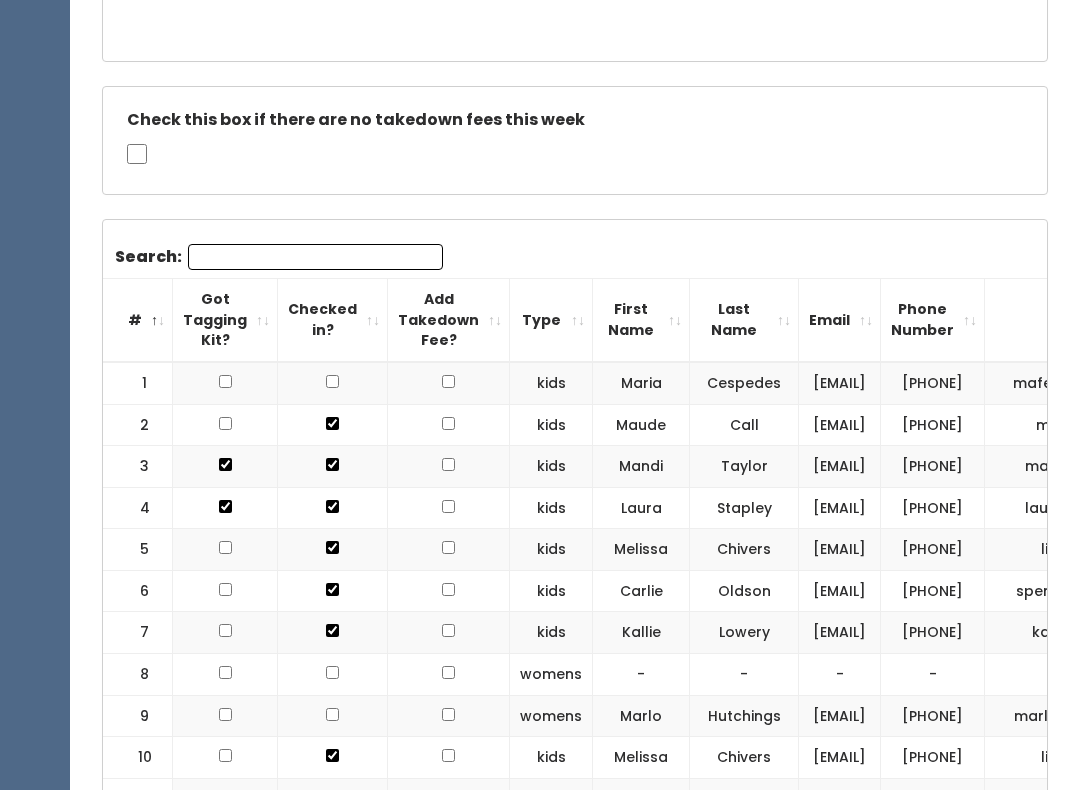 click on "Search:" at bounding box center (315, 258) 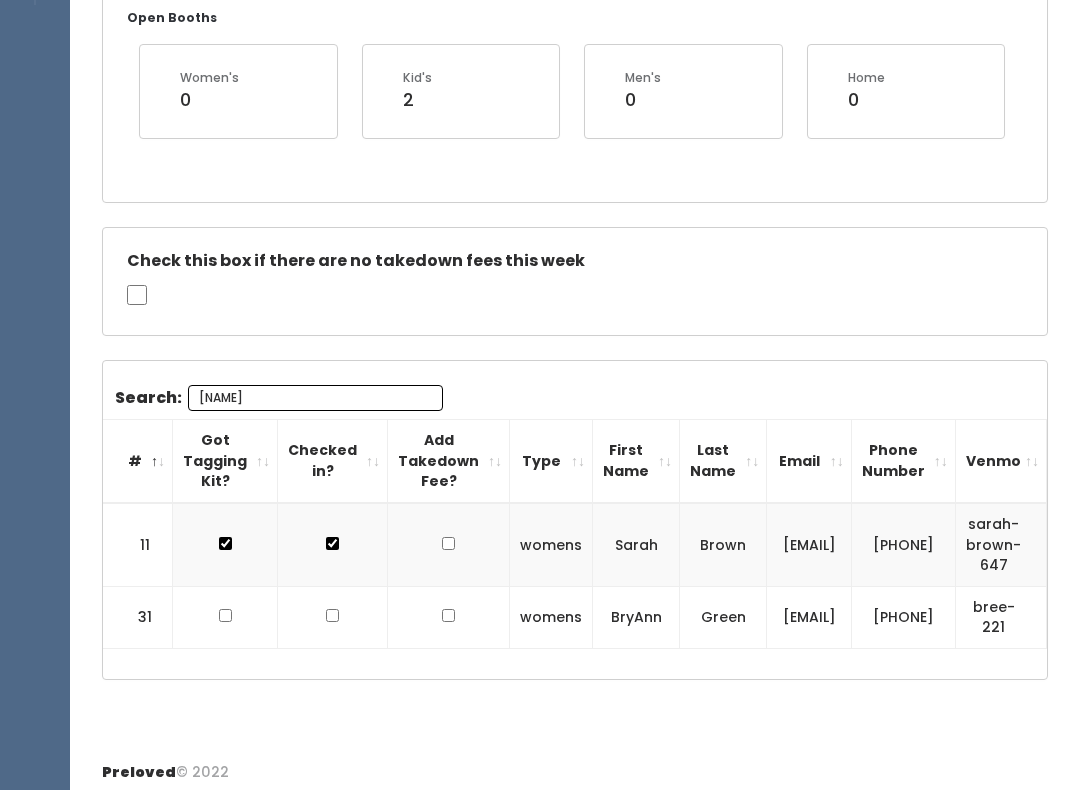 scroll, scrollTop: 331, scrollLeft: 0, axis: vertical 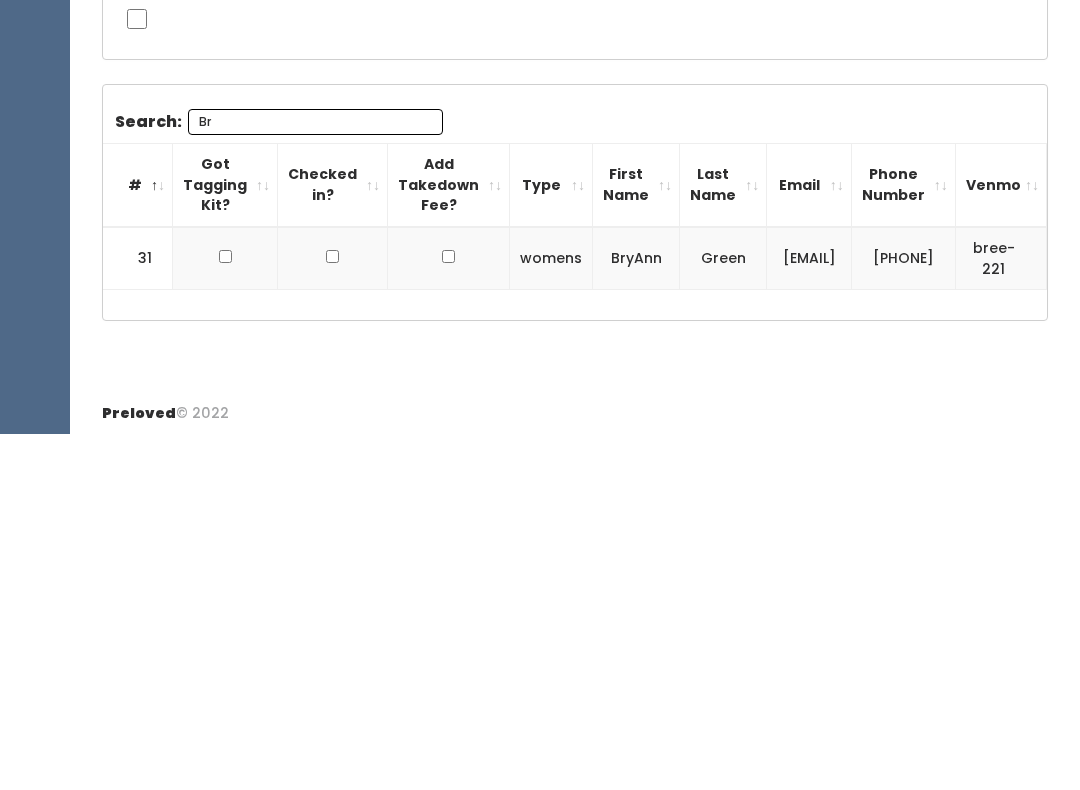 type on "B" 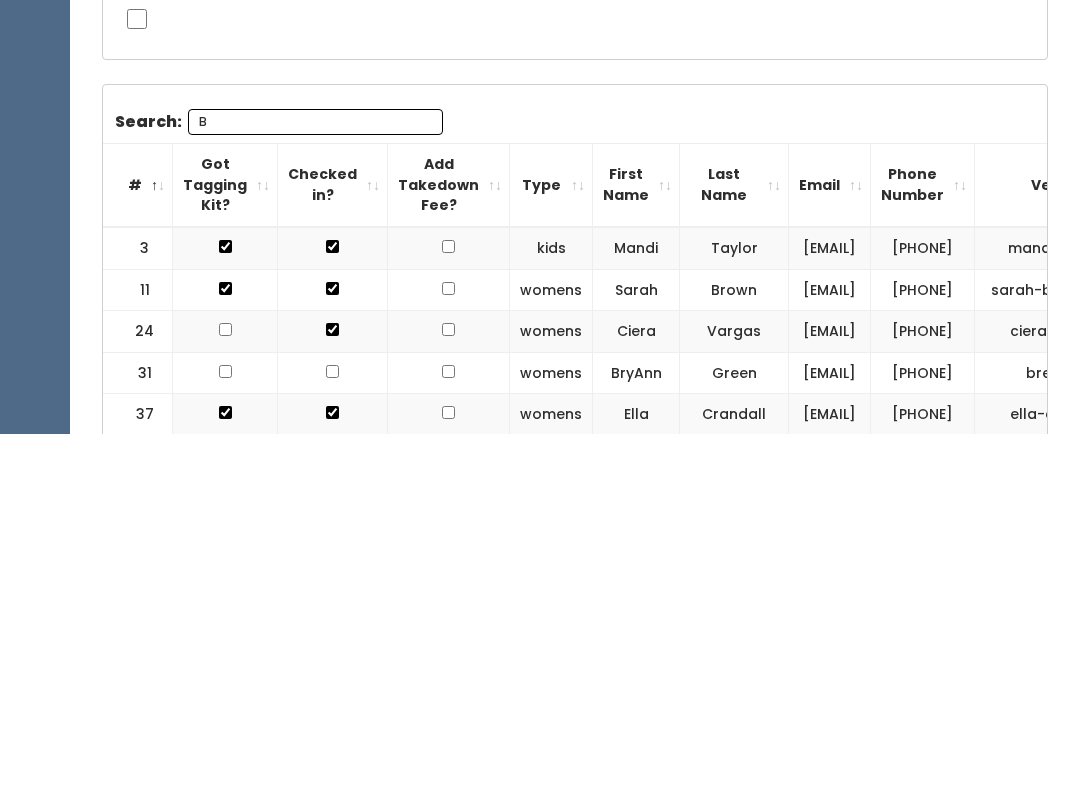 type 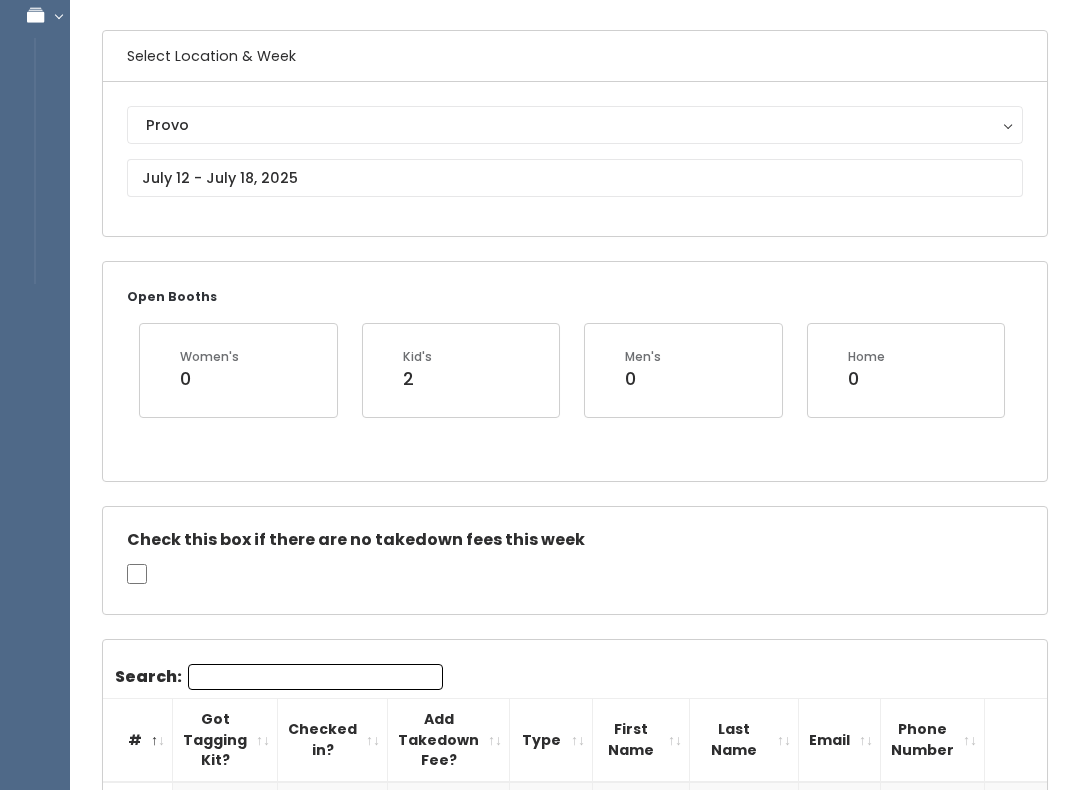 scroll, scrollTop: 0, scrollLeft: 0, axis: both 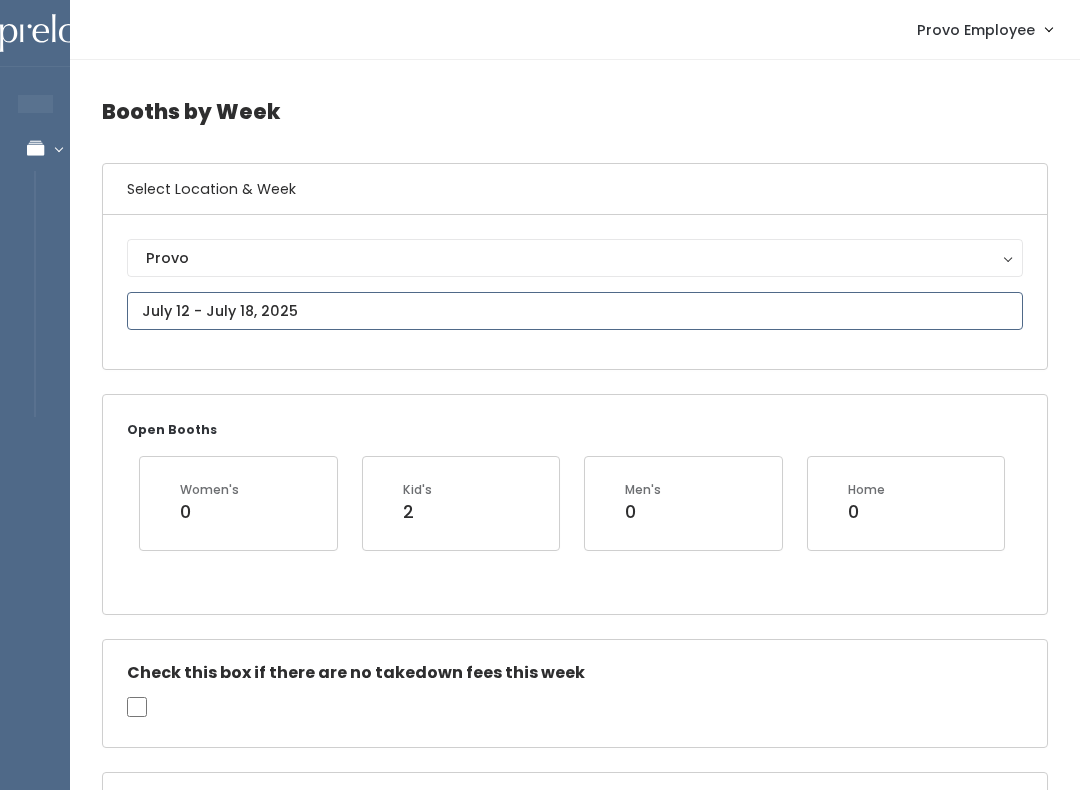 click on "EMPLOYEES
Manage Bookings
Booths by Week
All Bookings
Bookings with Booths
Booth Discounts
Seller Check-in
Provo Employee
Admin Home
My bookings
Account settings" at bounding box center (540, 1894) 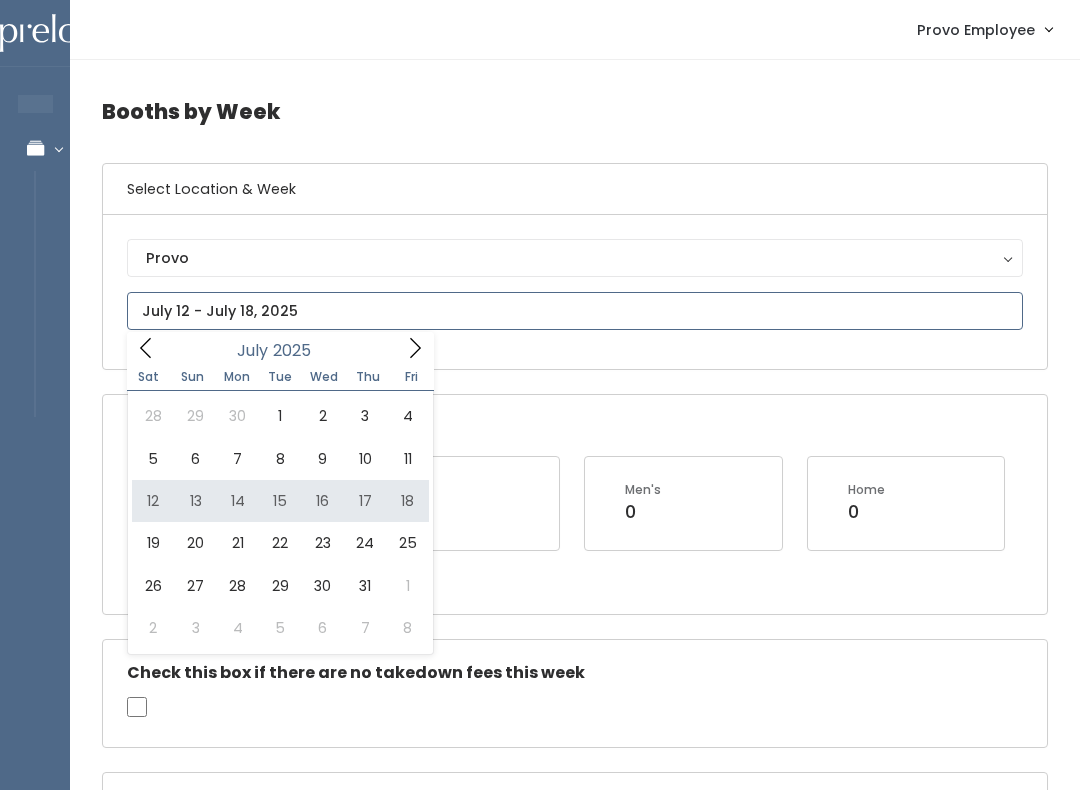 type on "[DATE] to [DATE]" 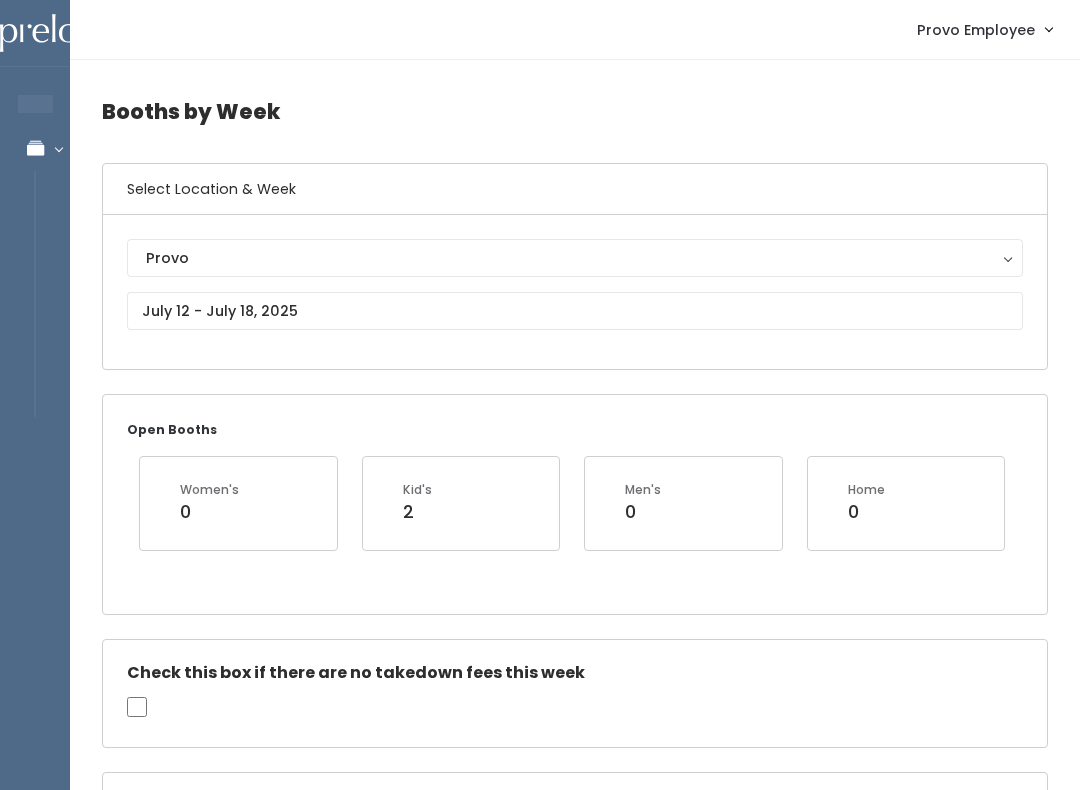 scroll, scrollTop: 0, scrollLeft: 0, axis: both 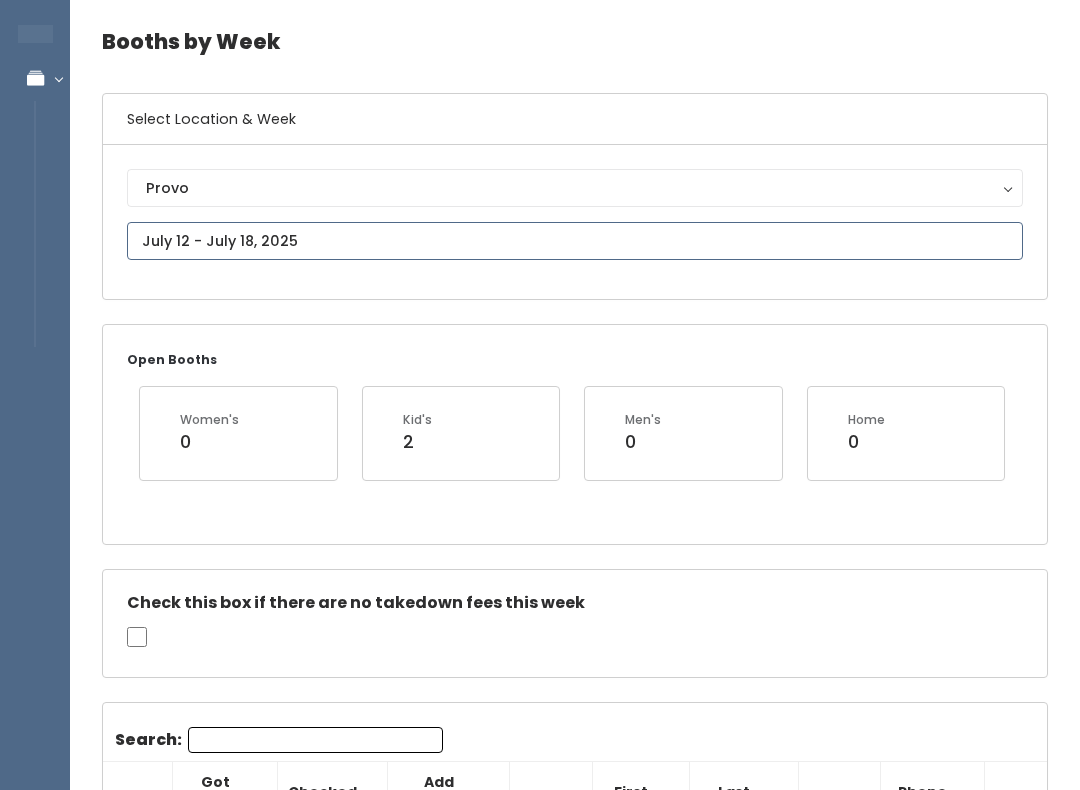 click on "EMPLOYEES
Manage Bookings
Booths by Week
All Bookings
Bookings with Booths
Booth Discounts
Seller Check-in
Provo Employee
Admin Home
My bookings
Account settings" at bounding box center (540, 1824) 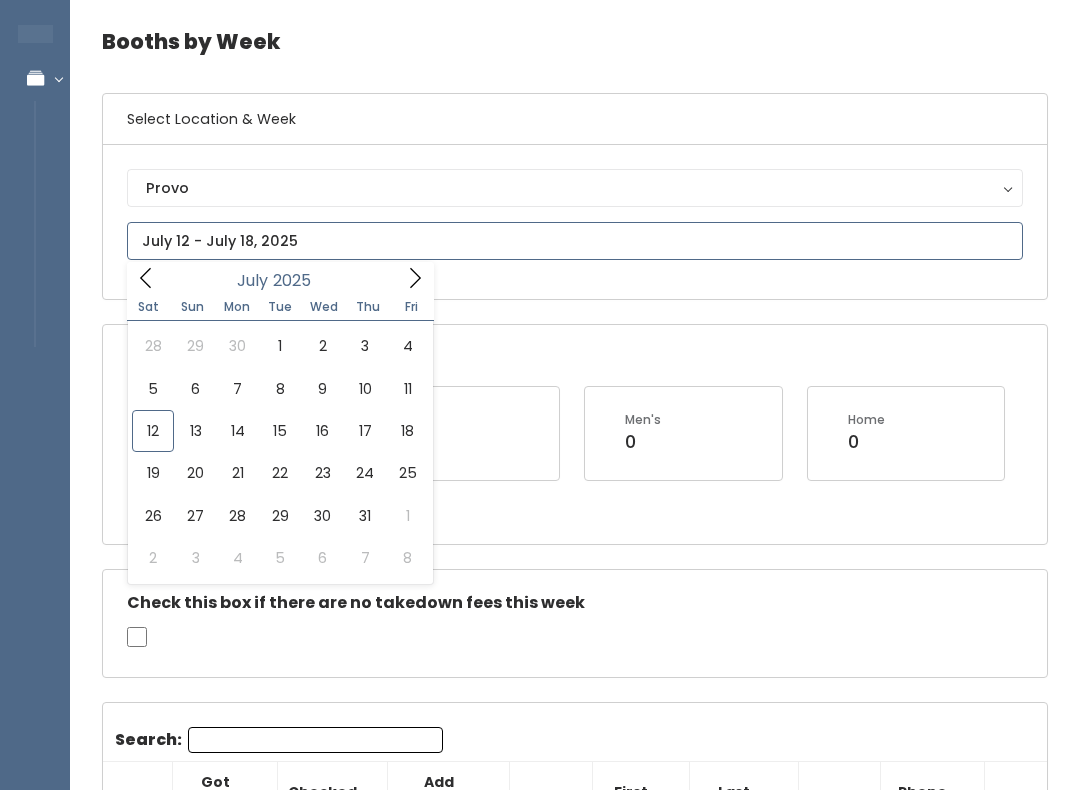 click at bounding box center [575, 241] 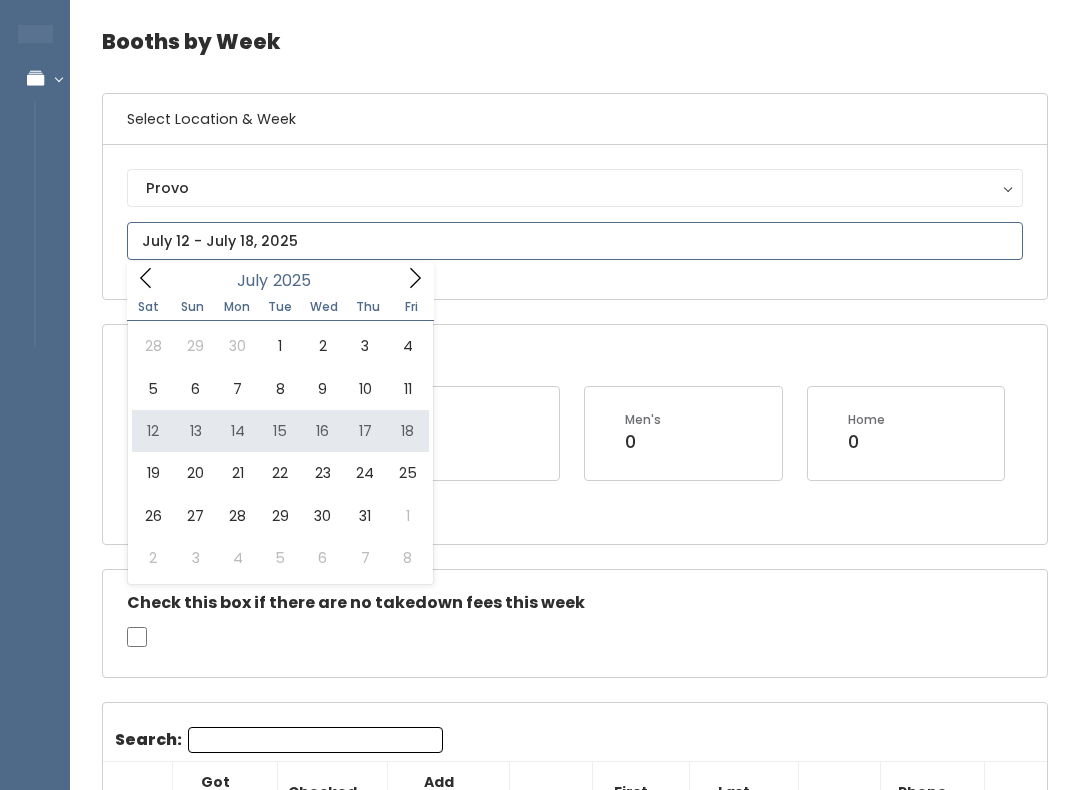 type on "[DATE] to [DATE]" 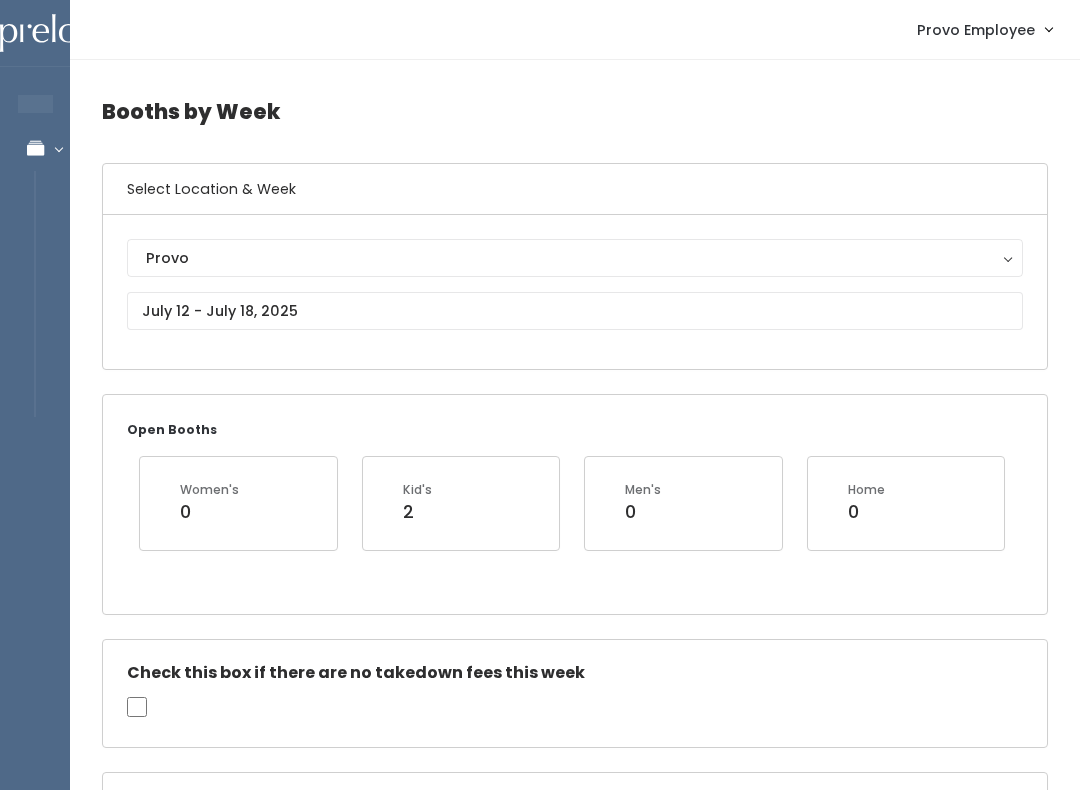 scroll, scrollTop: 0, scrollLeft: 0, axis: both 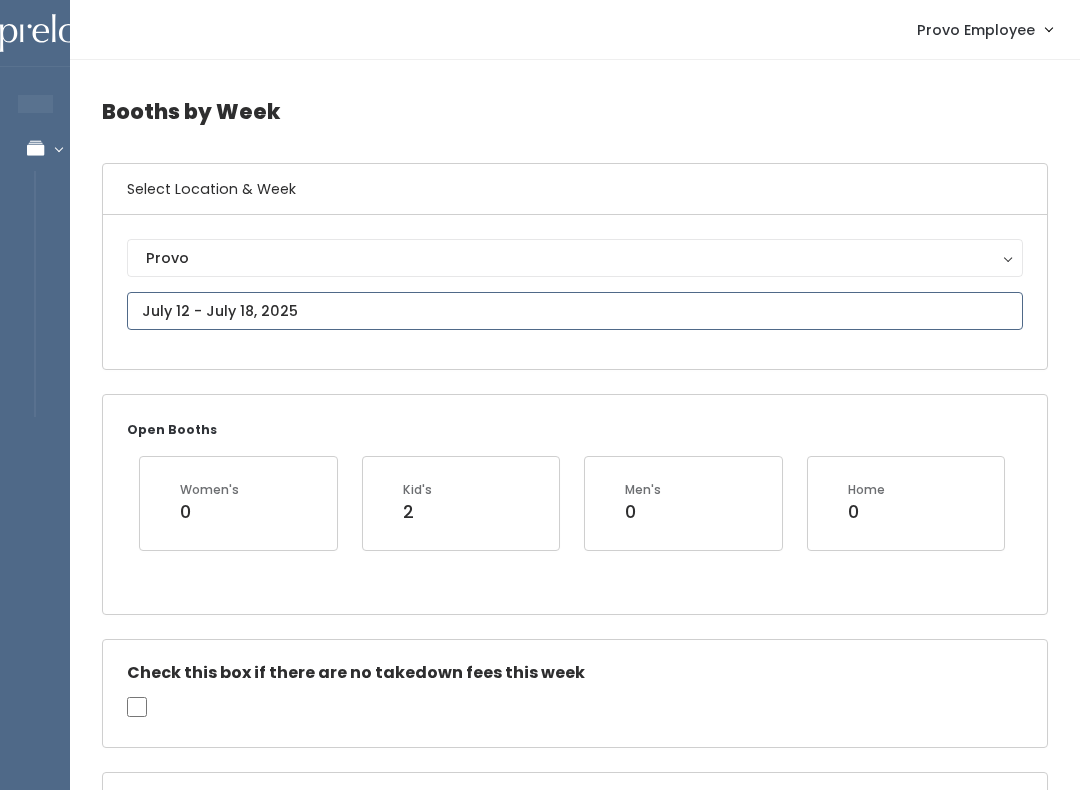 click at bounding box center (575, 311) 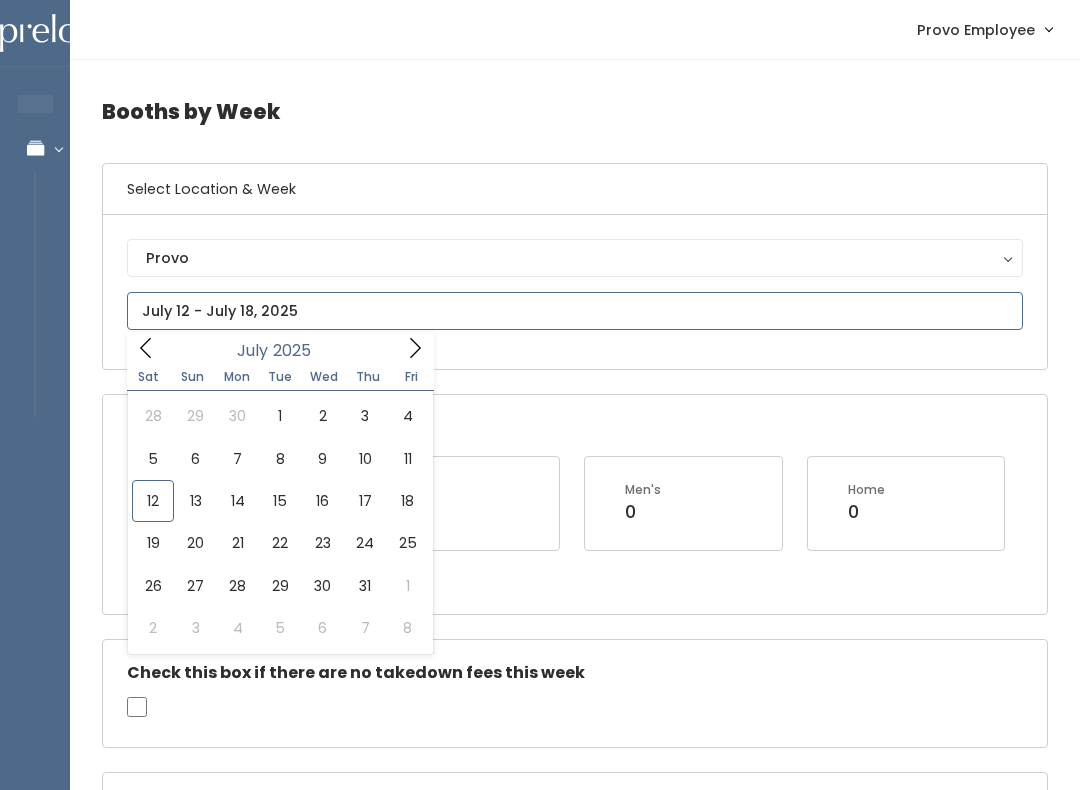 type on "[DATE] to [DATE]" 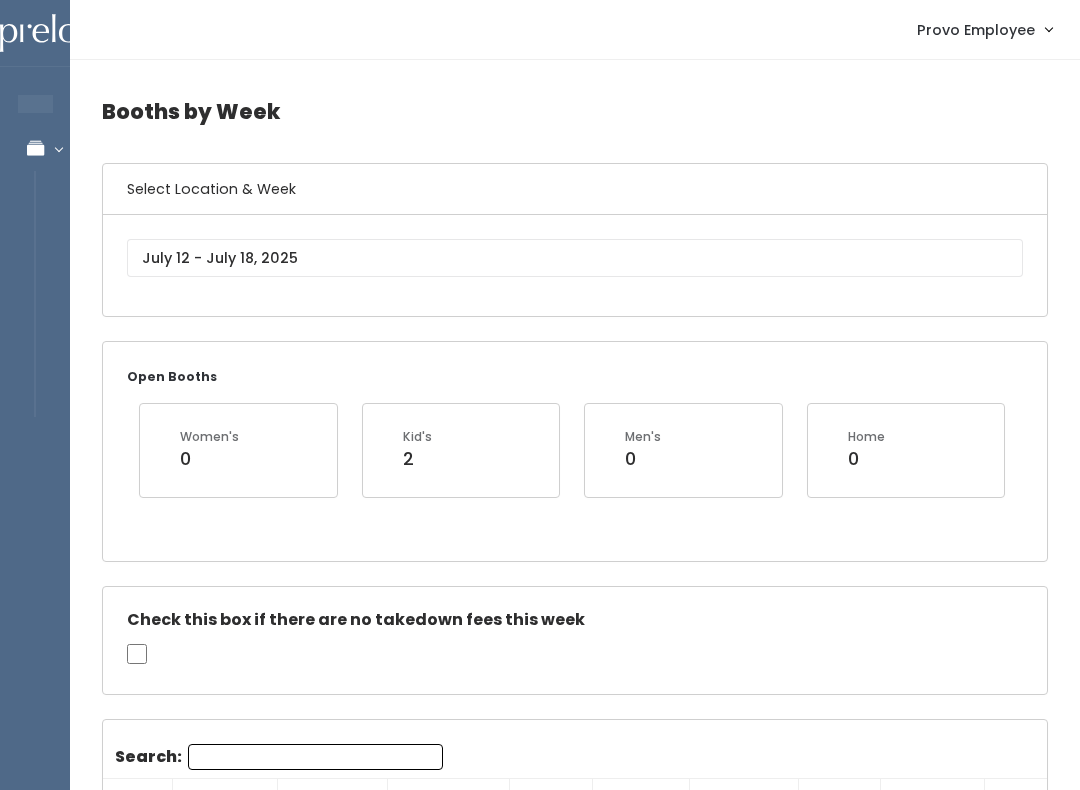 scroll, scrollTop: 0, scrollLeft: 0, axis: both 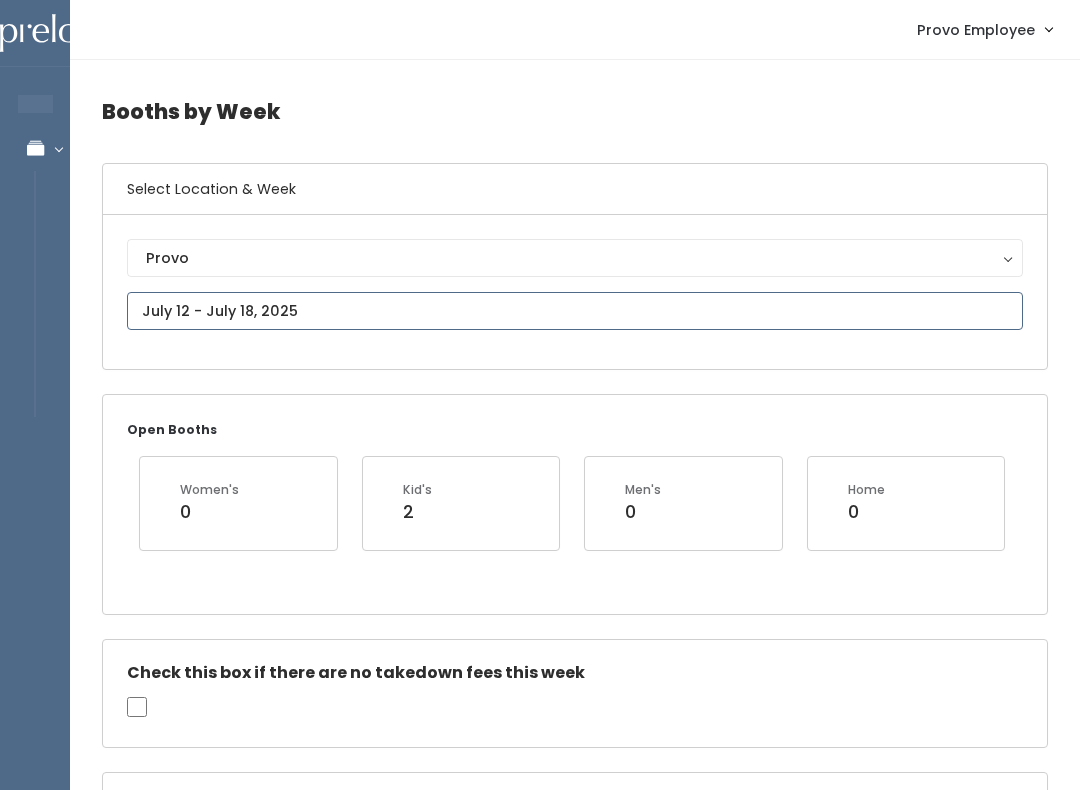 click at bounding box center [575, 311] 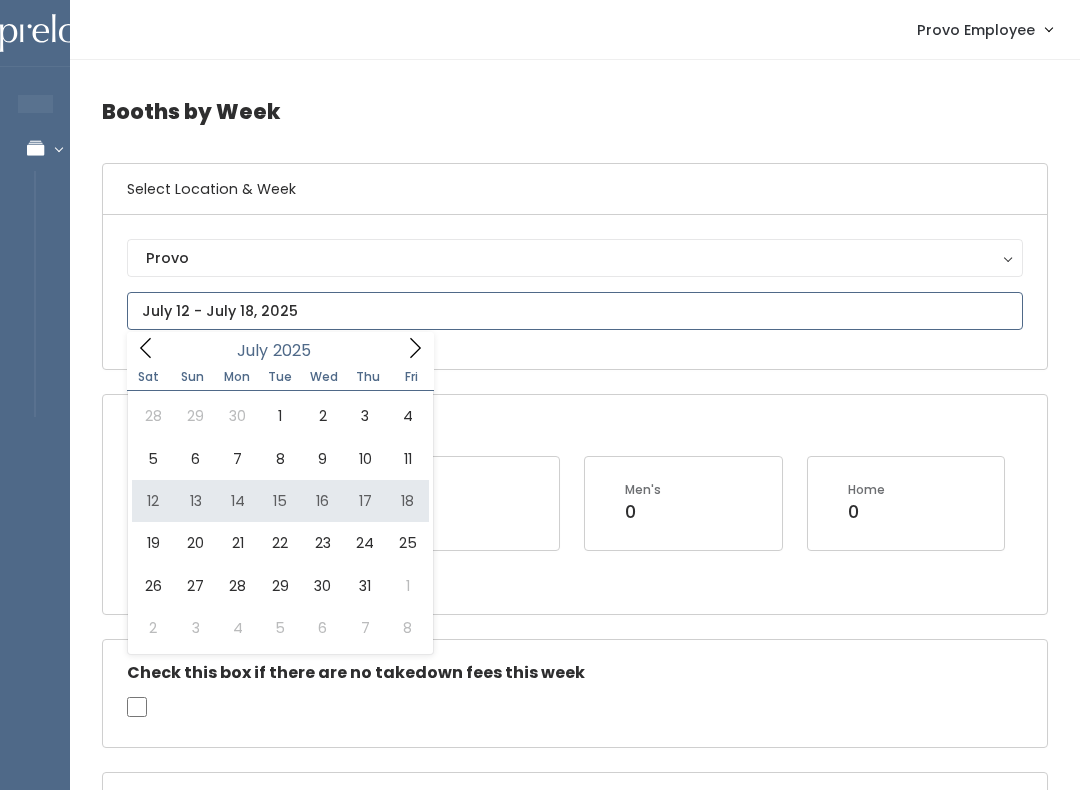 type on "[DATE] to [DATE]" 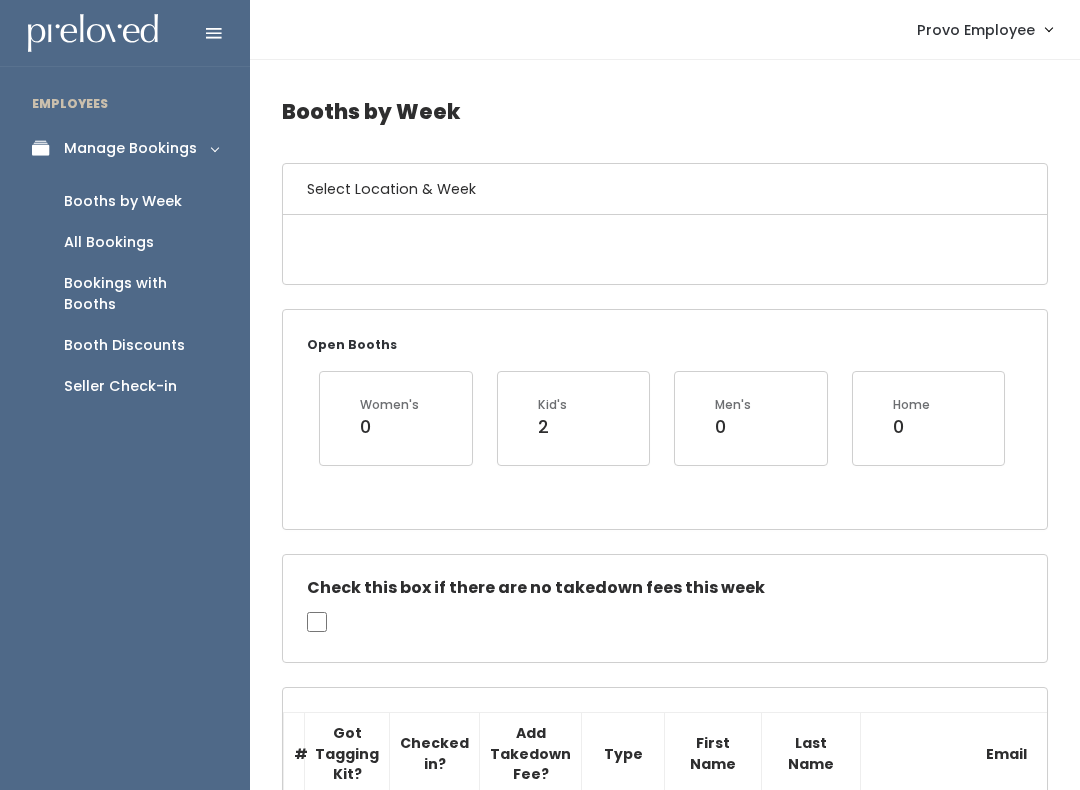 scroll, scrollTop: 0, scrollLeft: 0, axis: both 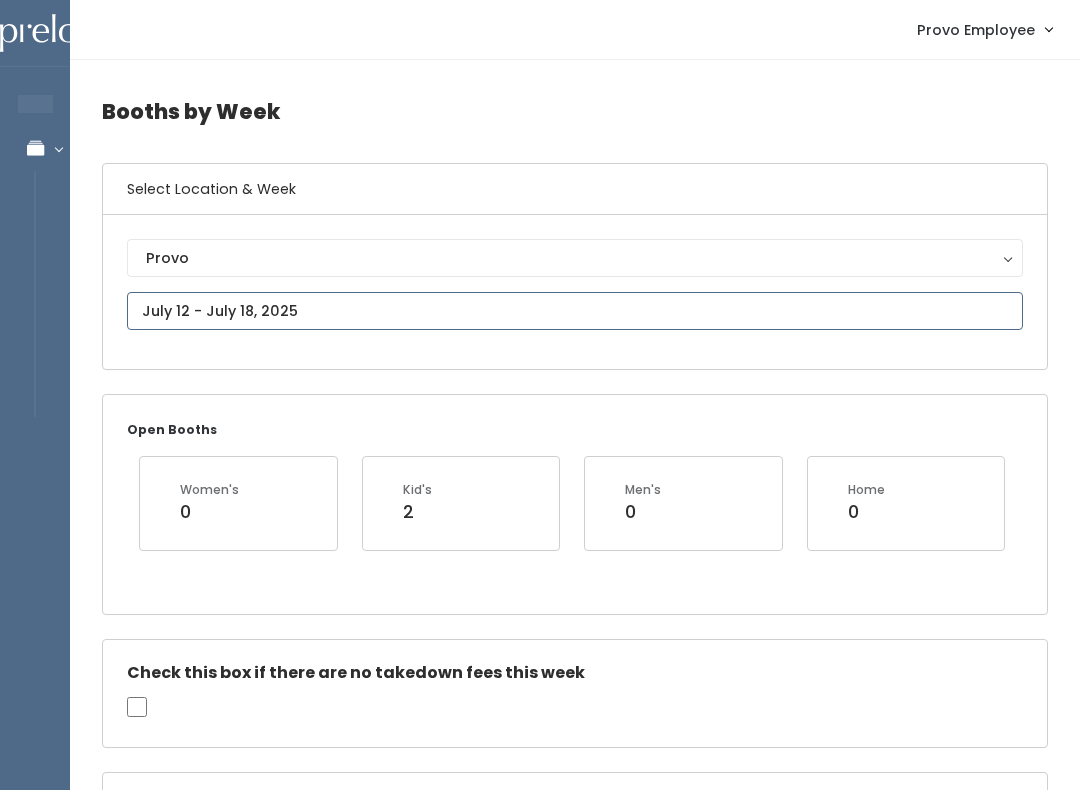 click at bounding box center (575, 311) 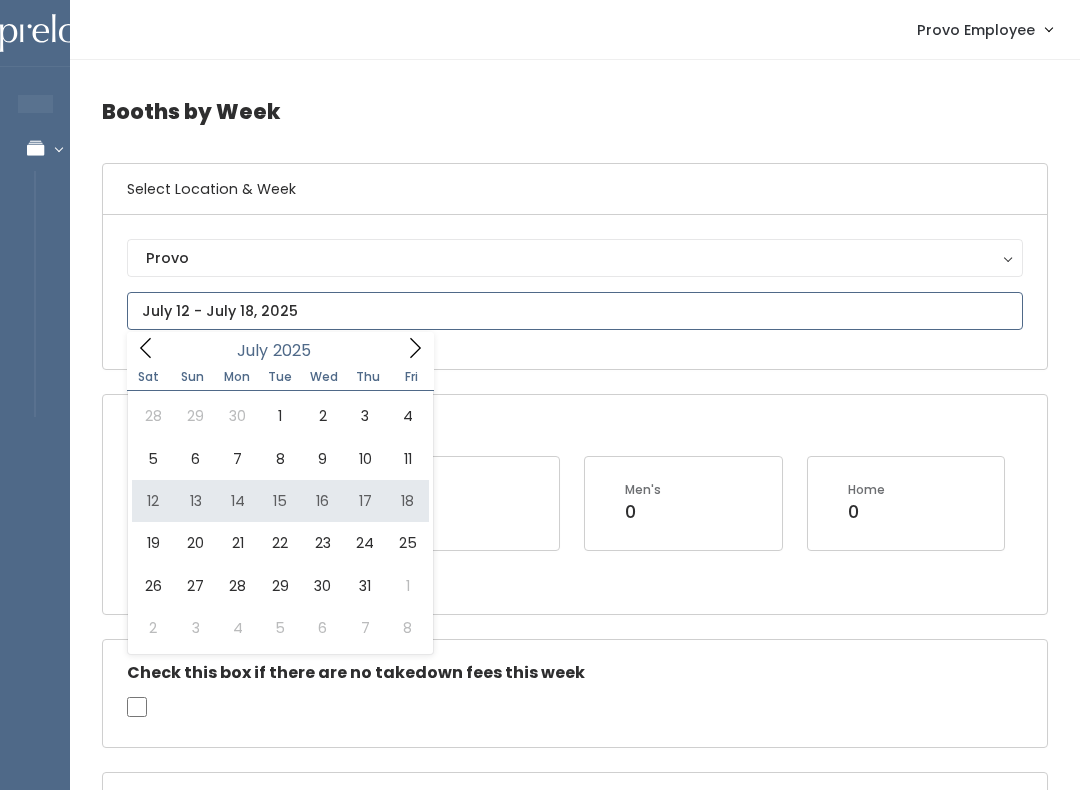 type on "[MONTH] [NUMBER] to [MONTH] [NUMBER]" 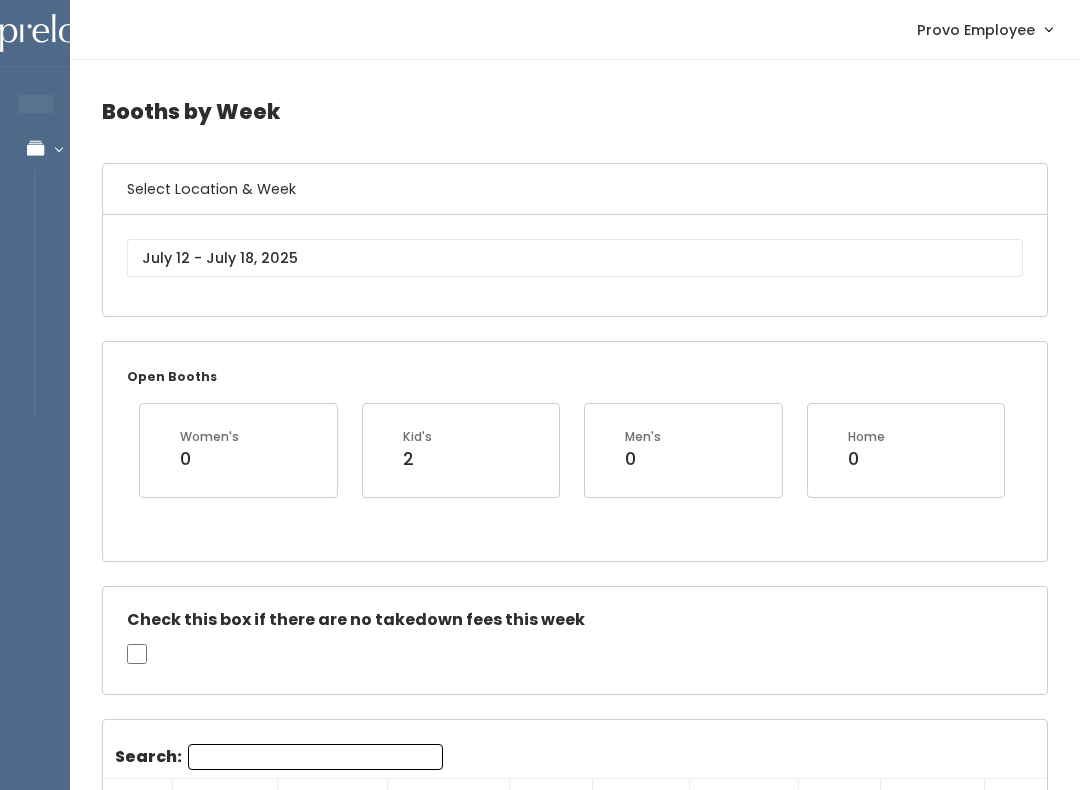 scroll, scrollTop: 0, scrollLeft: 0, axis: both 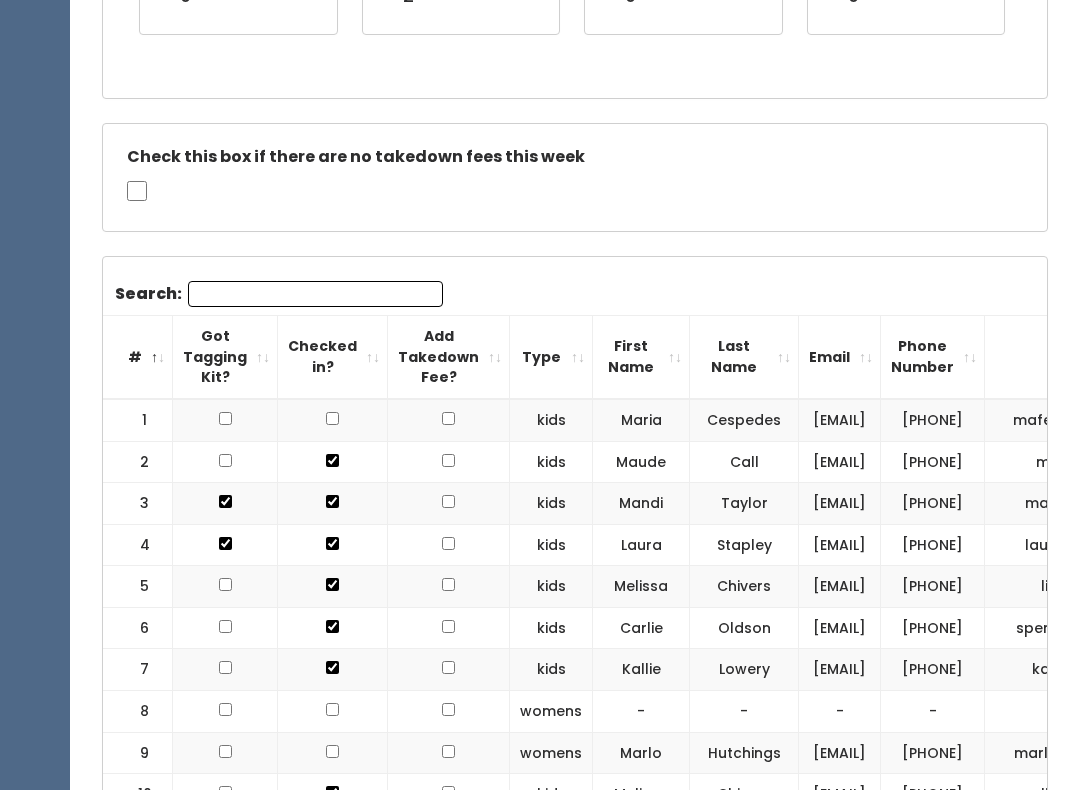 click on "Search:" at bounding box center [315, 294] 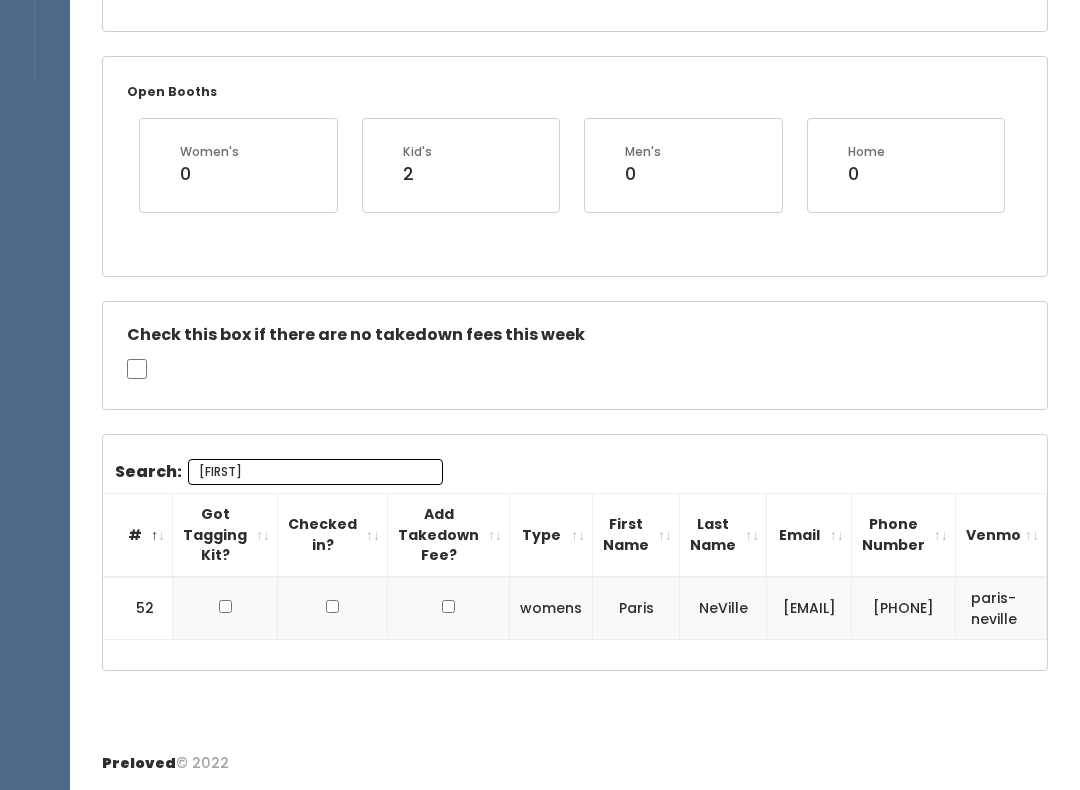 scroll, scrollTop: 331, scrollLeft: 0, axis: vertical 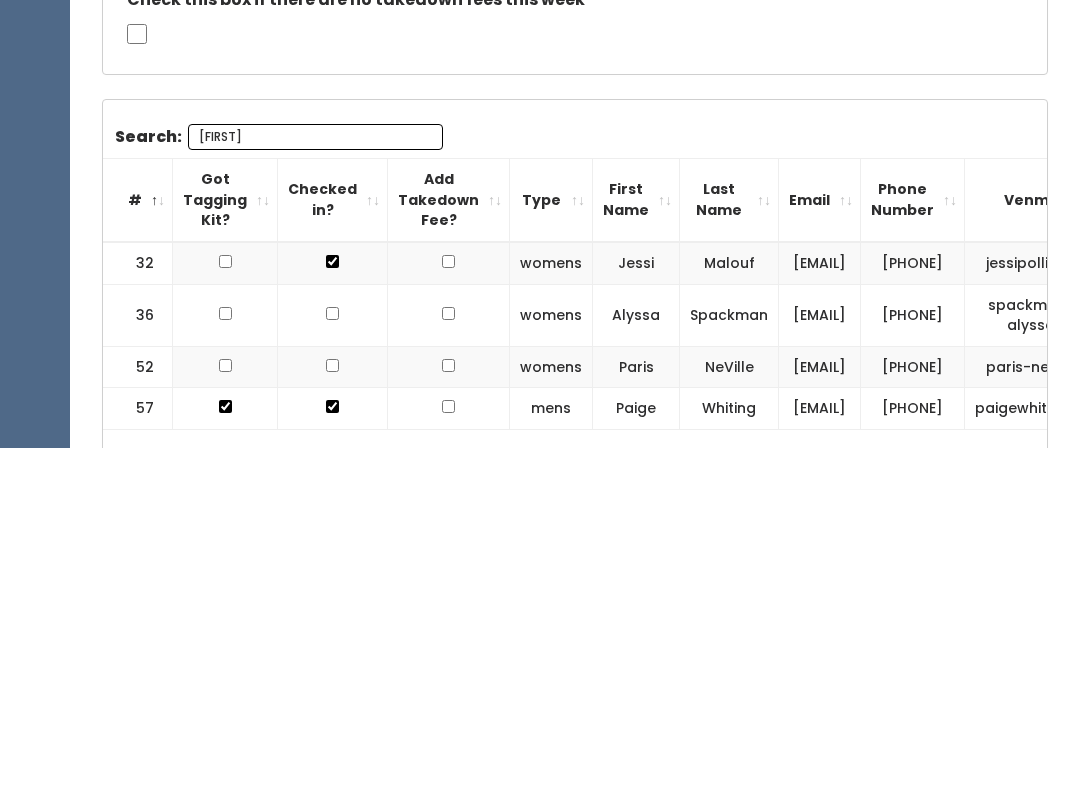 type on "P" 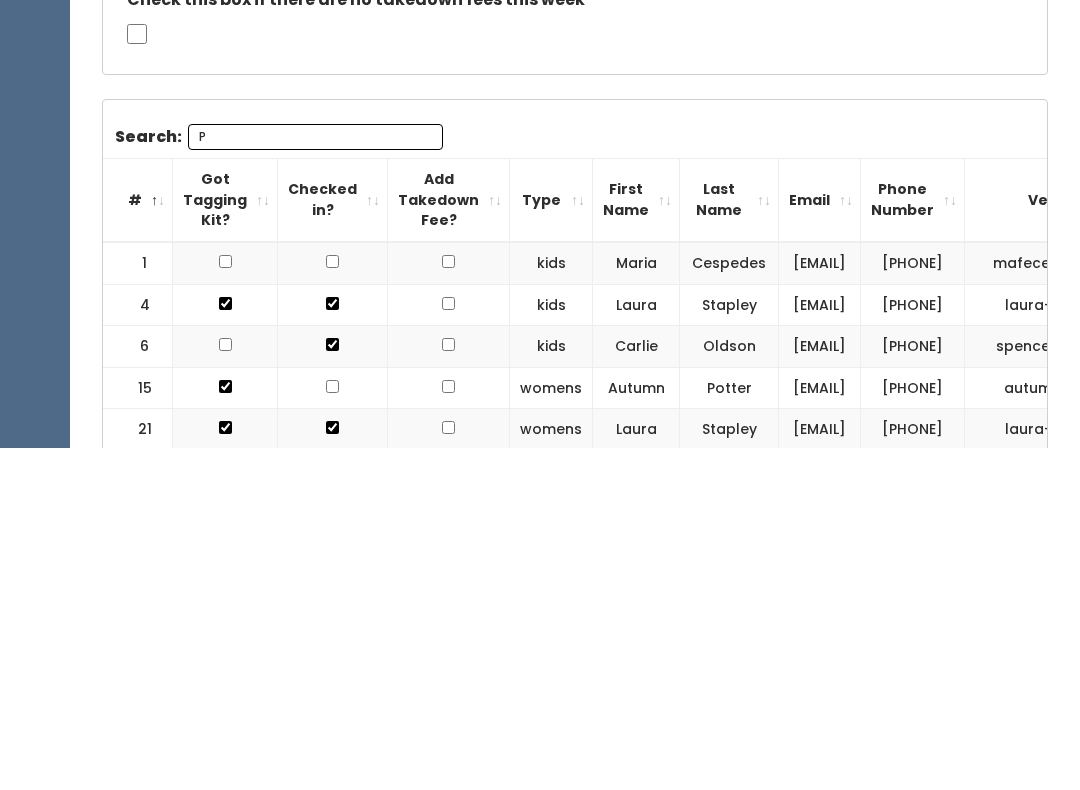 type 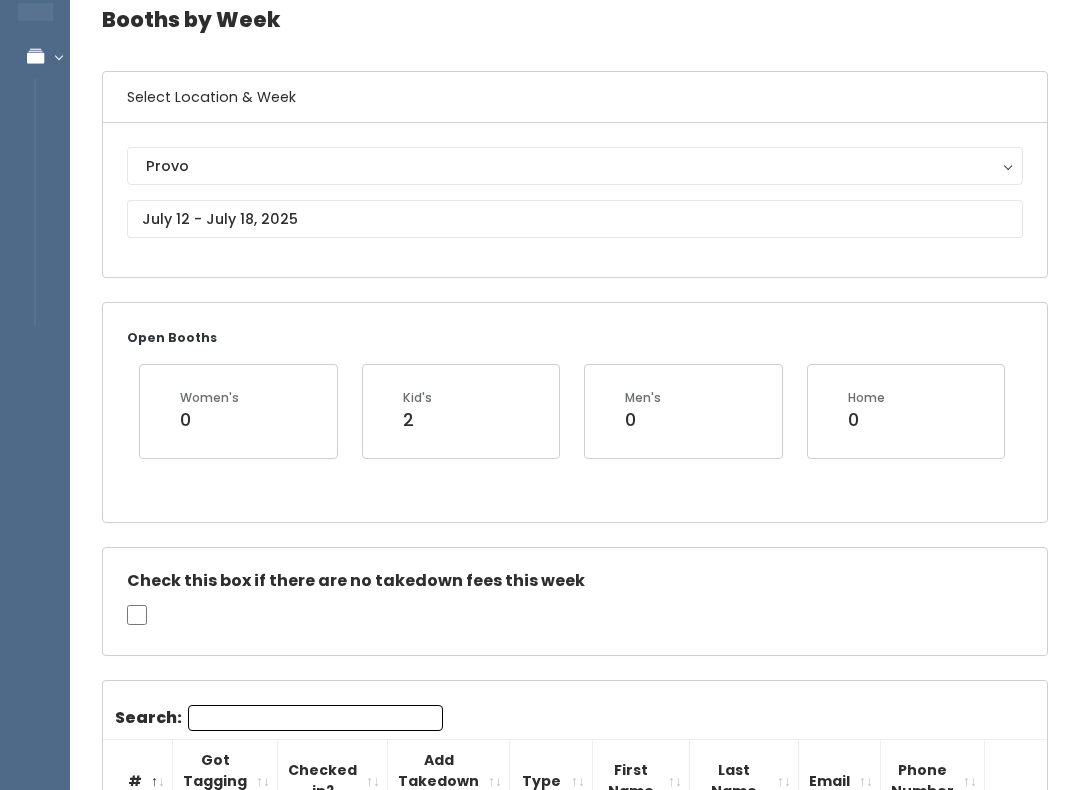 scroll, scrollTop: 91, scrollLeft: 0, axis: vertical 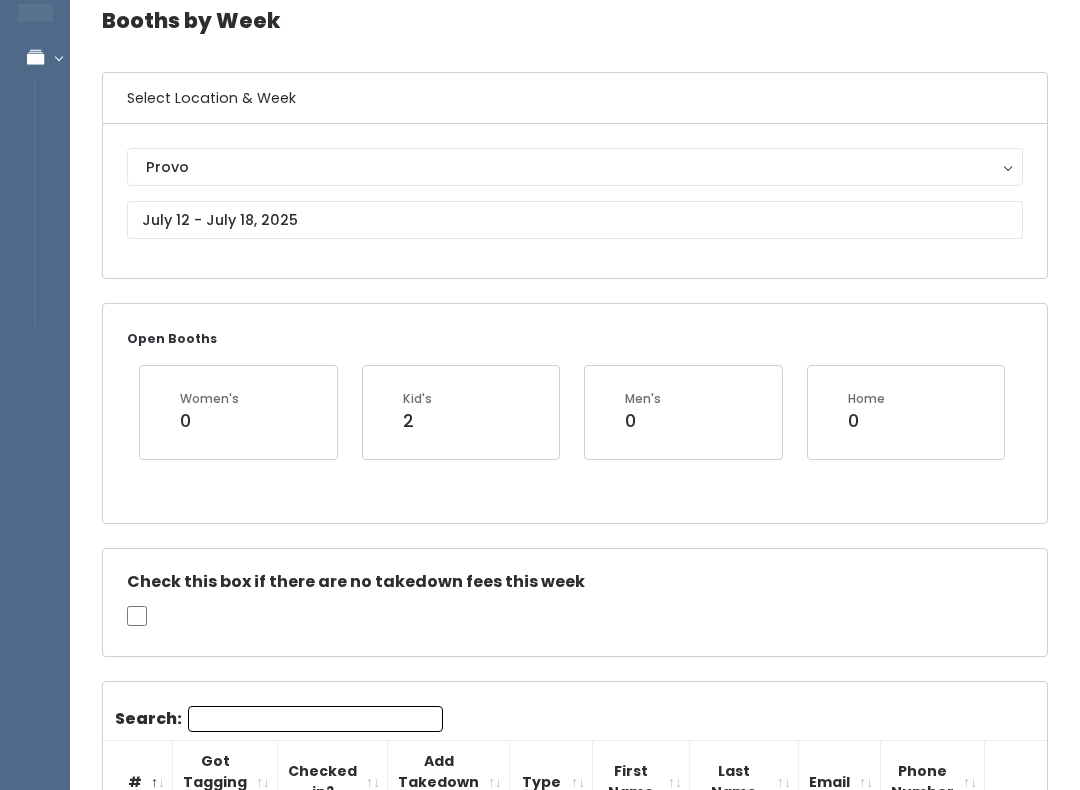 click on "Provo
Houston
Layton
Sandy
Spanish Fork
Provo" at bounding box center [575, 201] 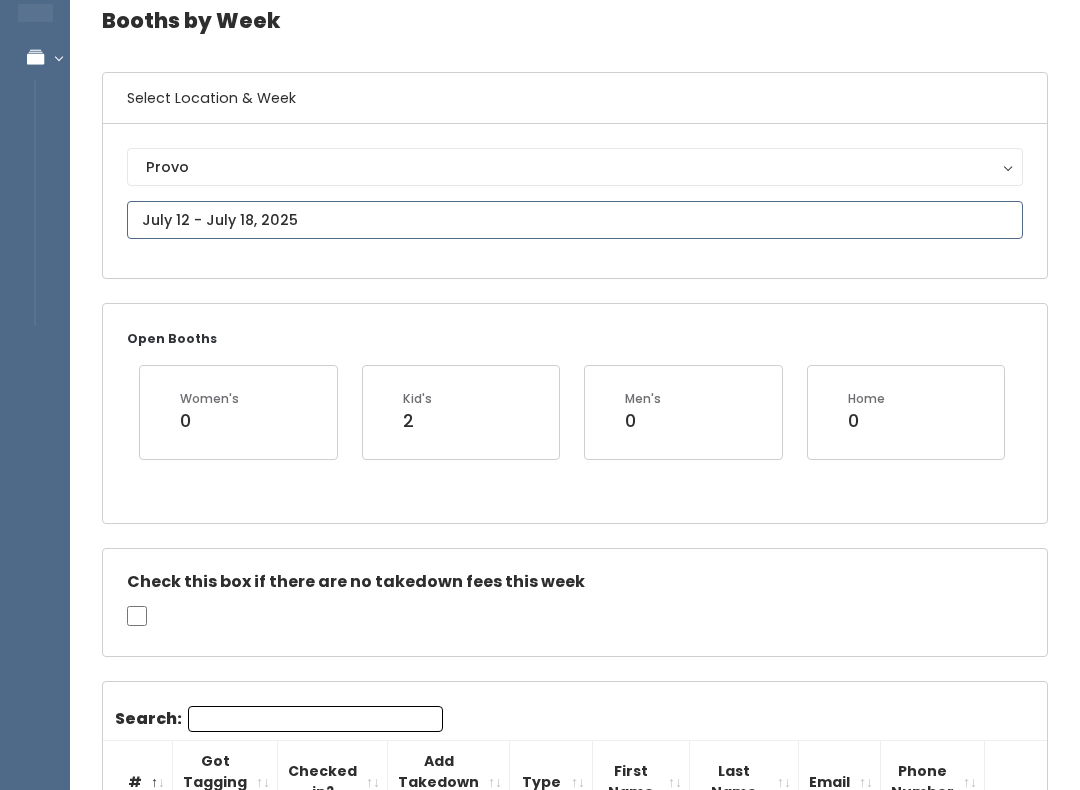 click at bounding box center [575, 220] 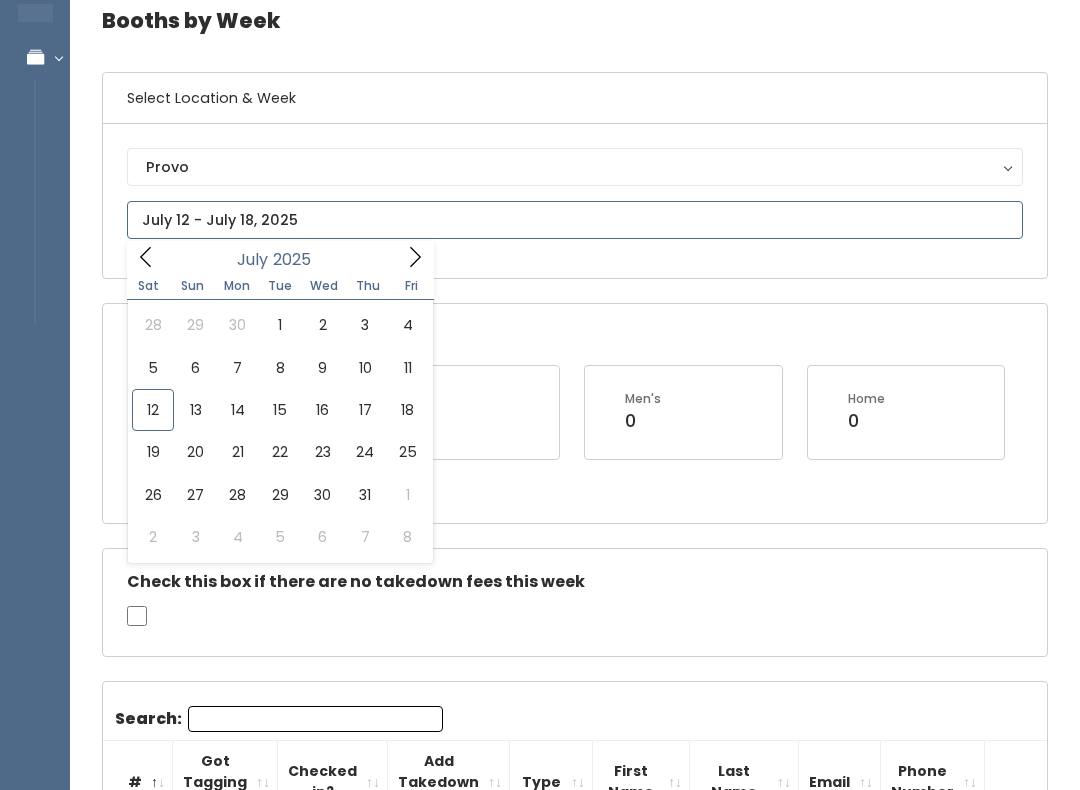 type on "[MONTH] [NUMBER] to [MONTH] [NUMBER]" 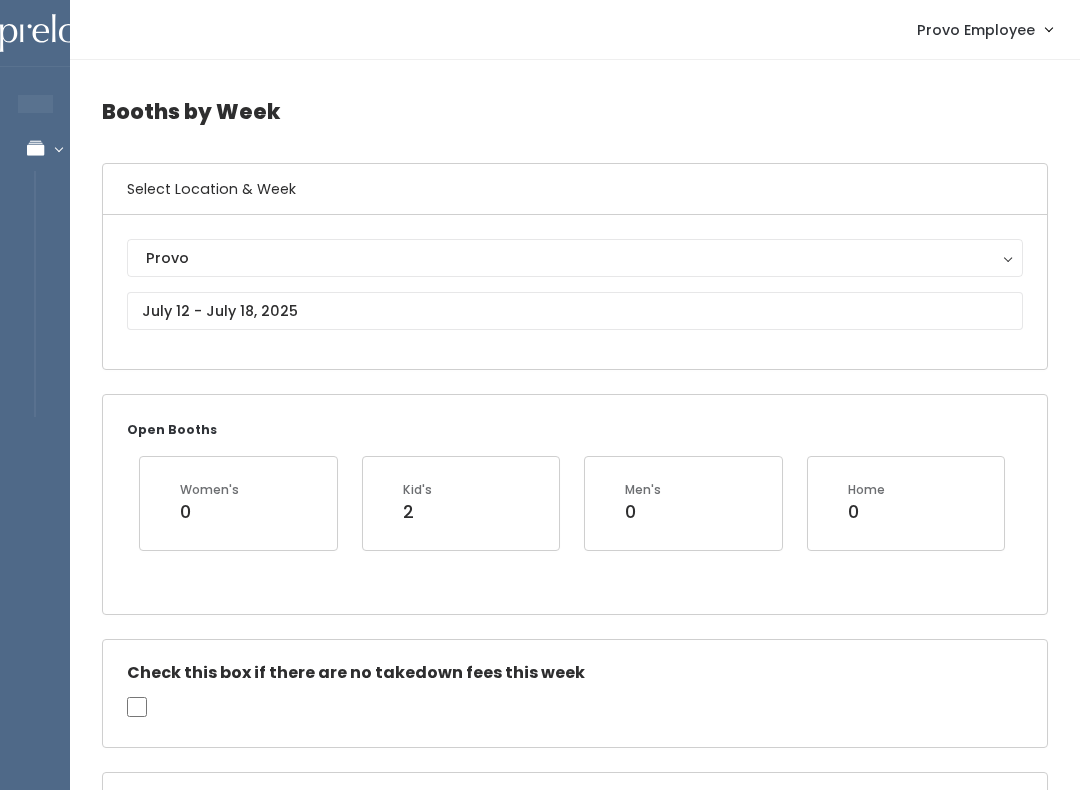 scroll, scrollTop: 0, scrollLeft: 0, axis: both 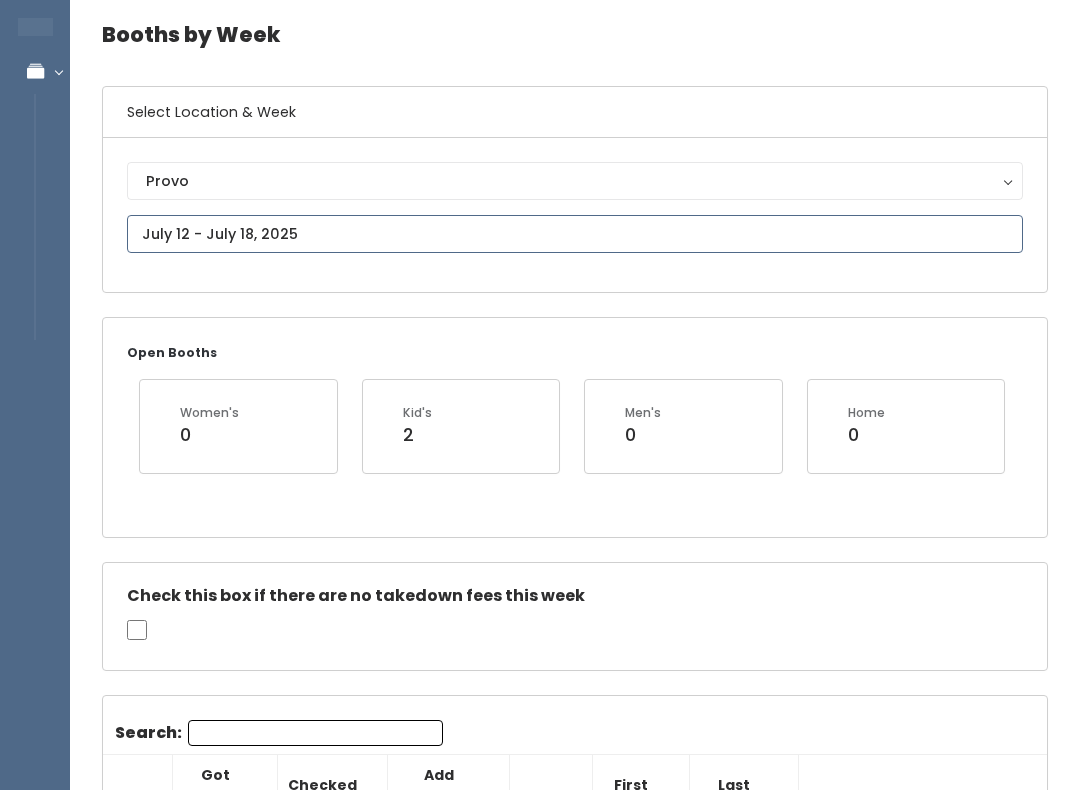 click at bounding box center (575, 234) 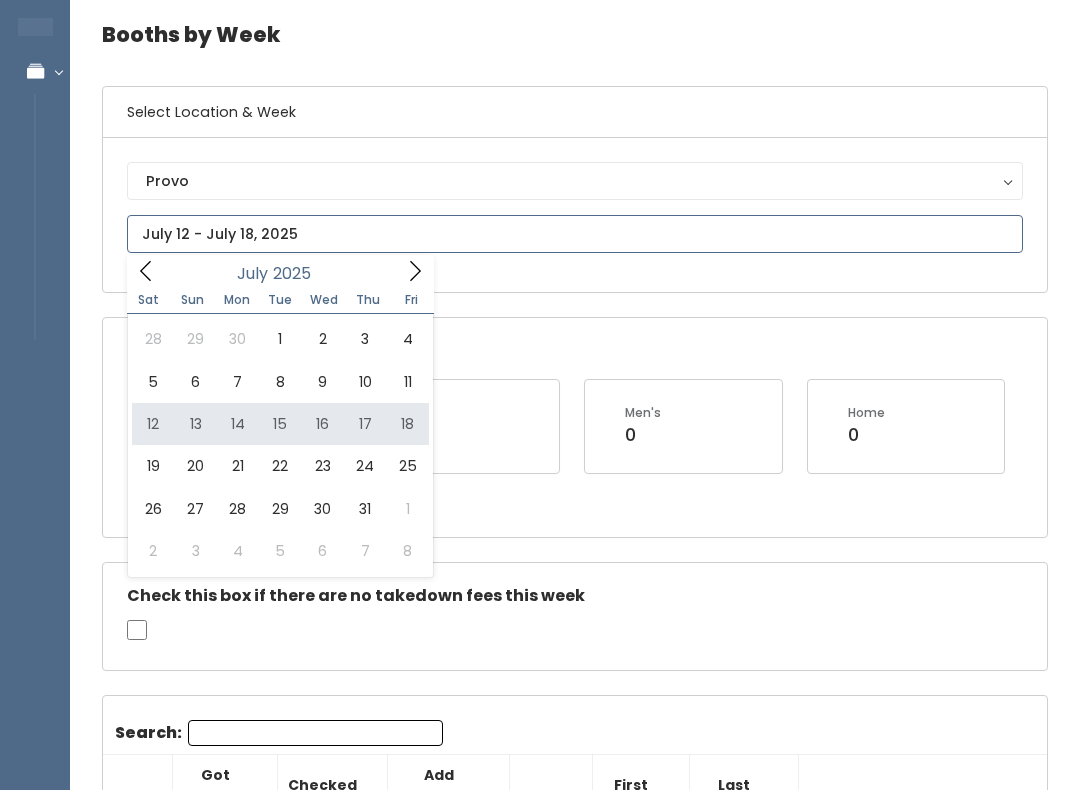 type on "July 12 to July 18" 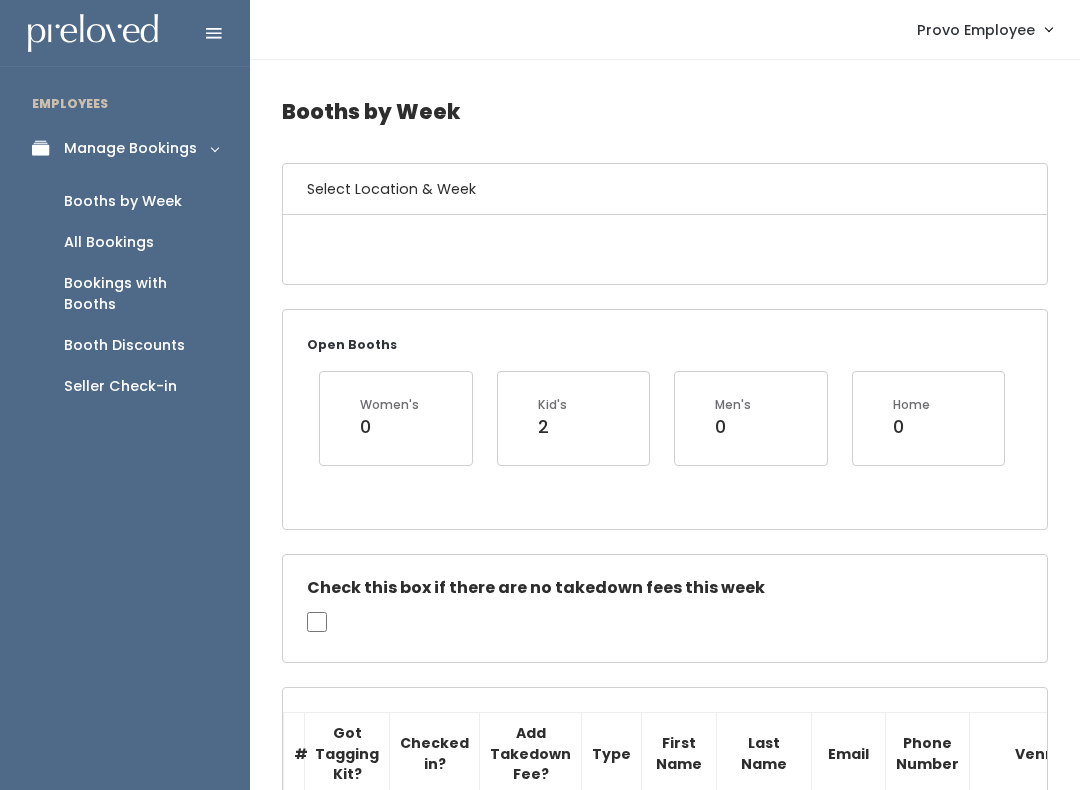 scroll, scrollTop: 0, scrollLeft: 0, axis: both 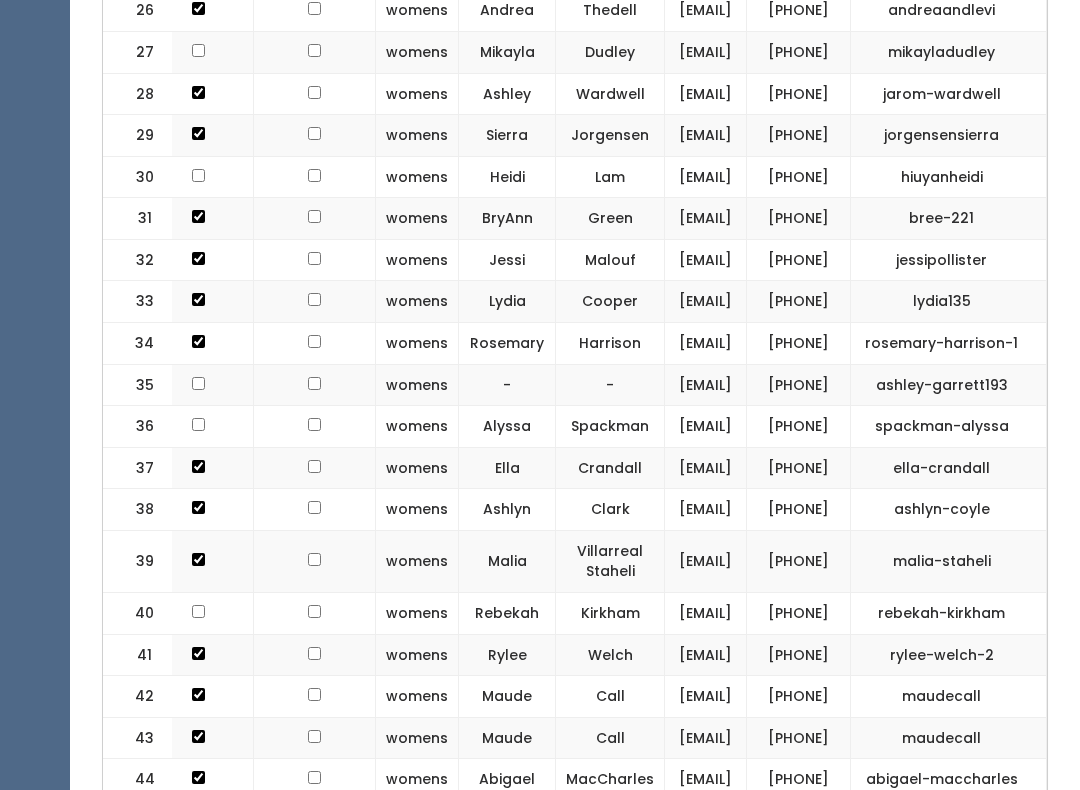 click on "[PHONE]" at bounding box center (799, 52) 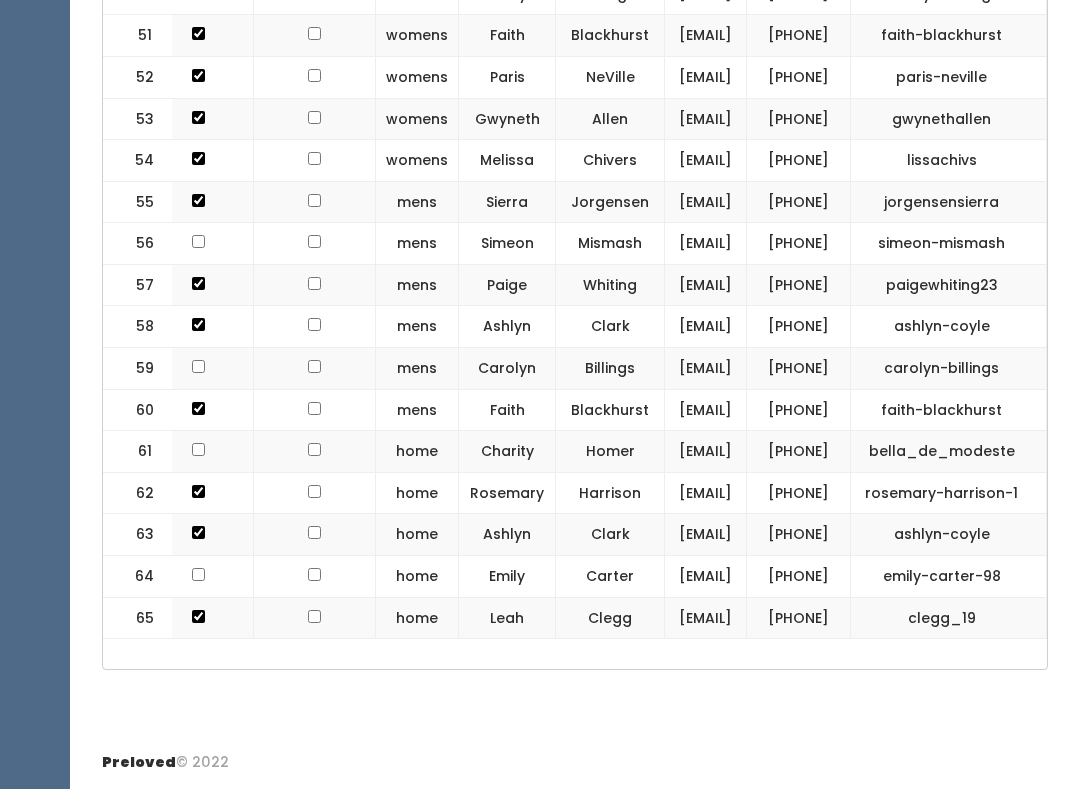 scroll, scrollTop: 3157, scrollLeft: 0, axis: vertical 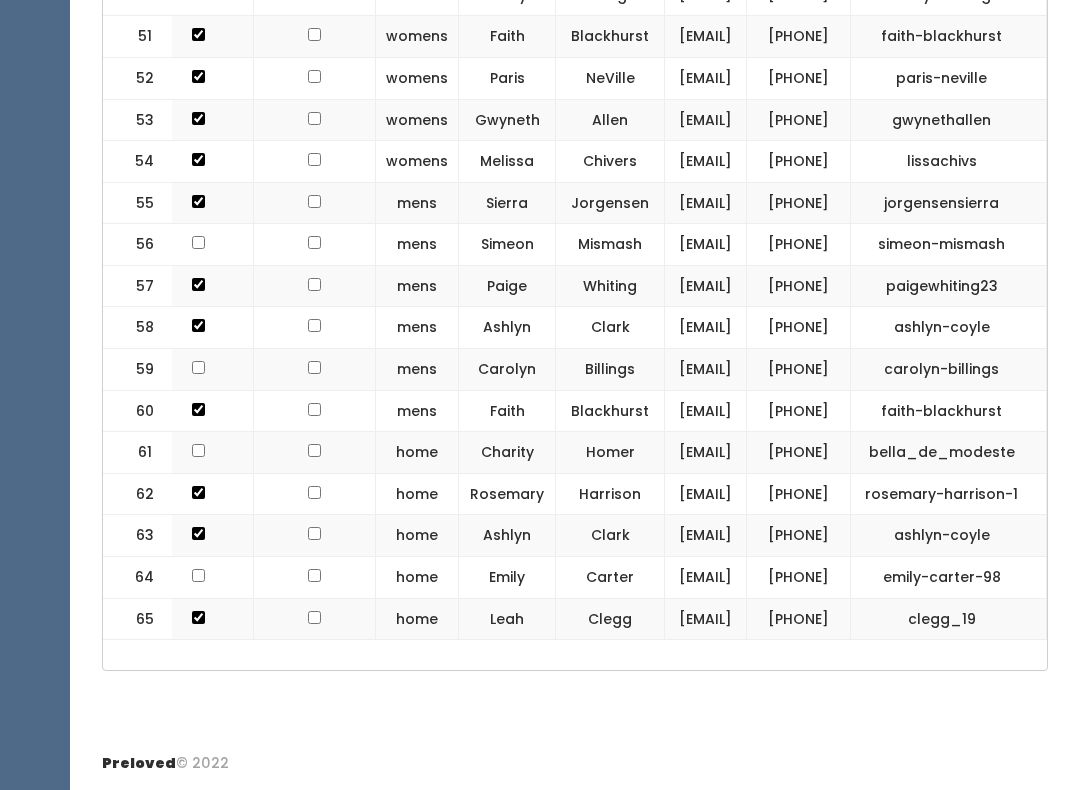 click on "ashlynfcoyle@example.com" at bounding box center [706, 536] 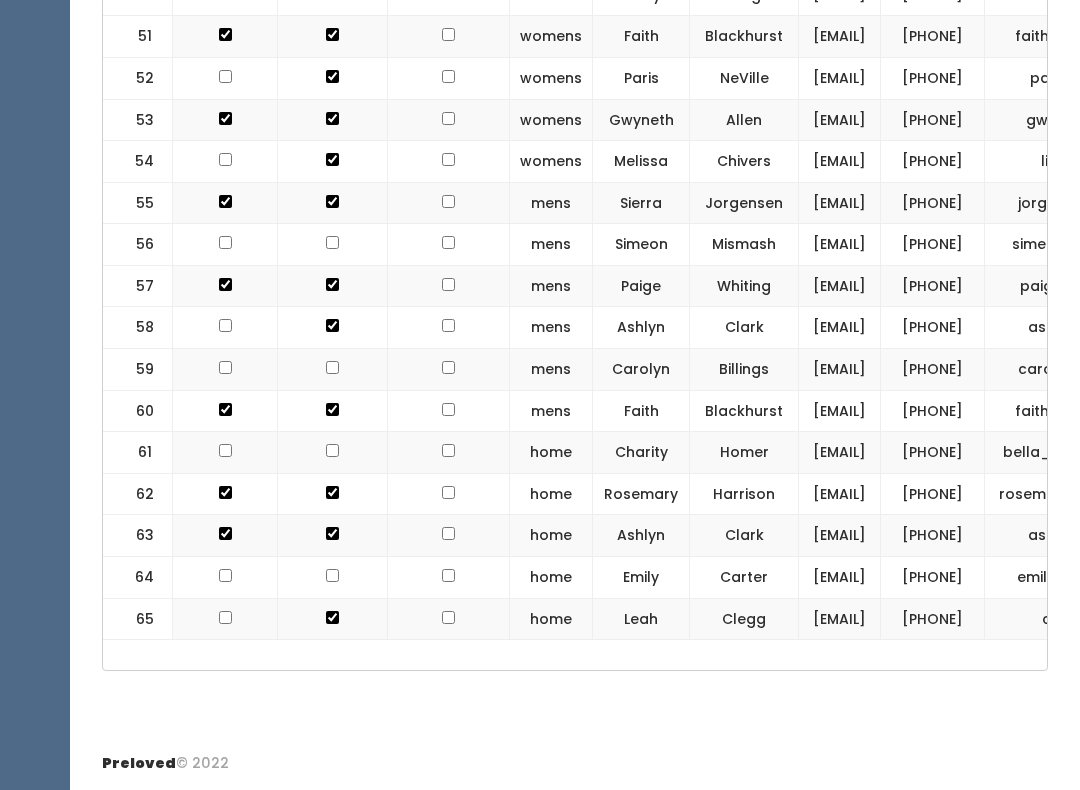 scroll, scrollTop: 0, scrollLeft: 0, axis: both 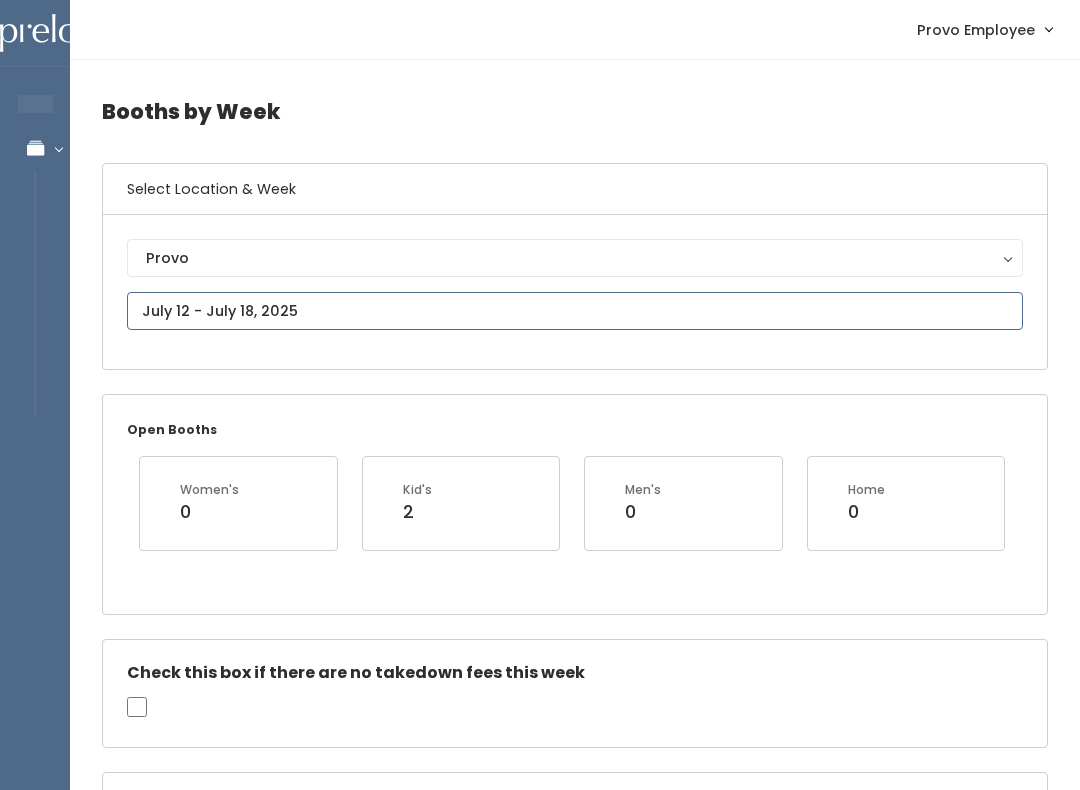 click at bounding box center [575, 311] 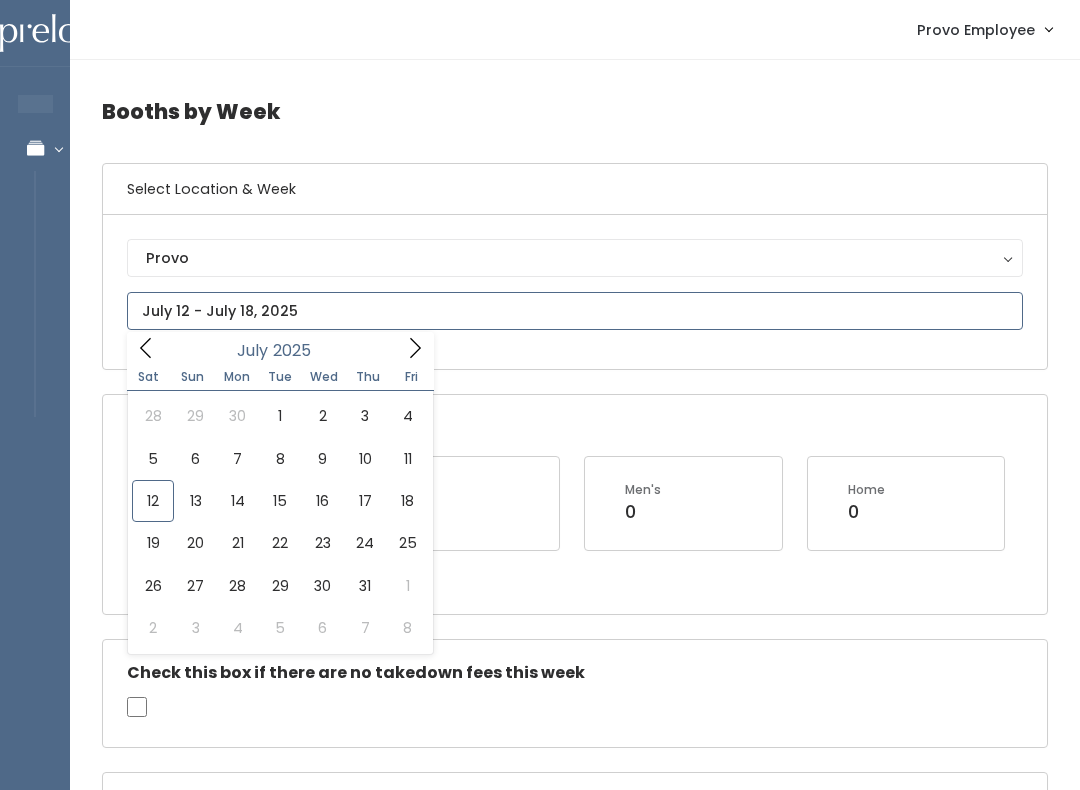 type on "[MONTH] [NUMBER] to [MONTH] [NUMBER]" 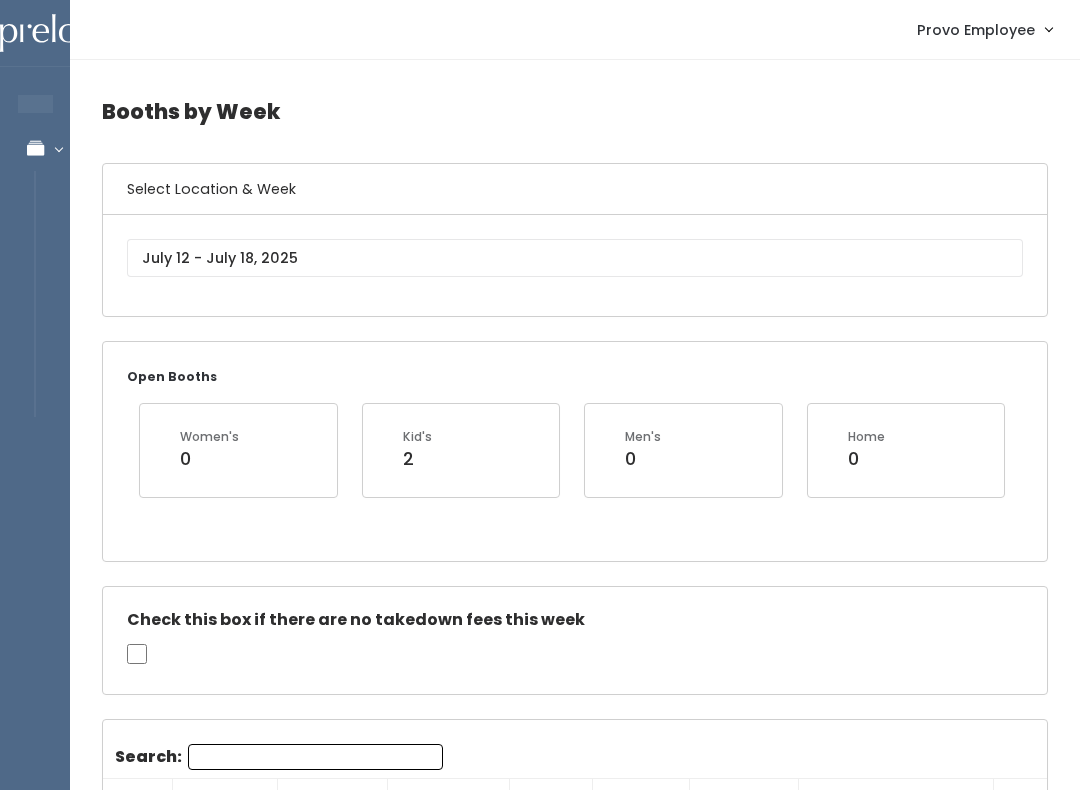 scroll, scrollTop: 0, scrollLeft: 0, axis: both 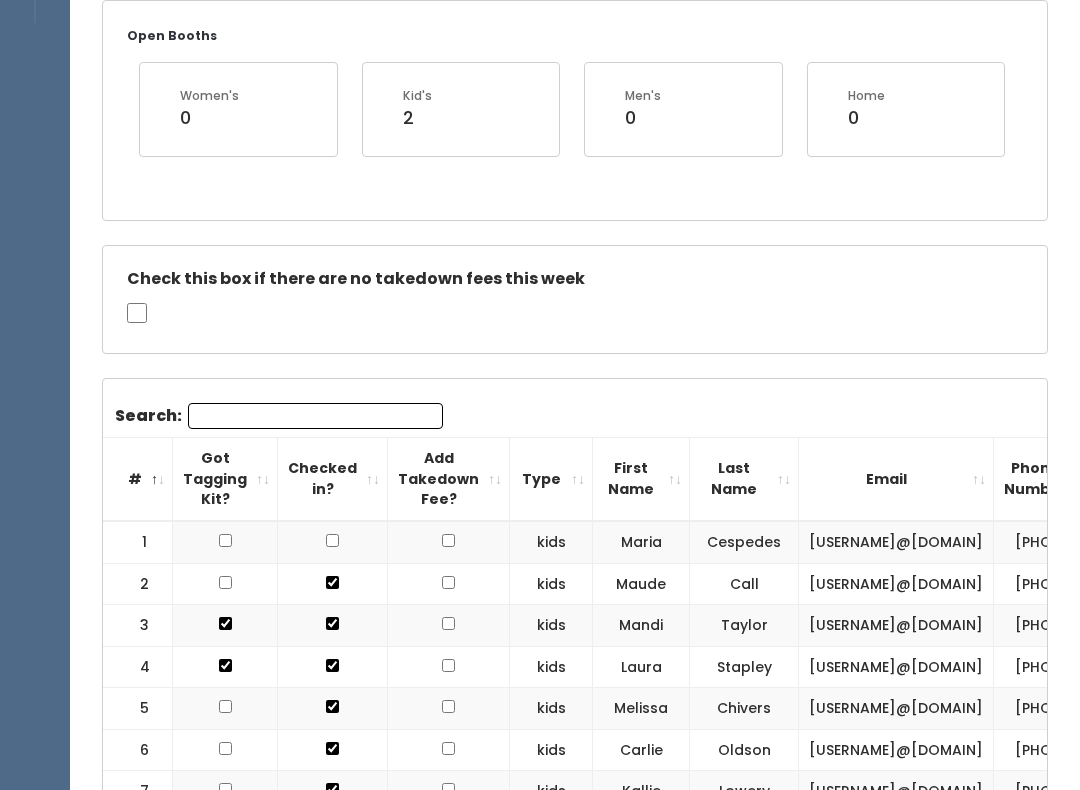 click on "Search:" at bounding box center (315, 416) 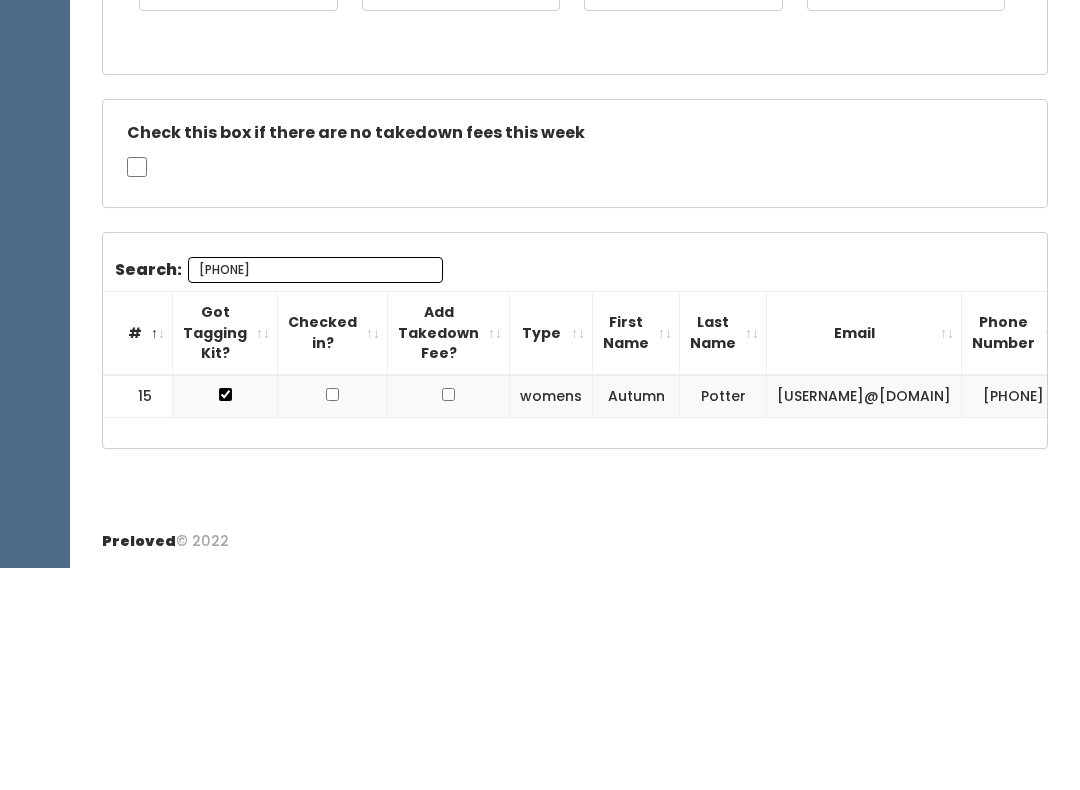 scroll, scrollTop: 331, scrollLeft: 0, axis: vertical 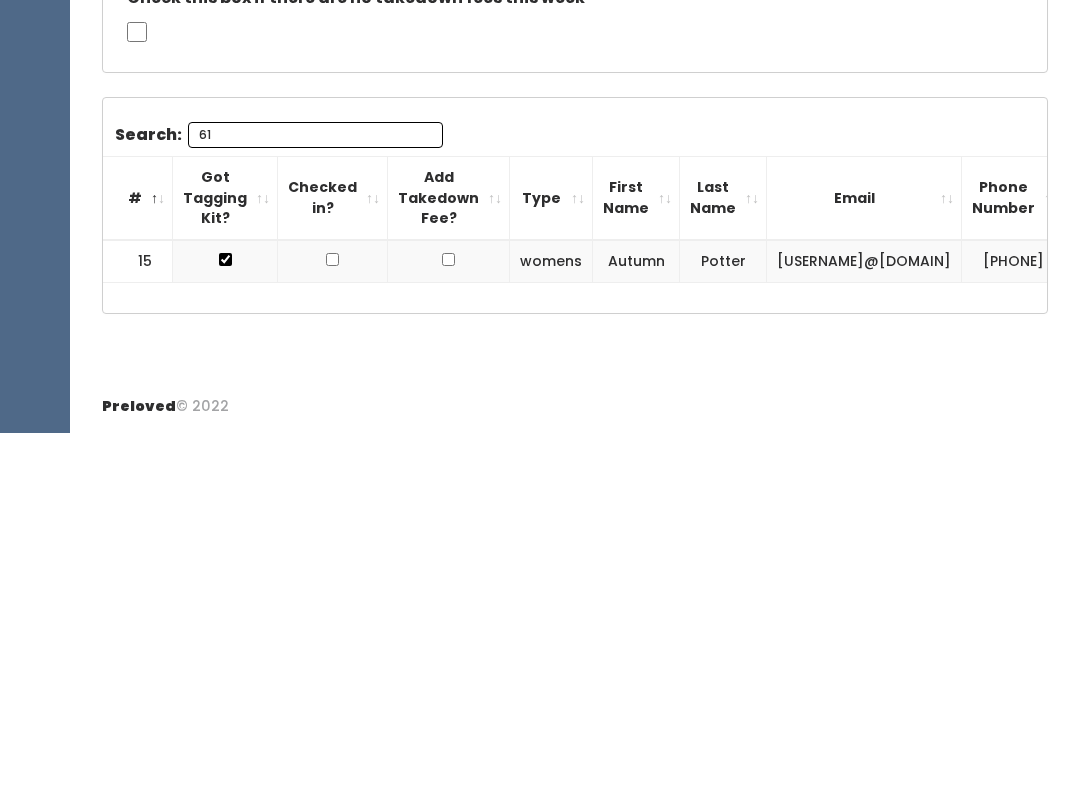 type on "6" 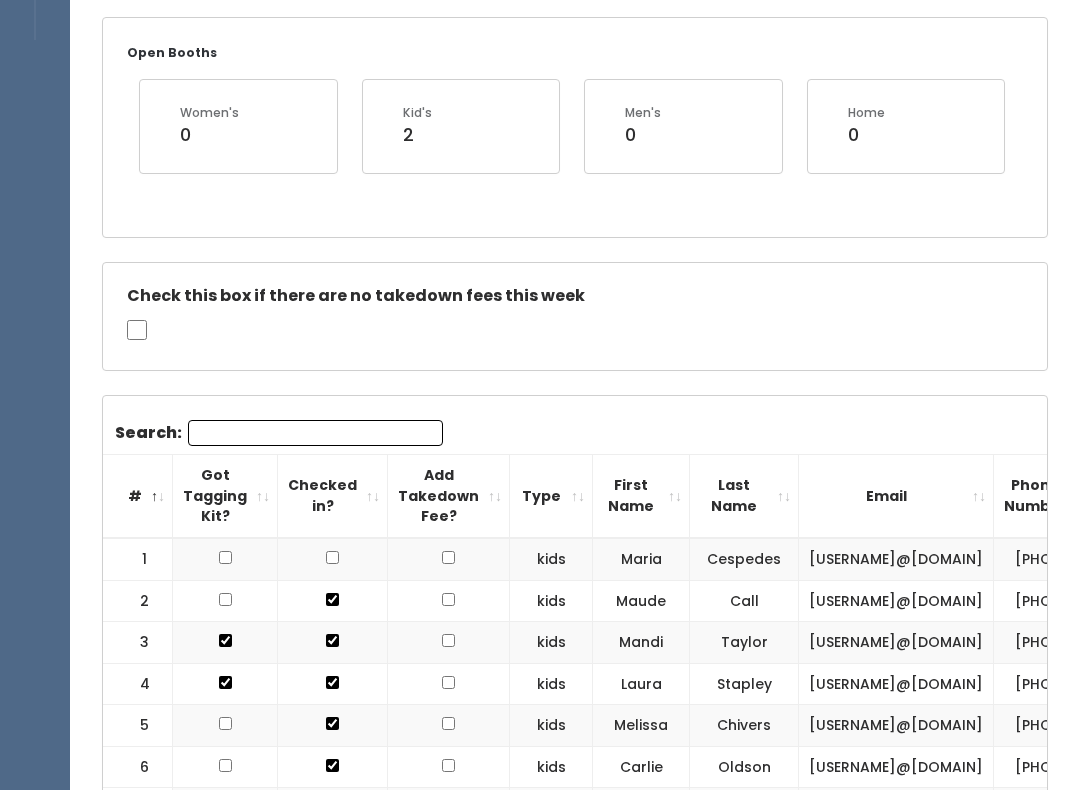scroll, scrollTop: 375, scrollLeft: 0, axis: vertical 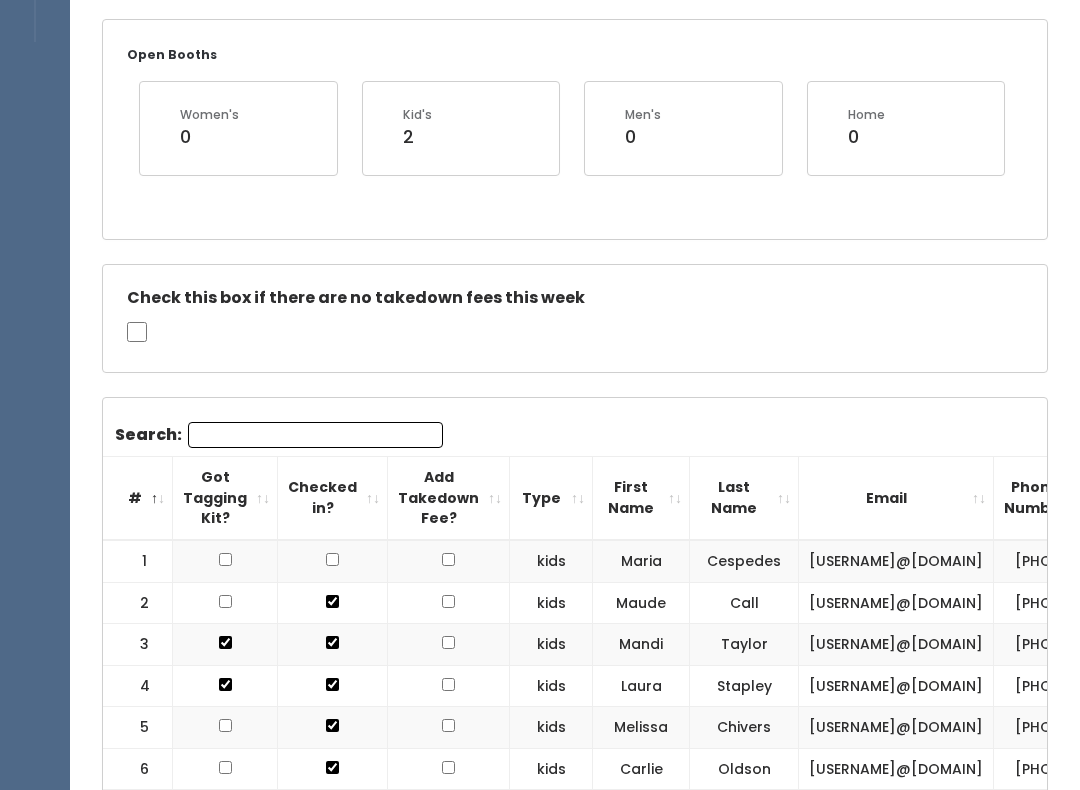 click on "Search:" at bounding box center [315, 435] 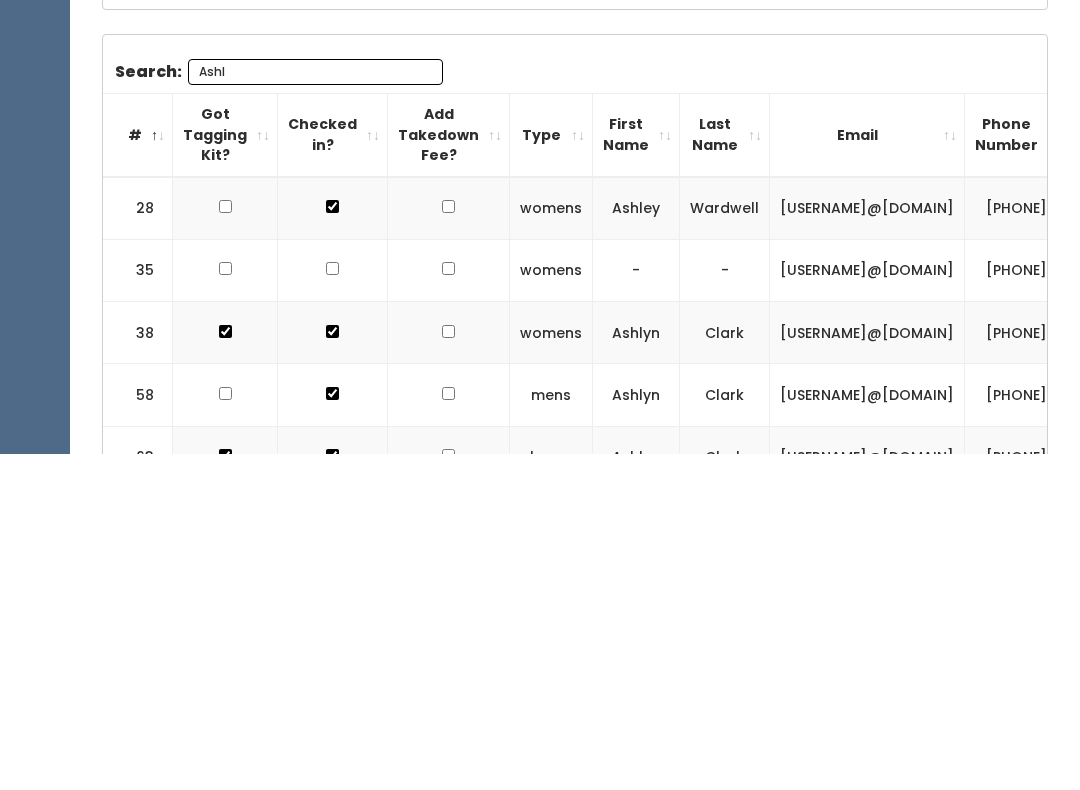 scroll, scrollTop: 494, scrollLeft: 0, axis: vertical 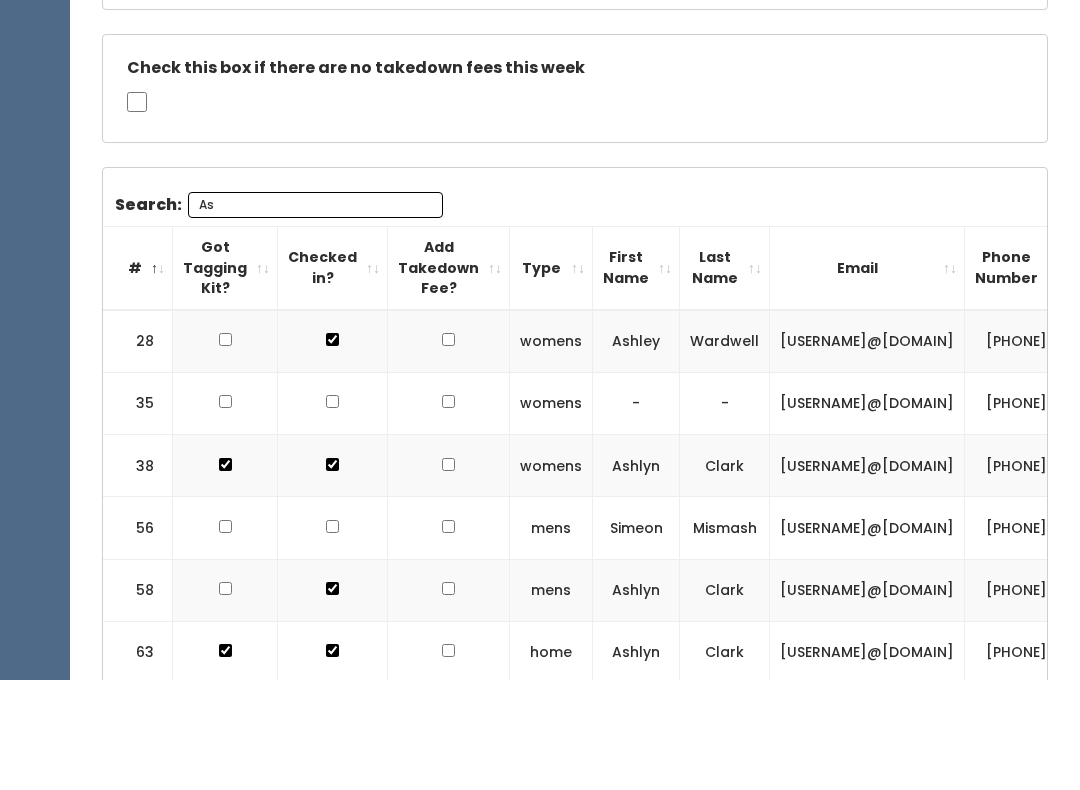 type on "A" 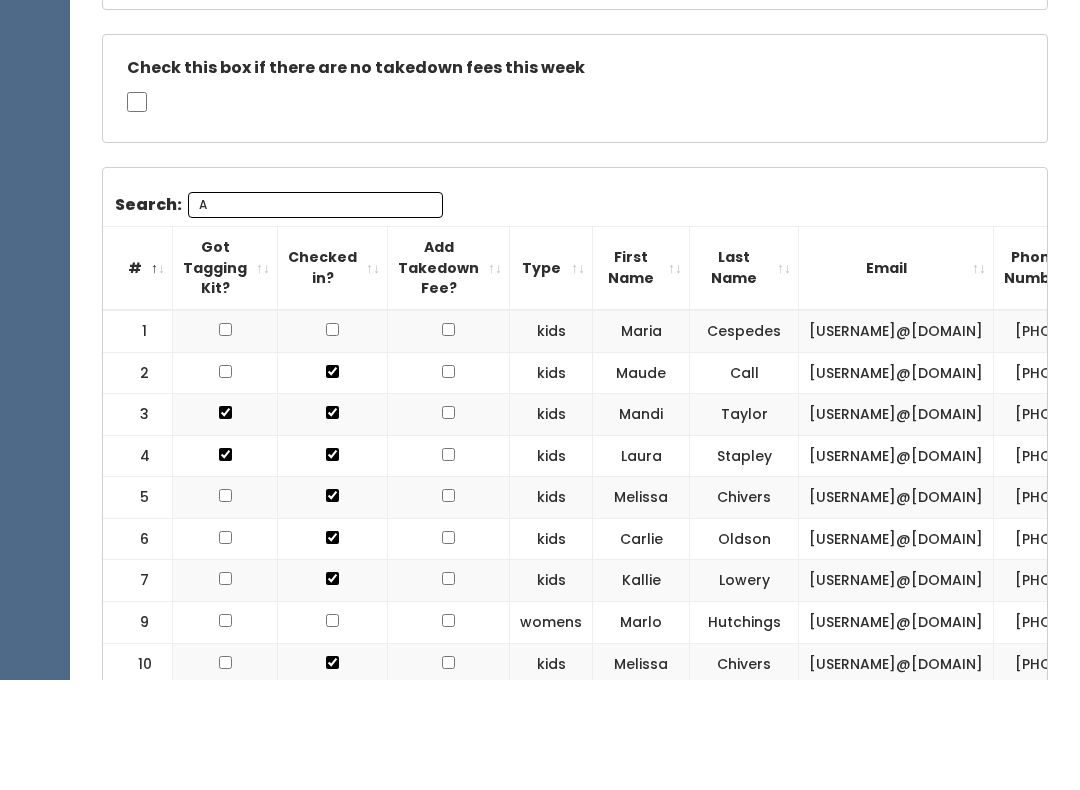 type 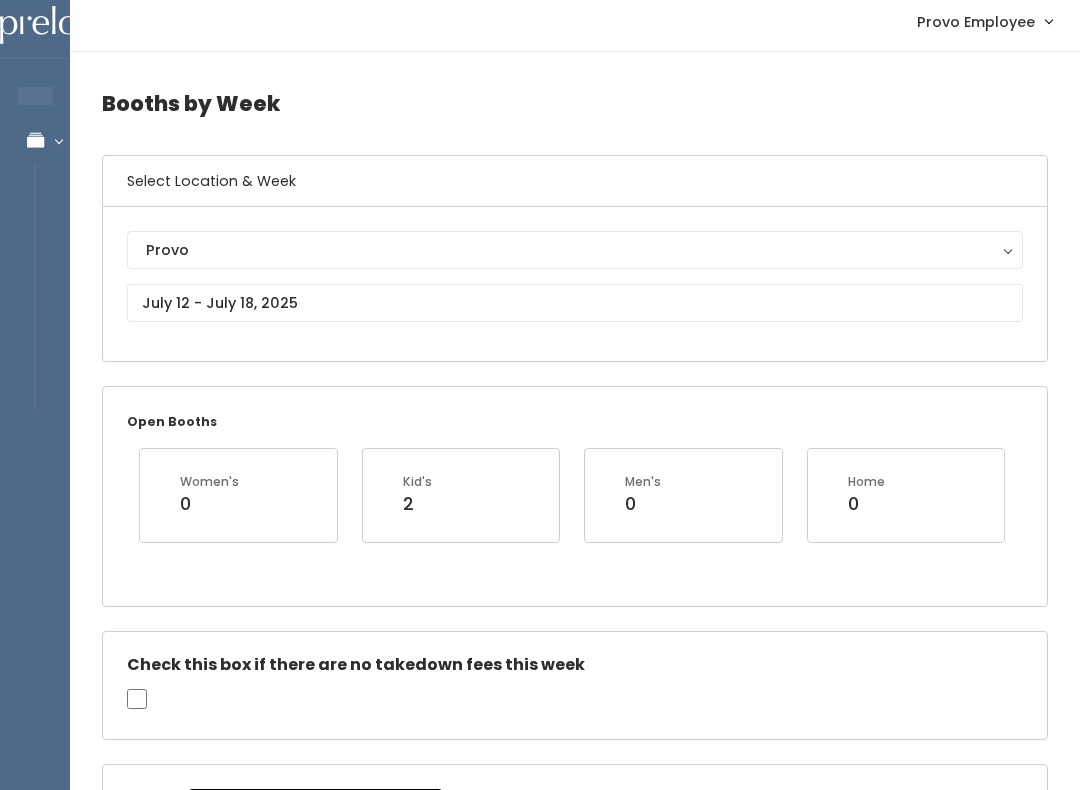 scroll, scrollTop: 0, scrollLeft: 0, axis: both 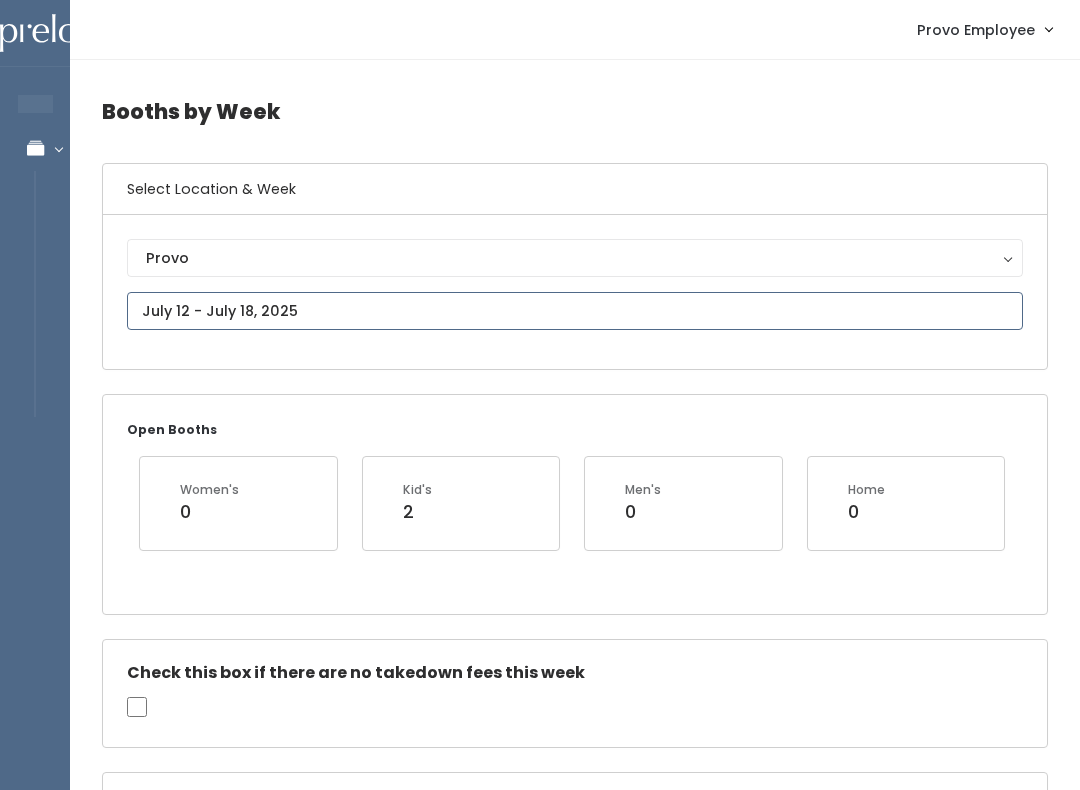 click on "EMPLOYEES
Manage Bookings
Booths by Week
All Bookings
Bookings with Booths
Booth Discounts
Seller Check-in
Provo Employee
Admin Home
My bookings
Account settings" at bounding box center (540, 1894) 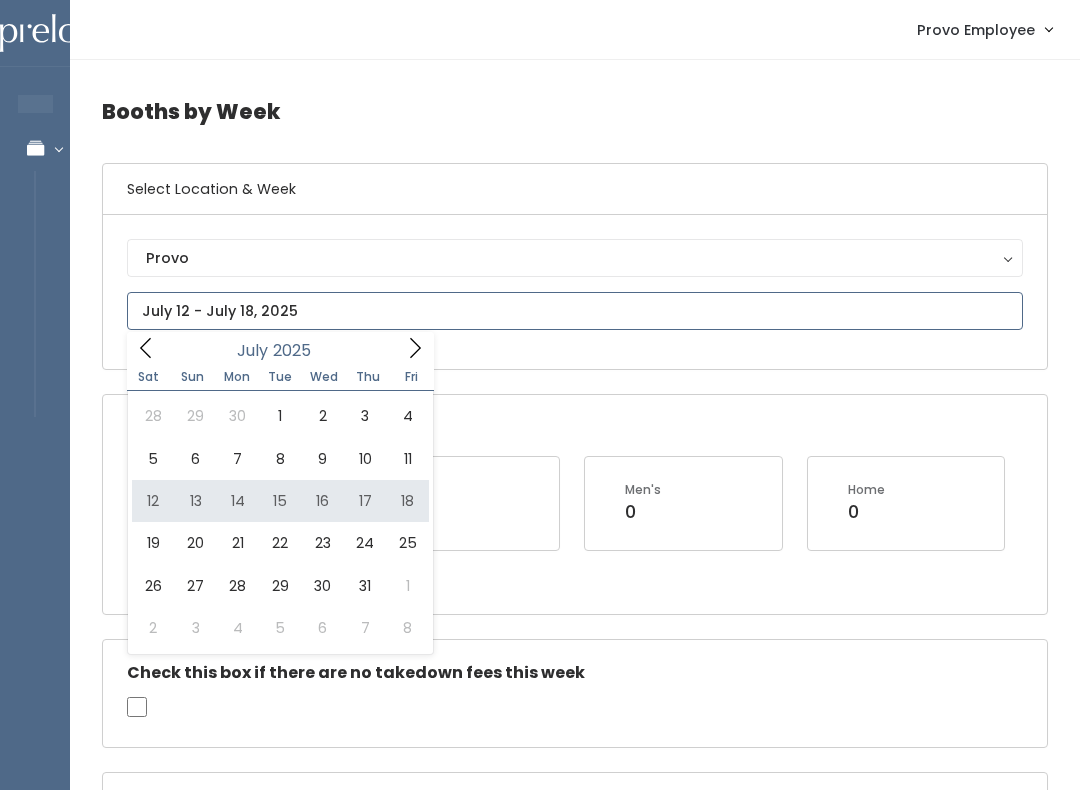 type on "[MONTH] [NUMBER] to [MONTH] [NUMBER]" 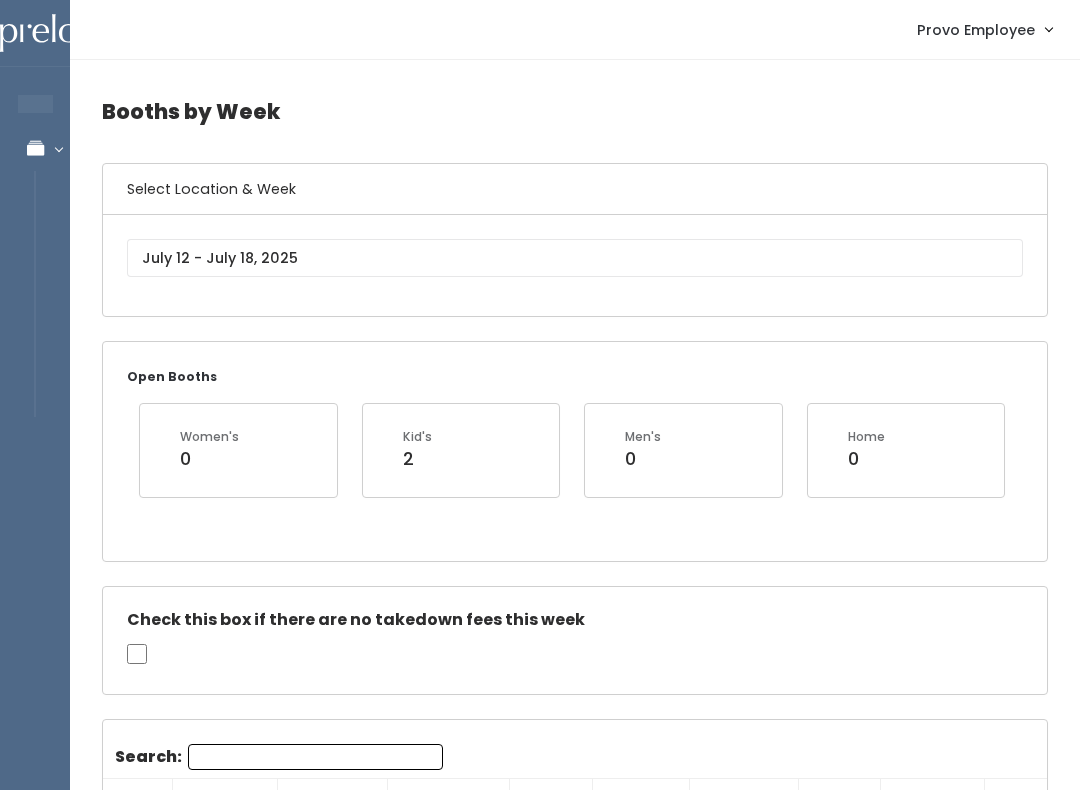 scroll, scrollTop: 0, scrollLeft: 0, axis: both 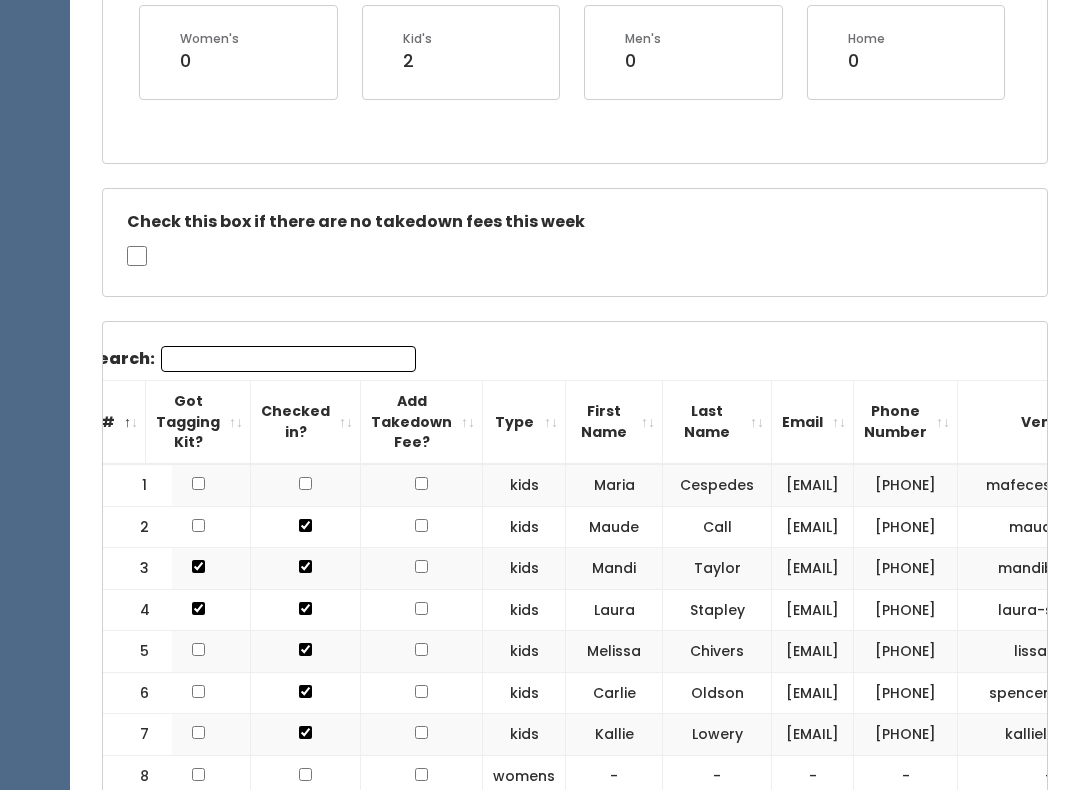 click on "Search:" at bounding box center [288, 359] 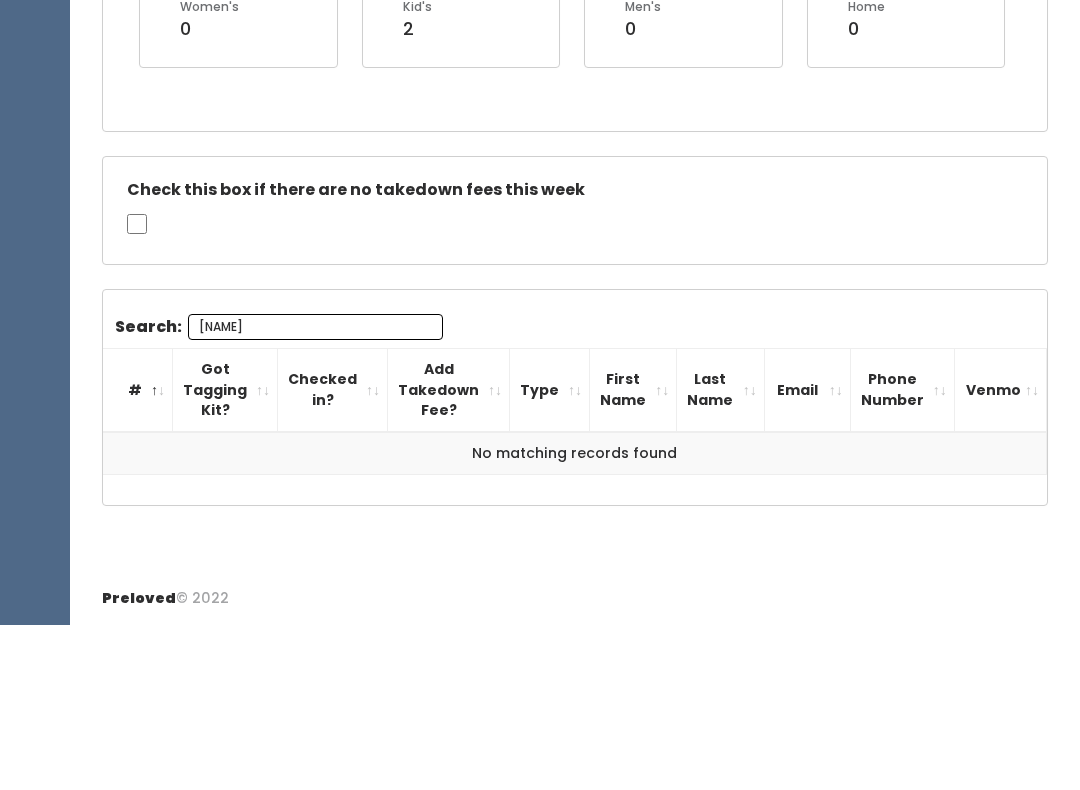 scroll, scrollTop: 0, scrollLeft: 0, axis: both 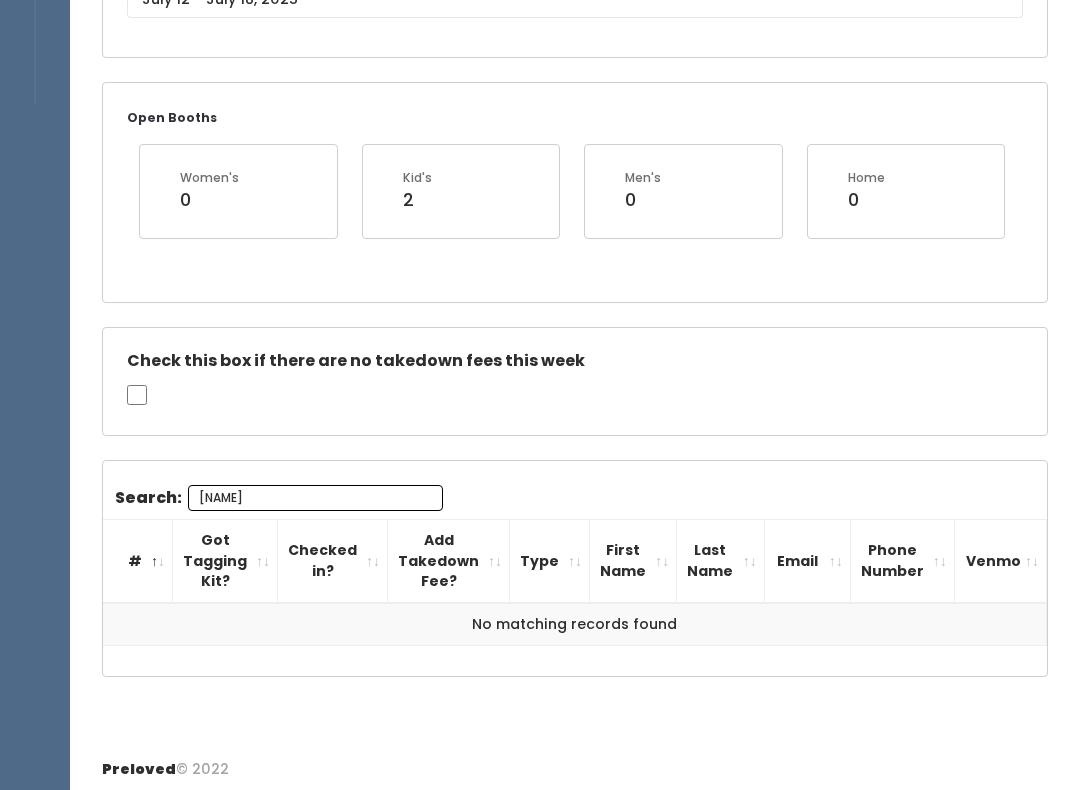 type on "K" 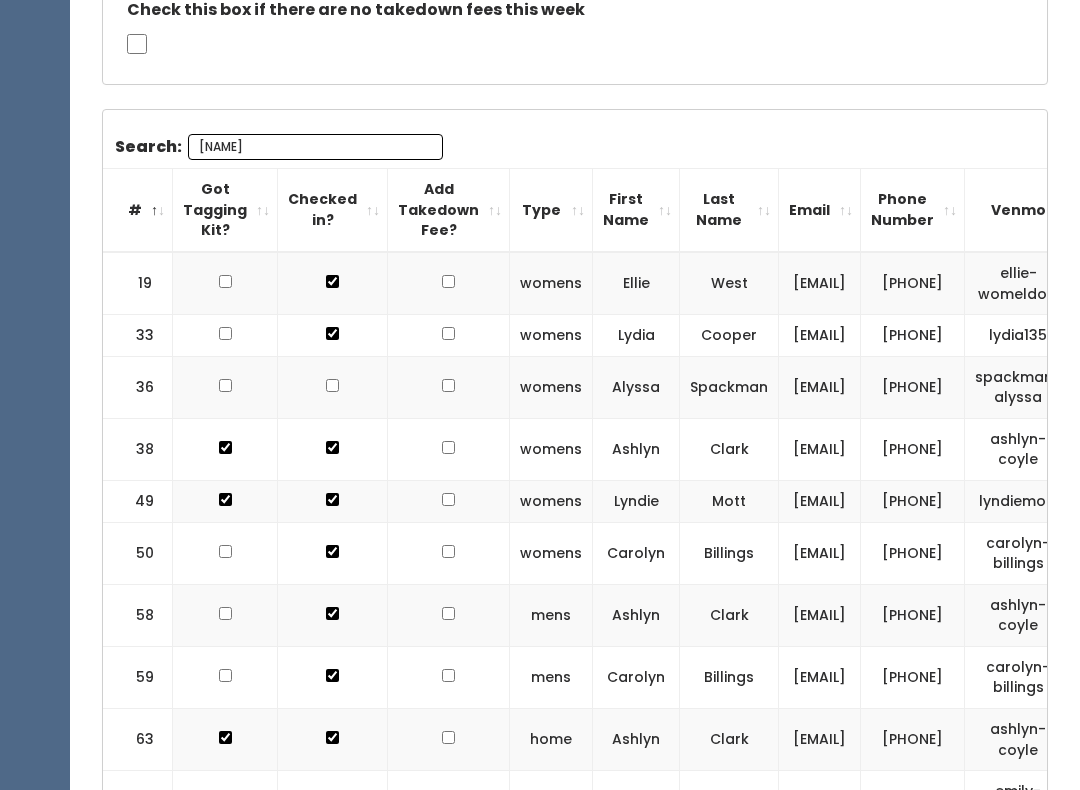 scroll, scrollTop: 655, scrollLeft: 0, axis: vertical 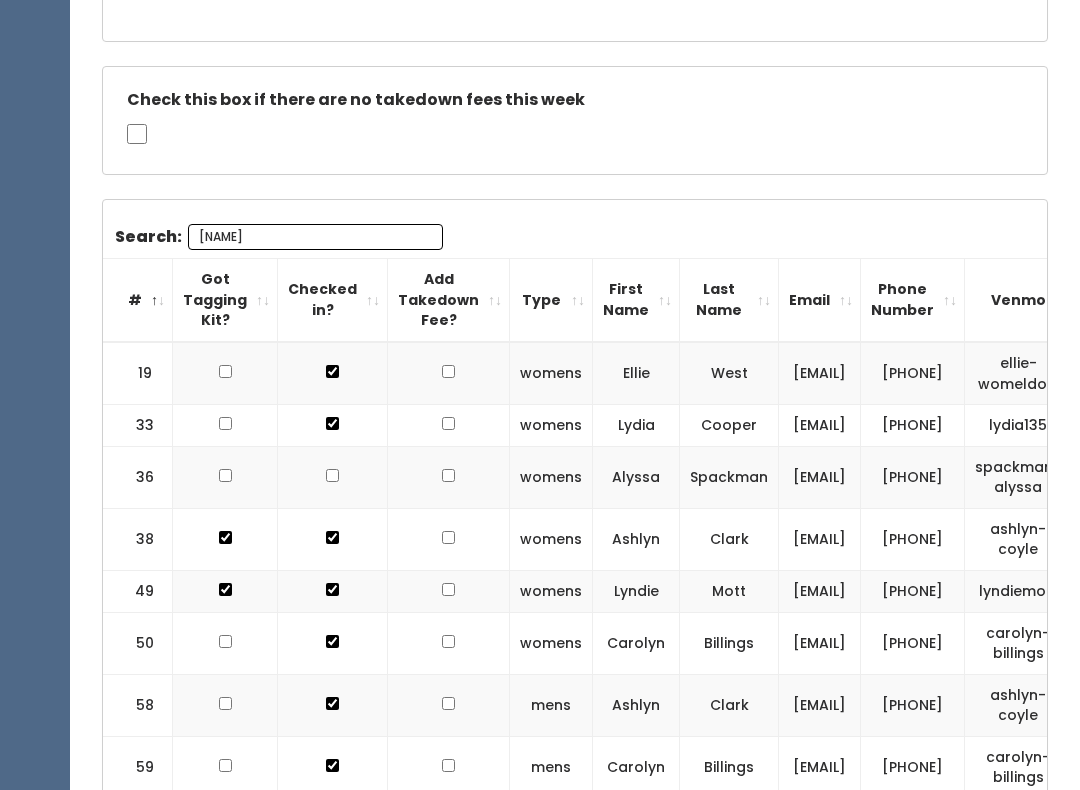 click on "Ly" at bounding box center (315, 237) 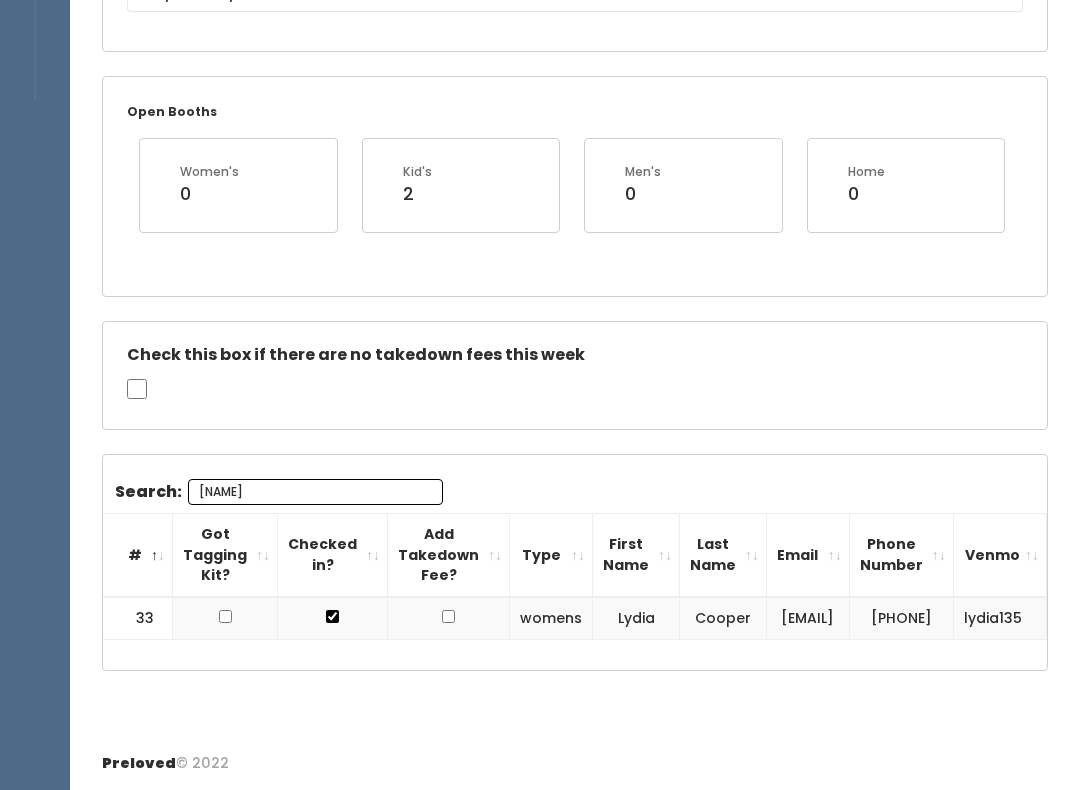 scroll, scrollTop: 331, scrollLeft: 0, axis: vertical 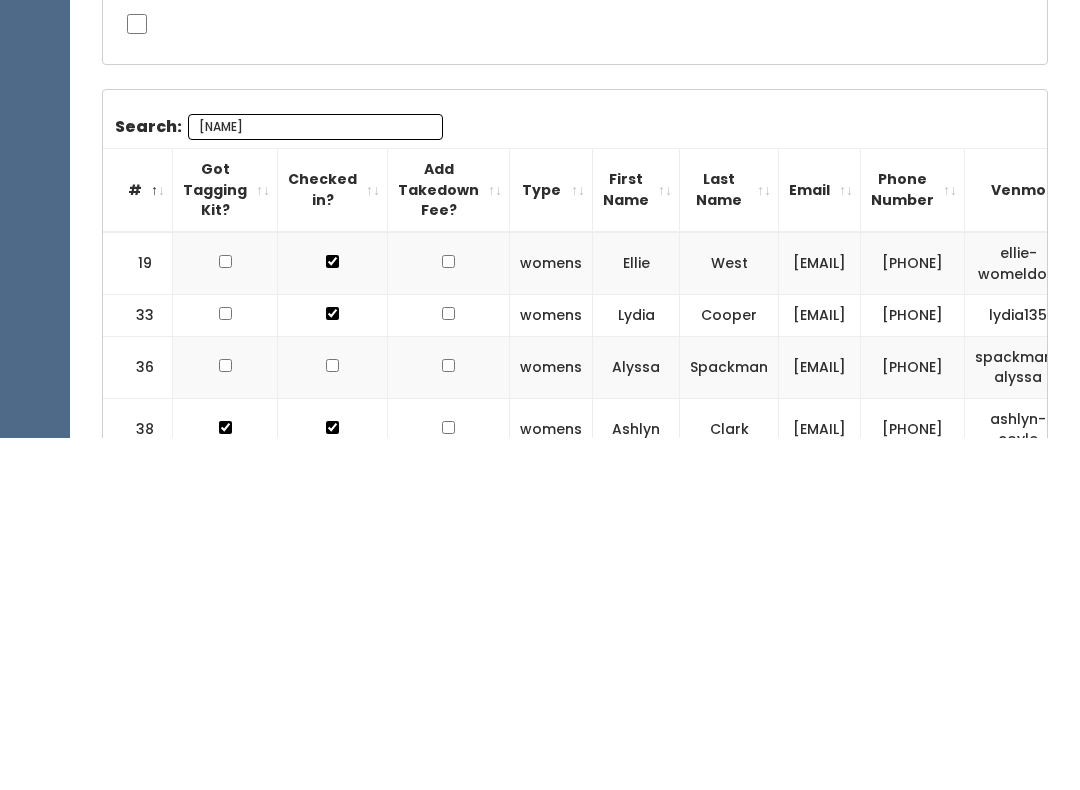 type on "L" 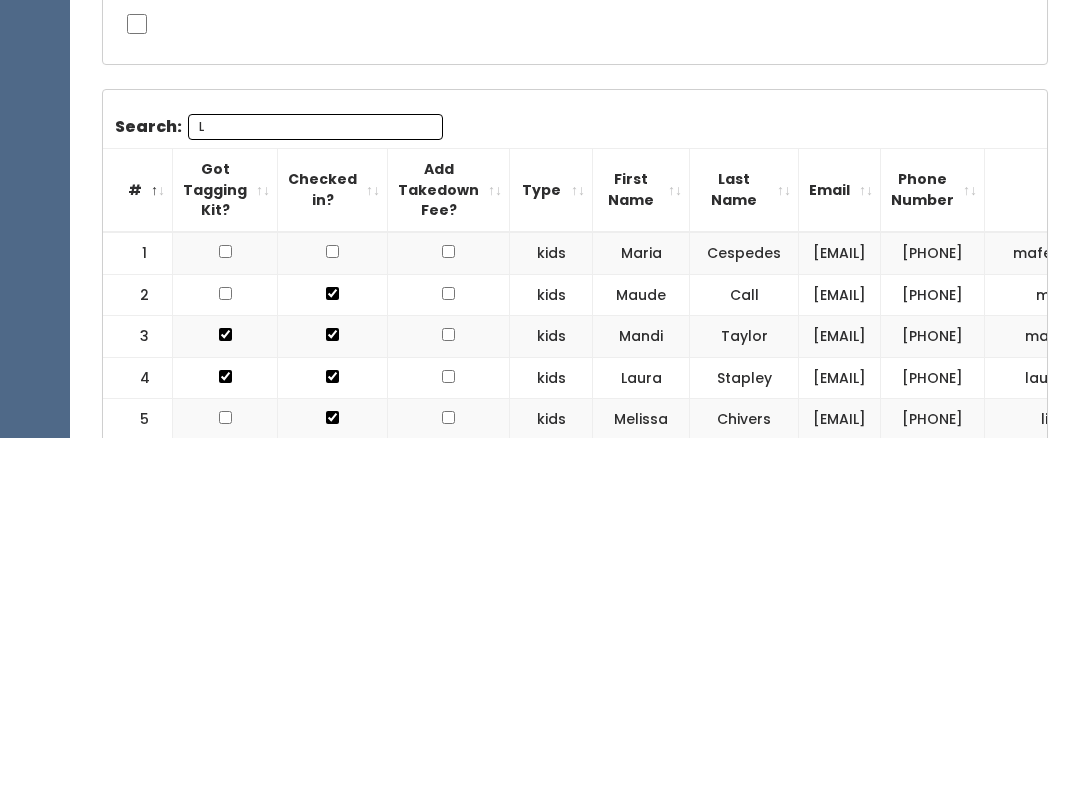 type 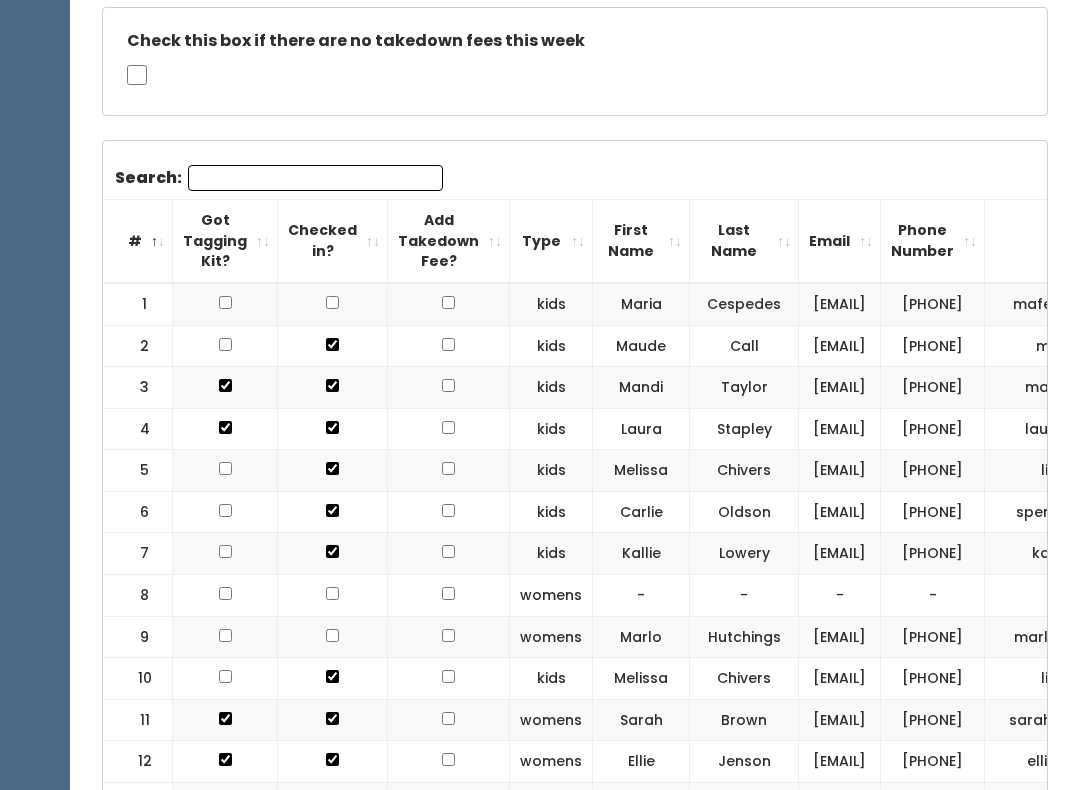 scroll, scrollTop: 630, scrollLeft: 0, axis: vertical 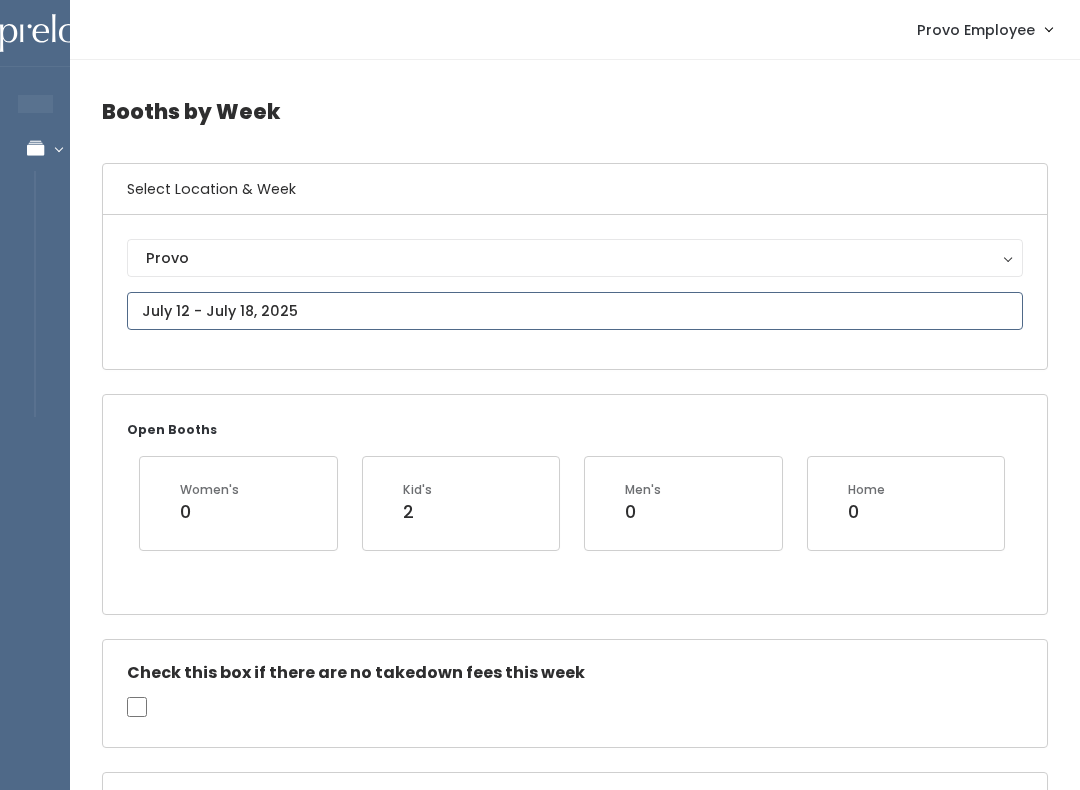 click at bounding box center [575, 311] 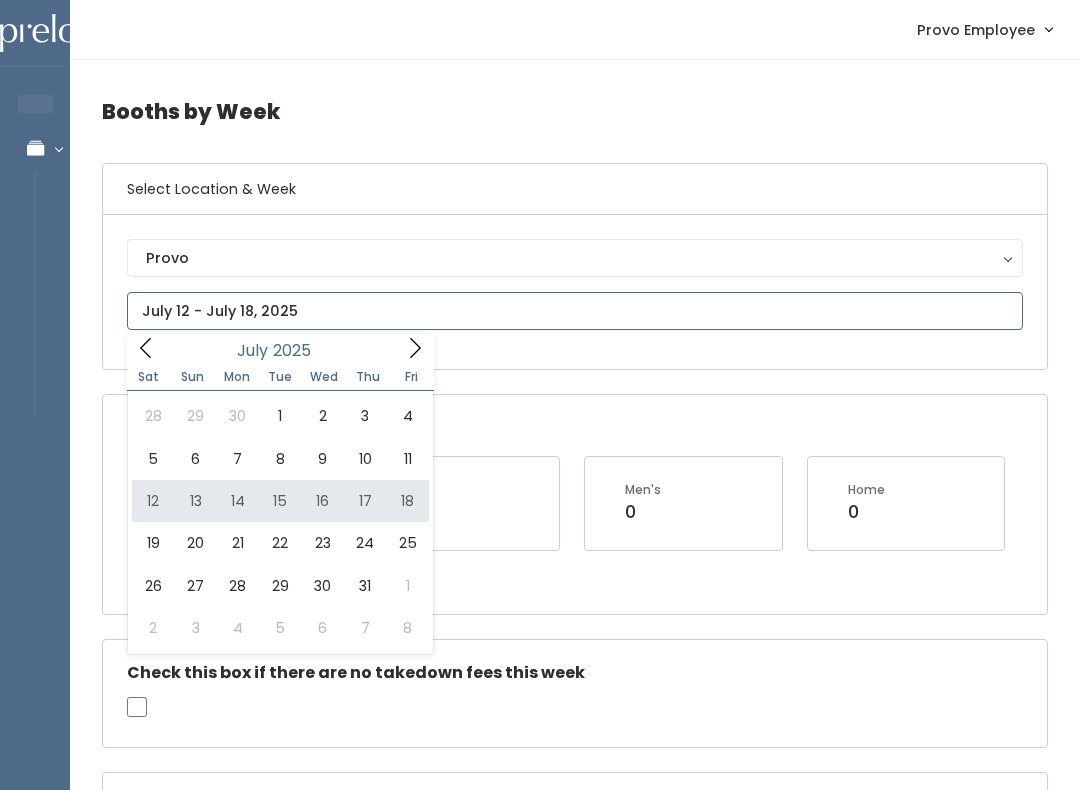 type on "July 12 to July 18" 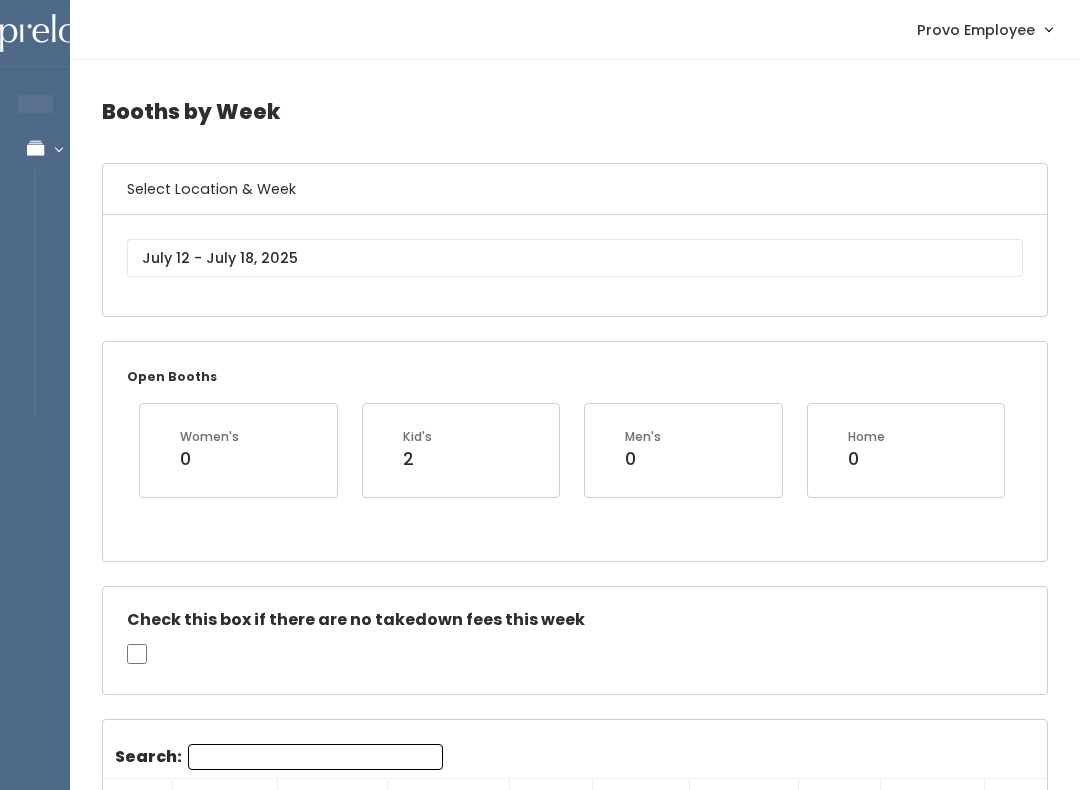 scroll, scrollTop: 0, scrollLeft: 0, axis: both 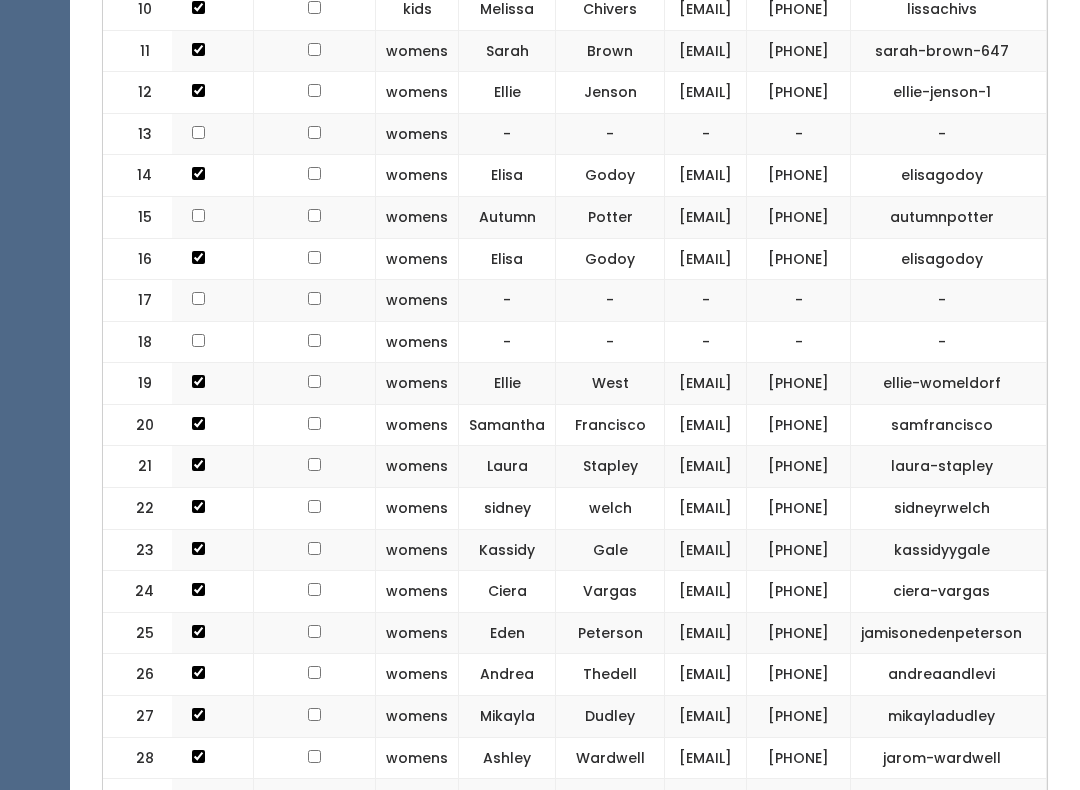 click on "[EMAIL]" at bounding box center (706, 218) 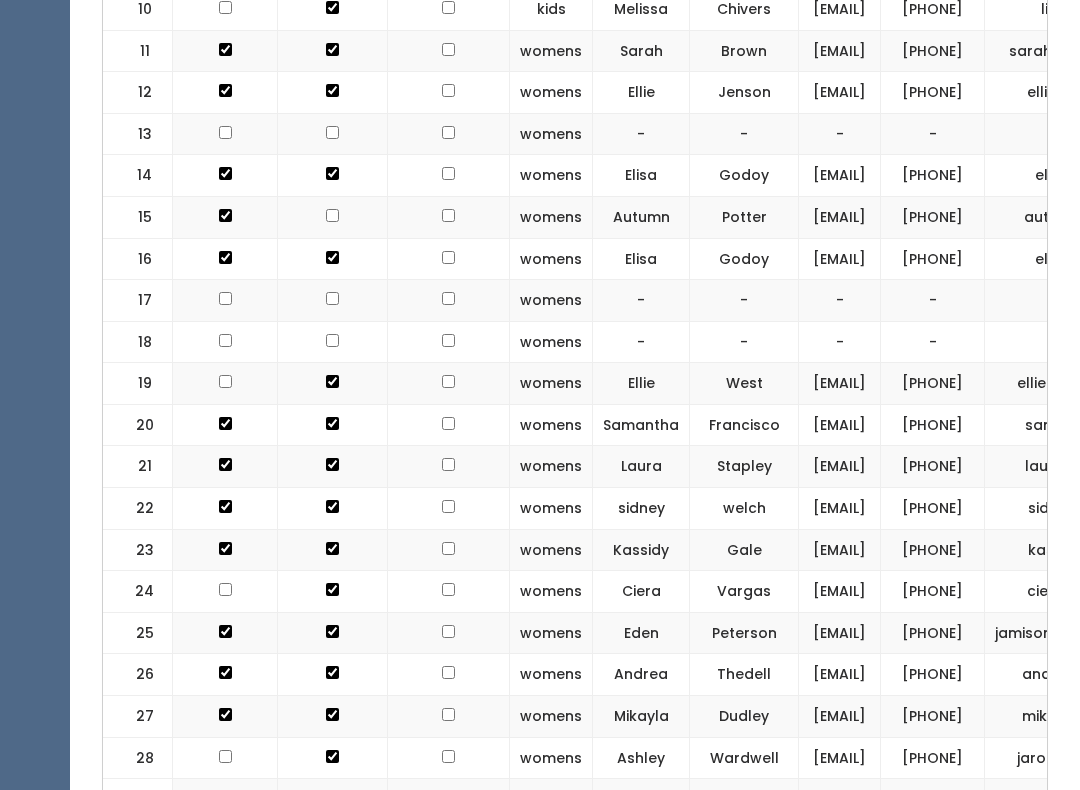 scroll, scrollTop: 0, scrollLeft: 0, axis: both 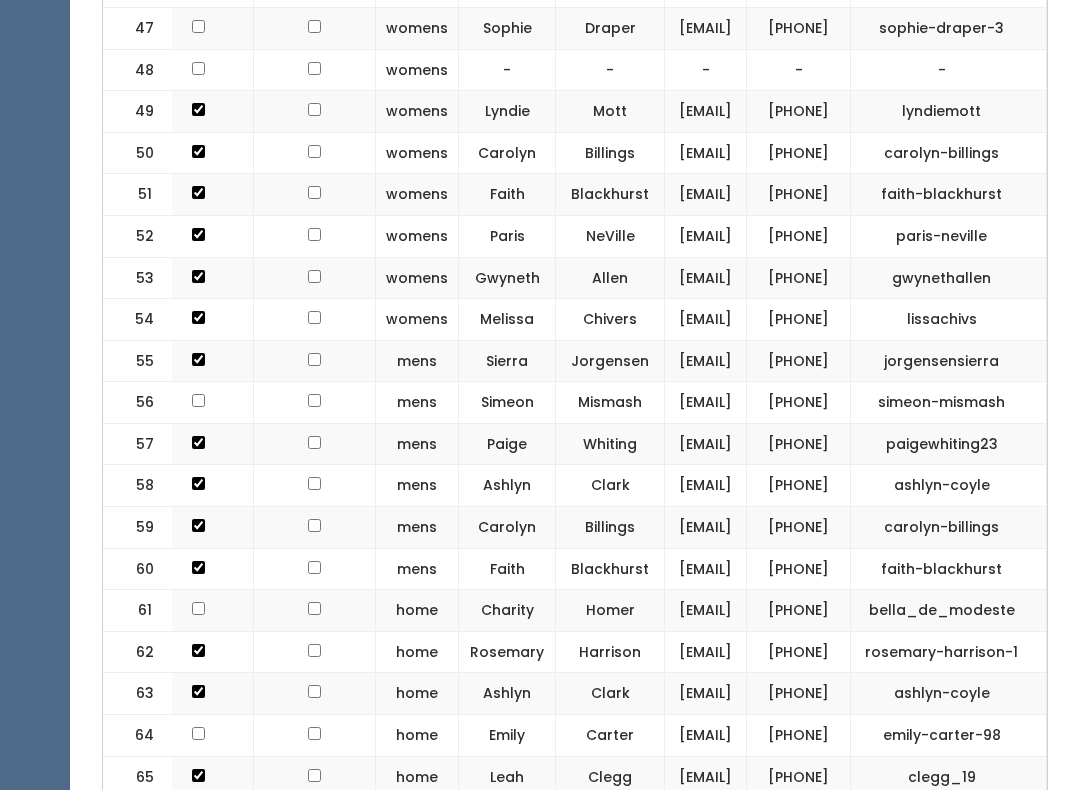 click on "[PHONE]" at bounding box center [799, -261] 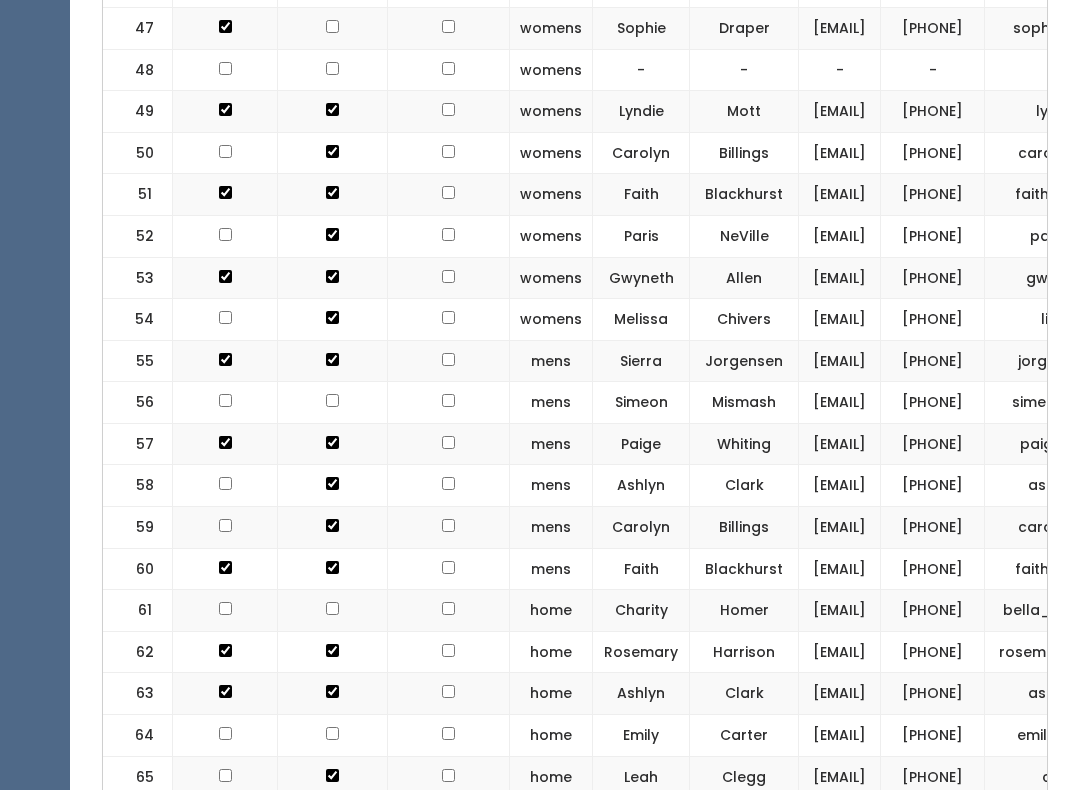 scroll, scrollTop: 0, scrollLeft: 0, axis: both 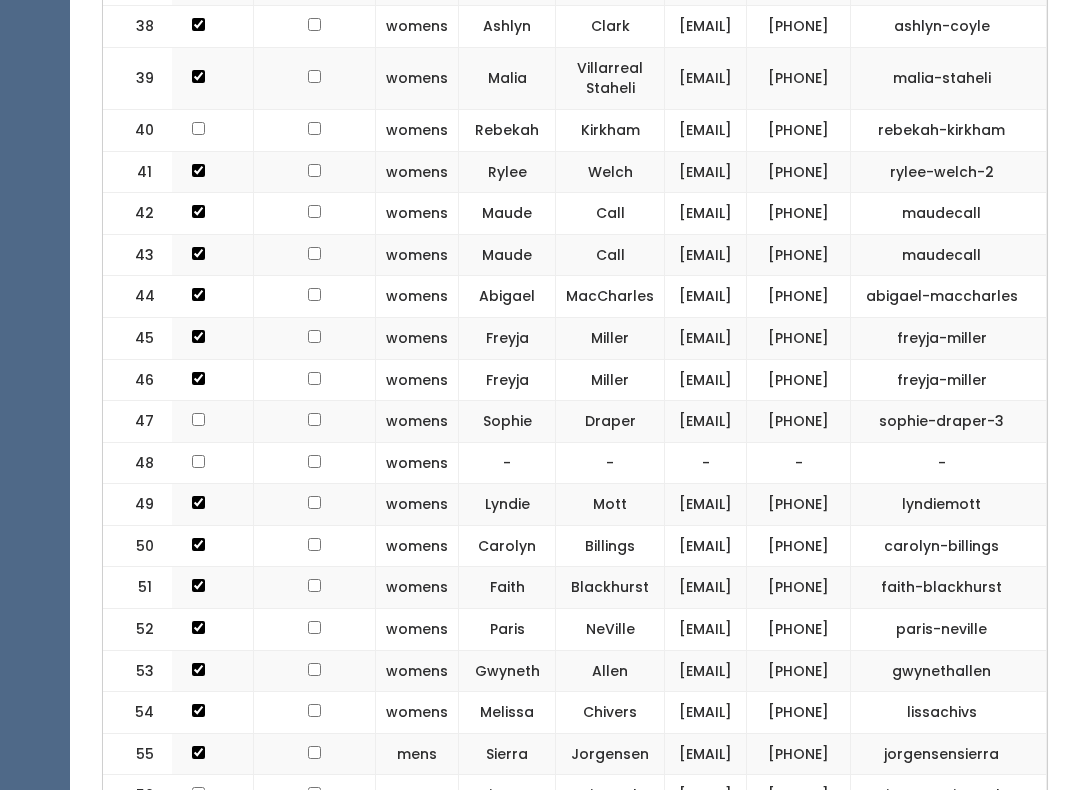 click on "[EMAIL]" at bounding box center [706, -55] 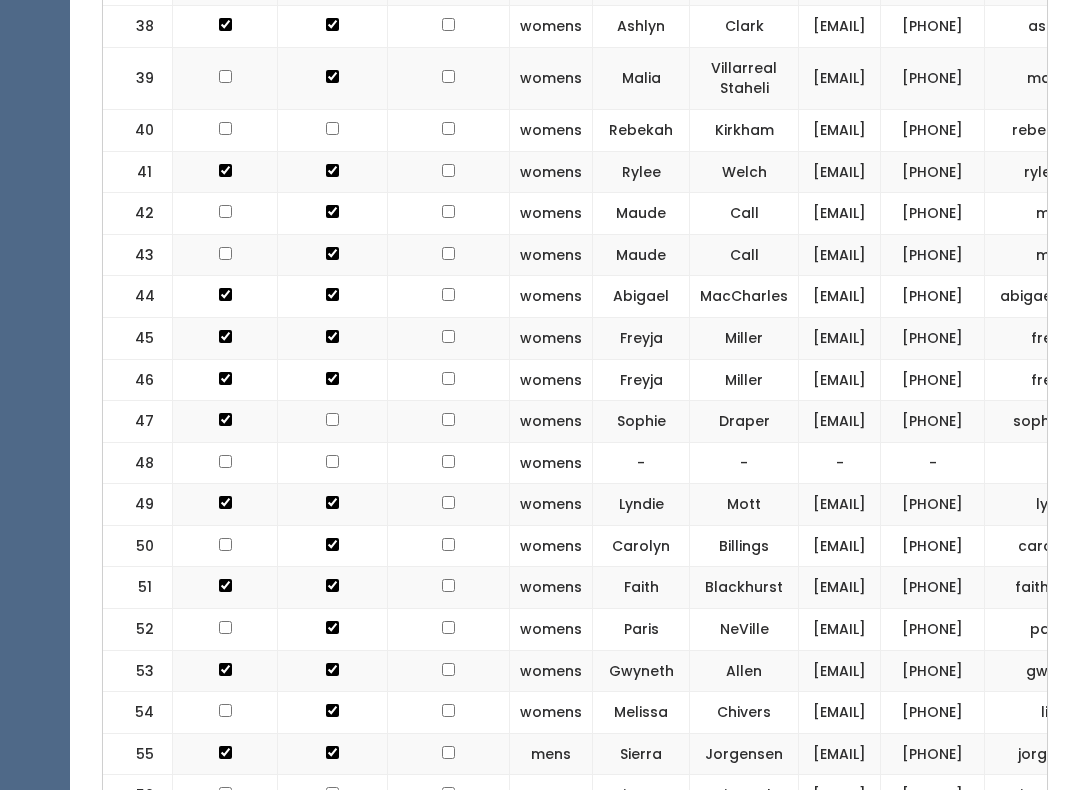 scroll, scrollTop: 0, scrollLeft: 0, axis: both 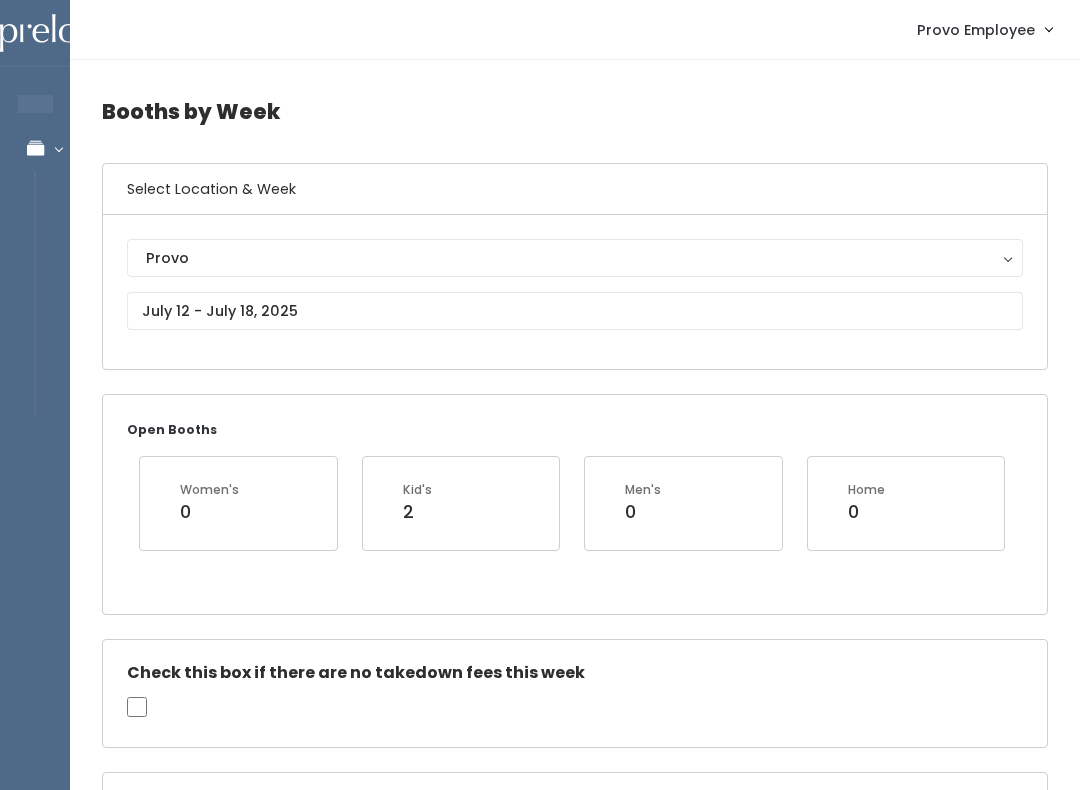 click on "Booths by Week
Select Location & Week
[CITY]
[CITY]
[CITY]
[CITY]
[CITY]
[CITY]
Open Booths
Women's
0
Kid's
2
Men's  0 Home" at bounding box center [575, 1898] 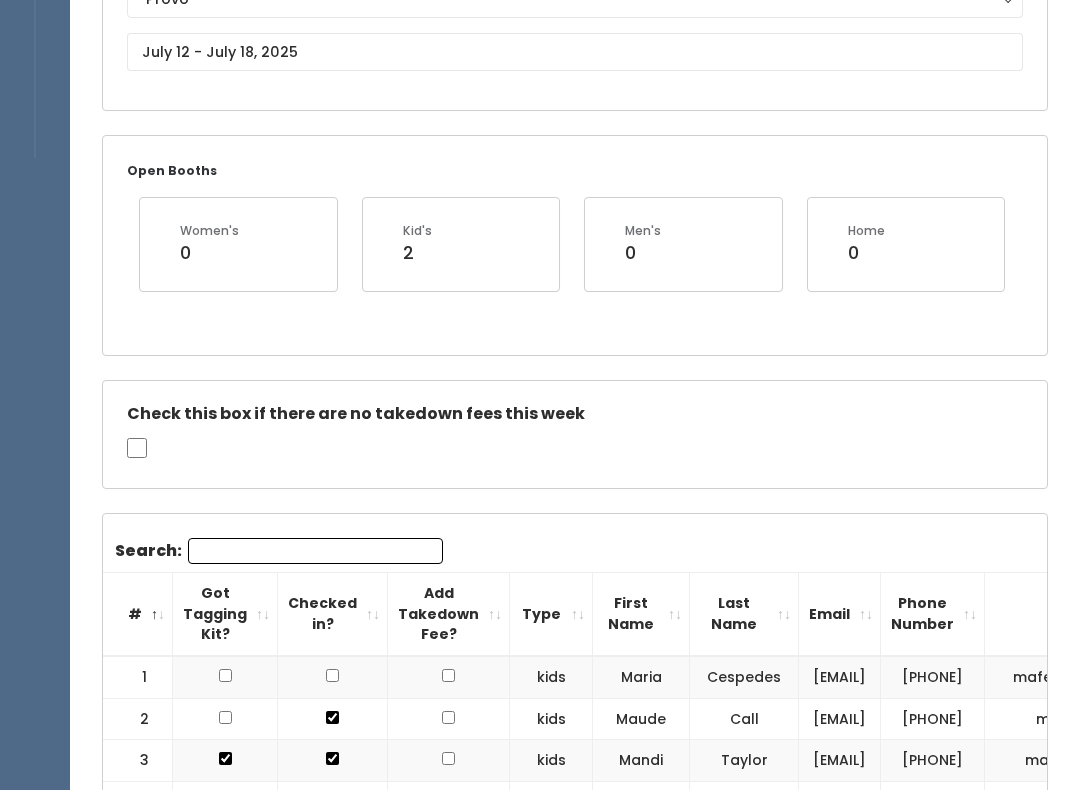 scroll, scrollTop: 272, scrollLeft: 0, axis: vertical 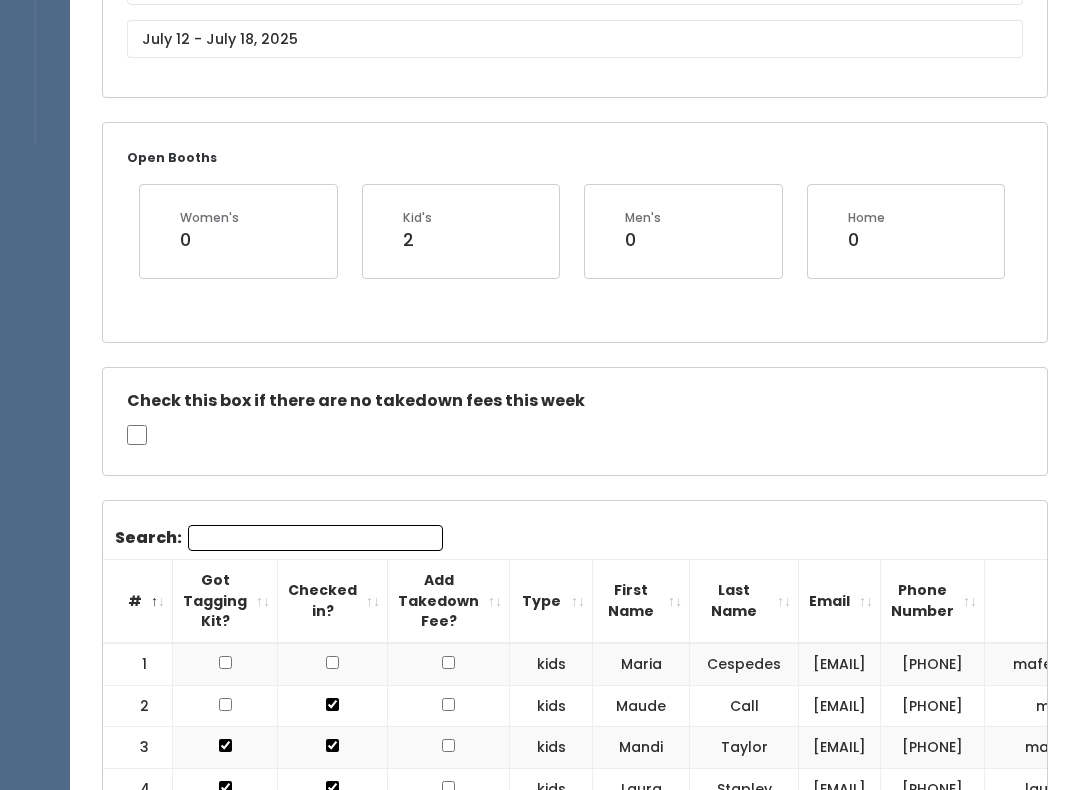 click on "Search:" at bounding box center [315, 538] 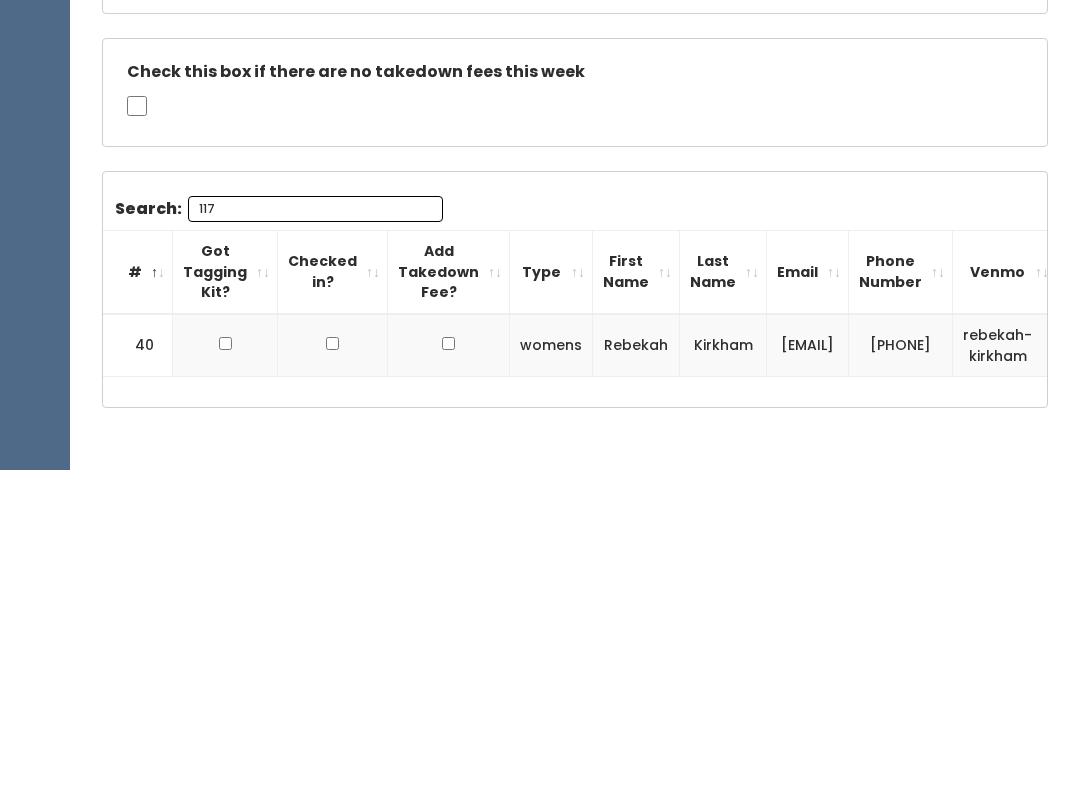 scroll, scrollTop: 281, scrollLeft: 0, axis: vertical 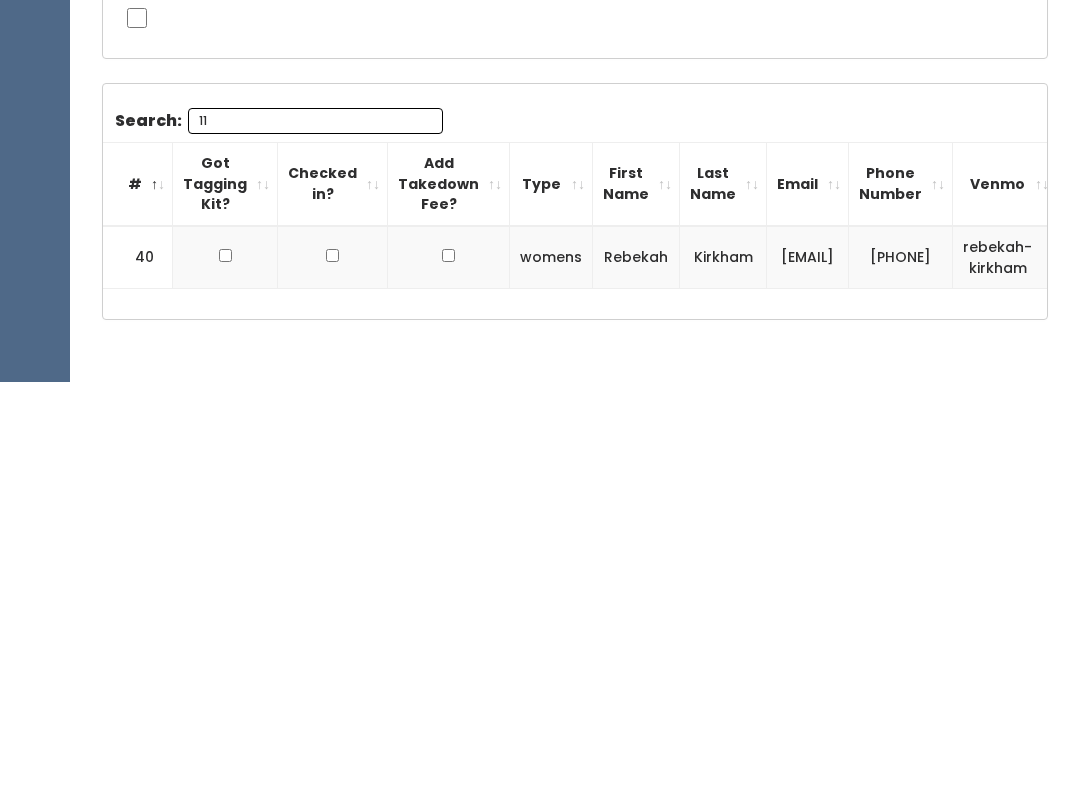 type on "1" 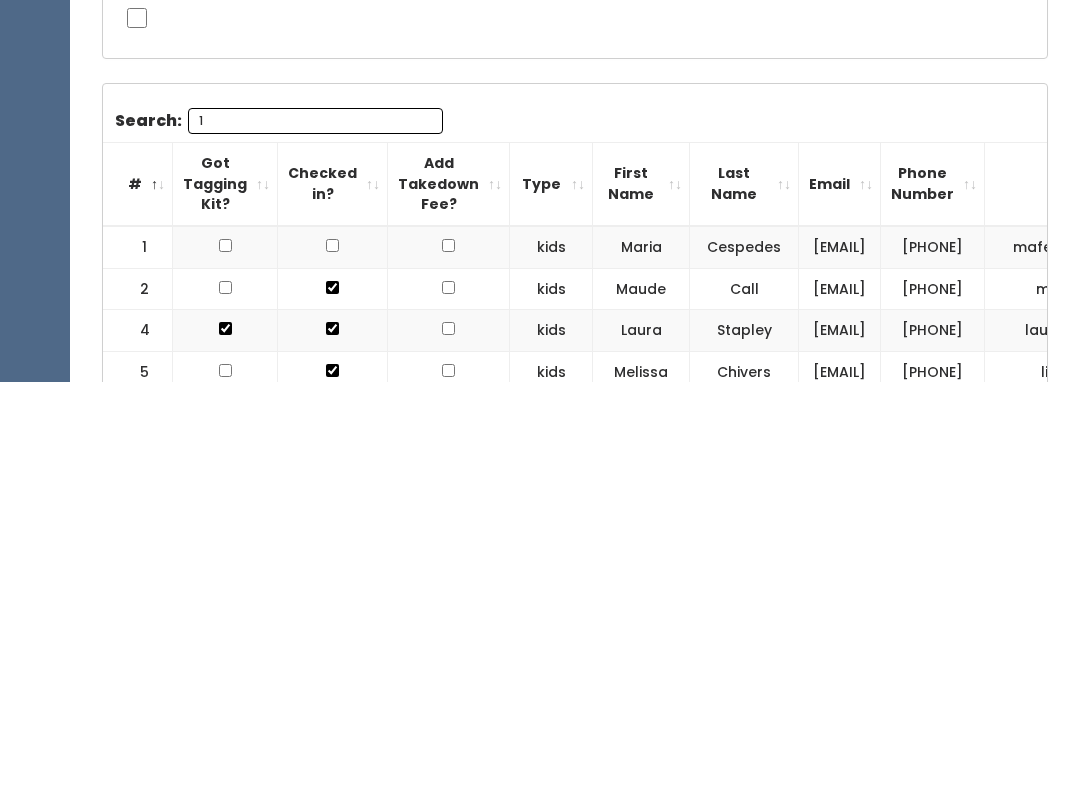 type 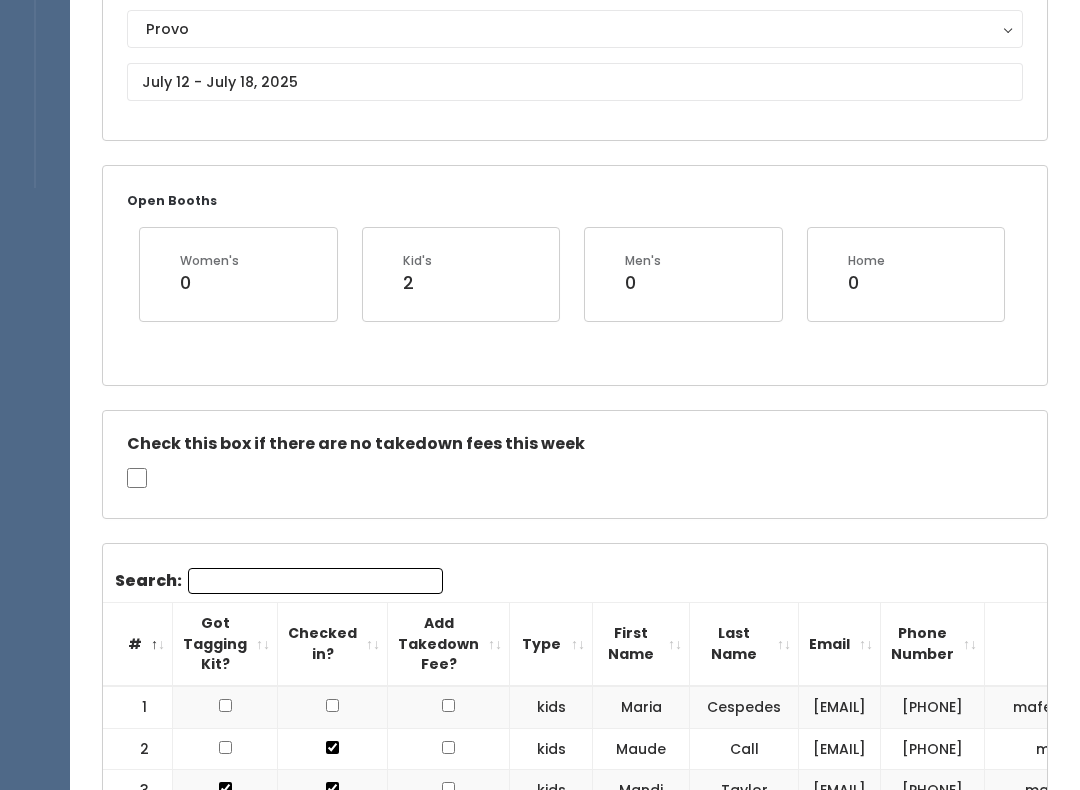 scroll, scrollTop: 0, scrollLeft: 0, axis: both 